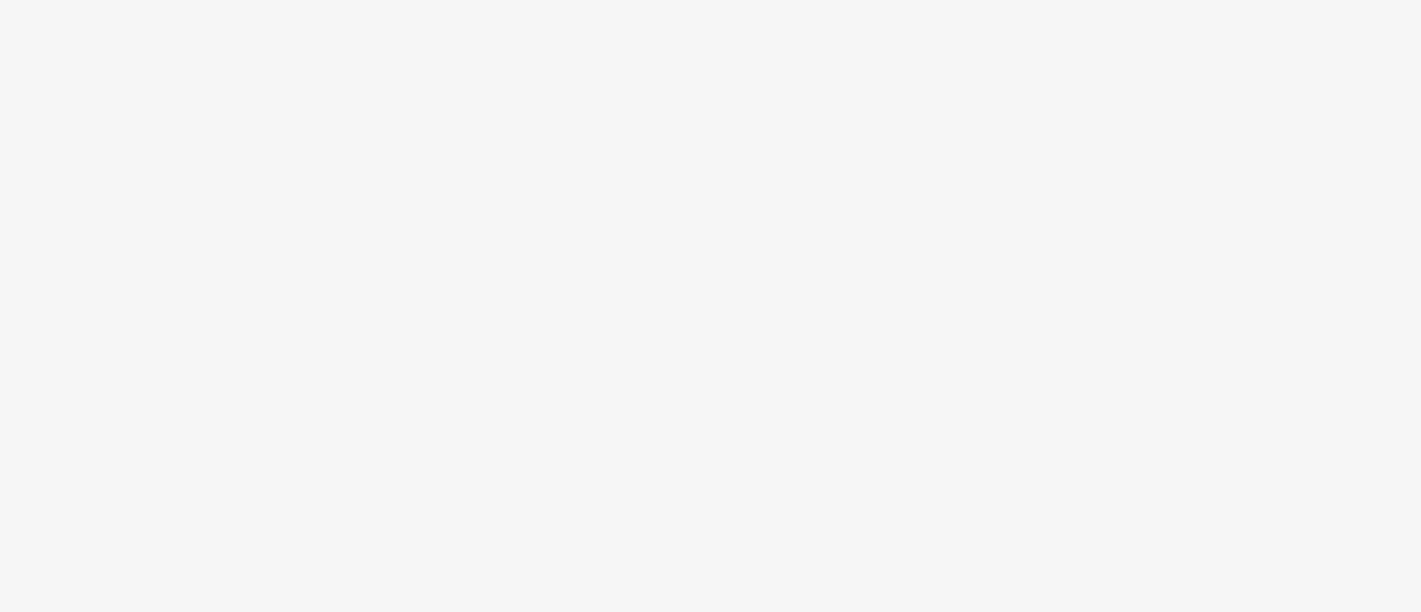 scroll, scrollTop: 0, scrollLeft: 0, axis: both 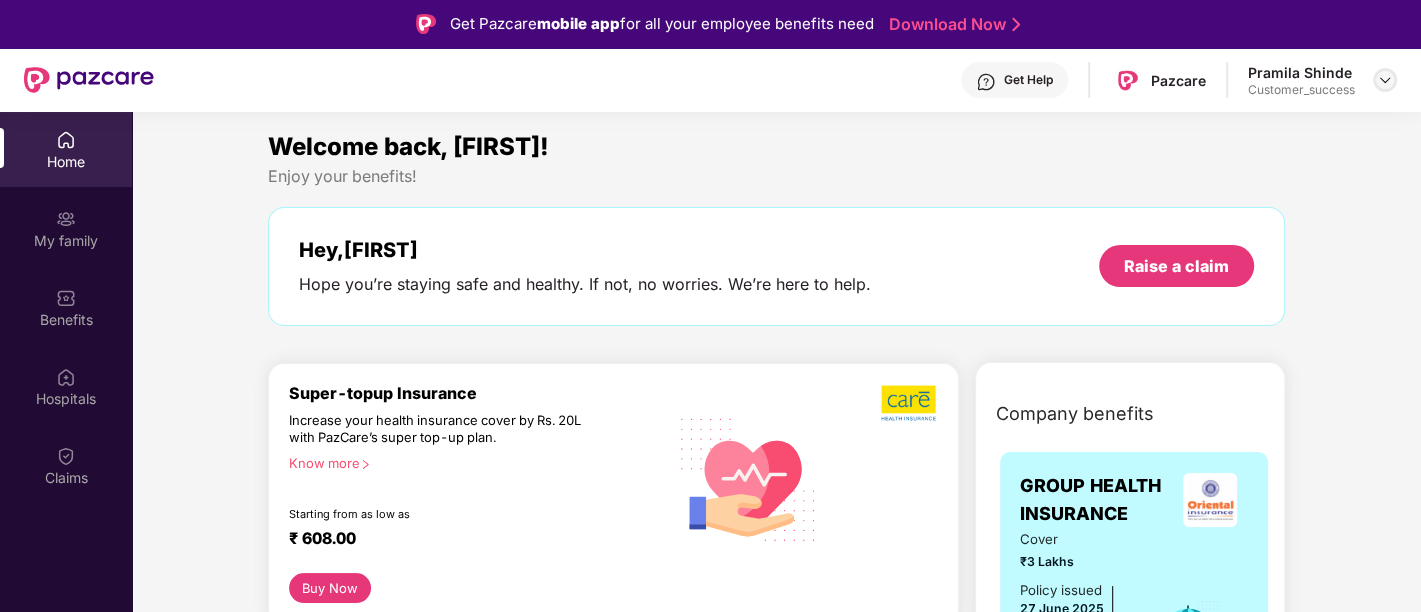 click at bounding box center [1385, 80] 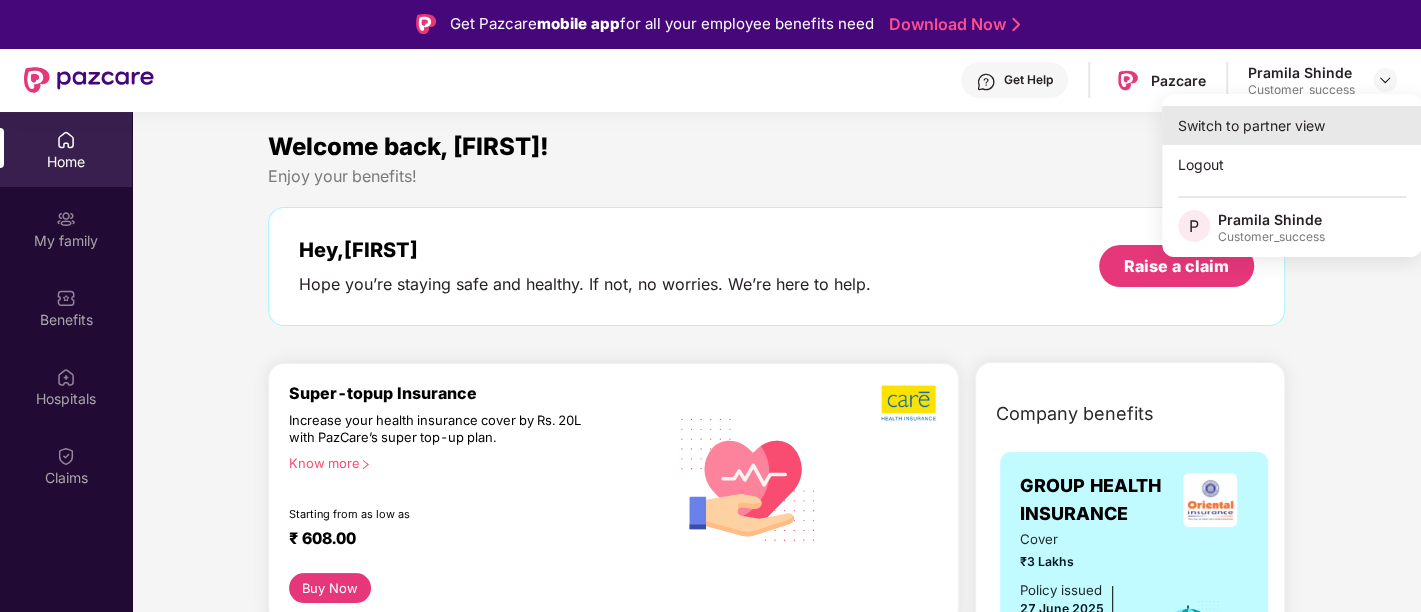 click on "Switch to partner view" at bounding box center (1292, 125) 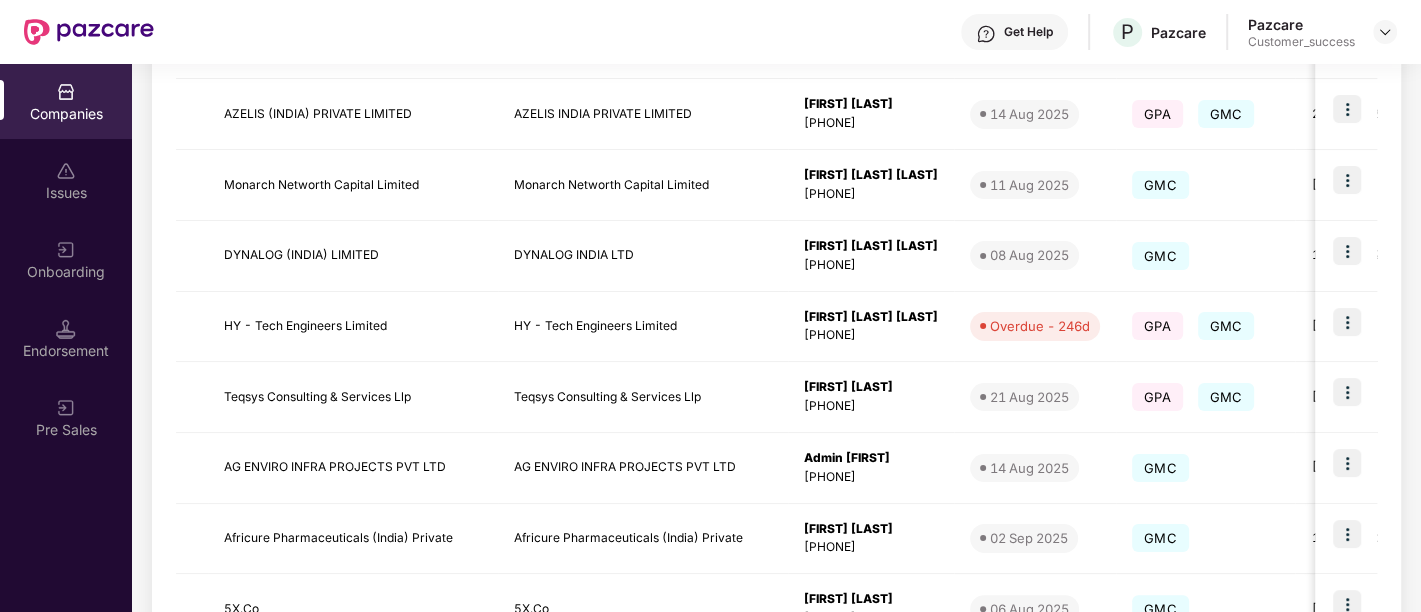 scroll, scrollTop: 510, scrollLeft: 0, axis: vertical 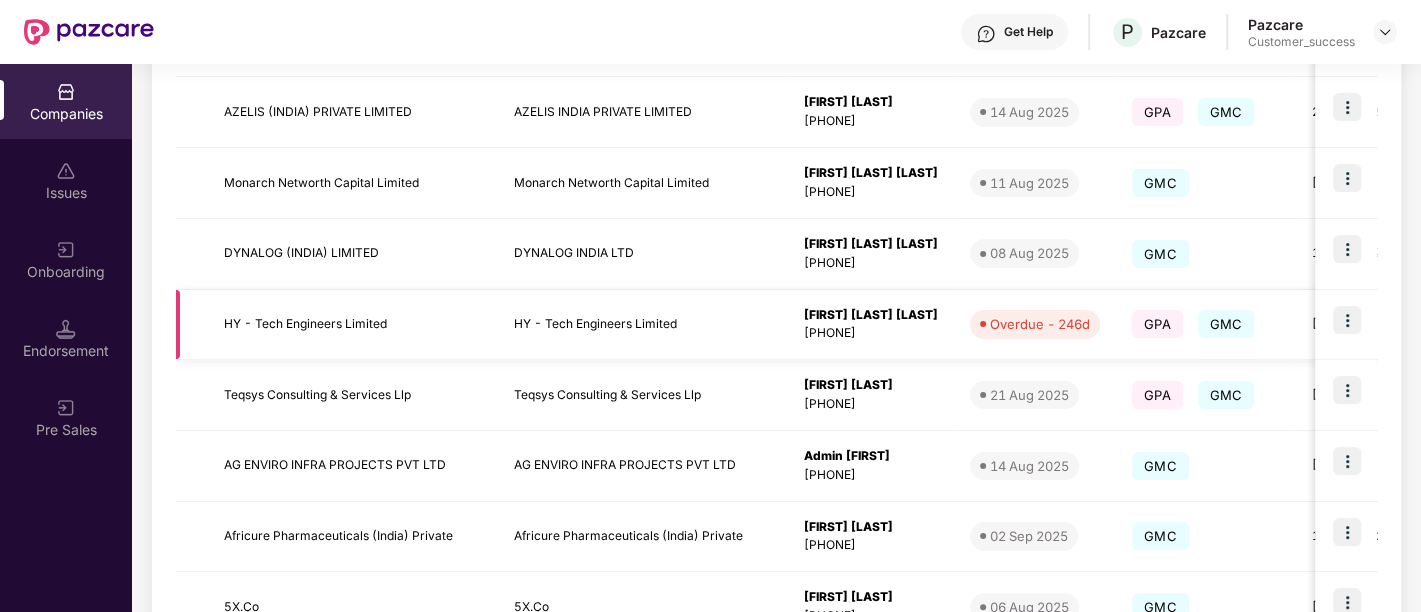 click at bounding box center [1347, 320] 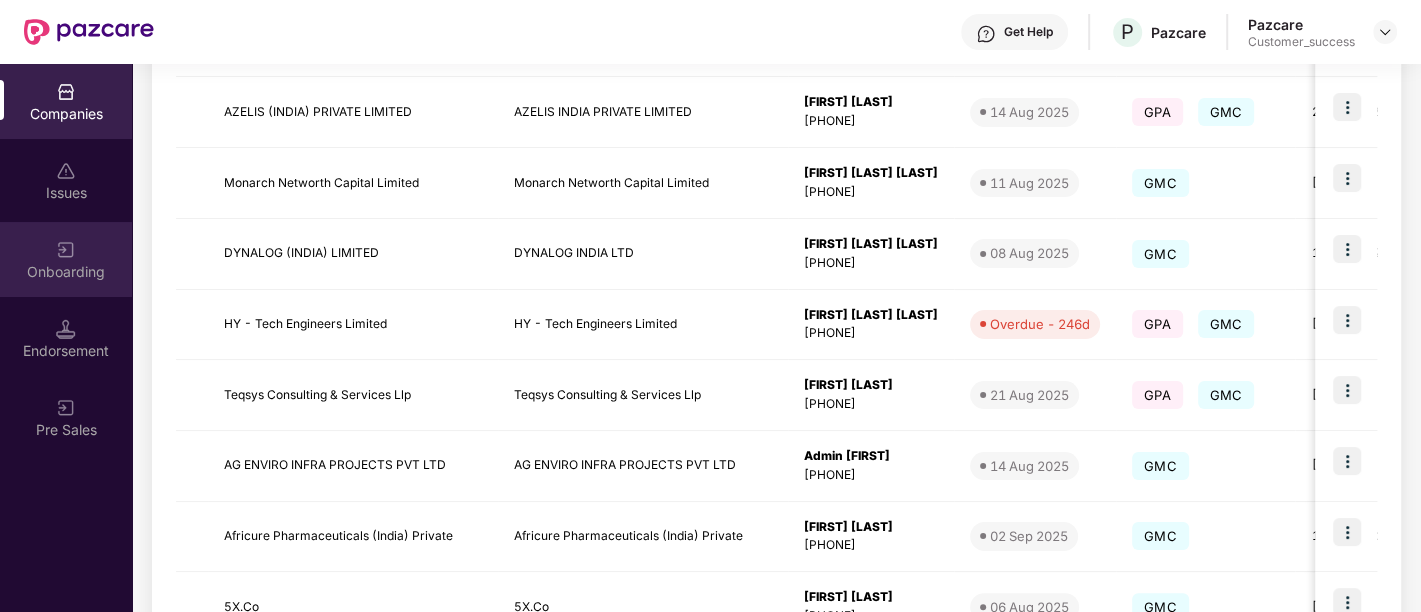 click on "Onboarding" at bounding box center (66, 259) 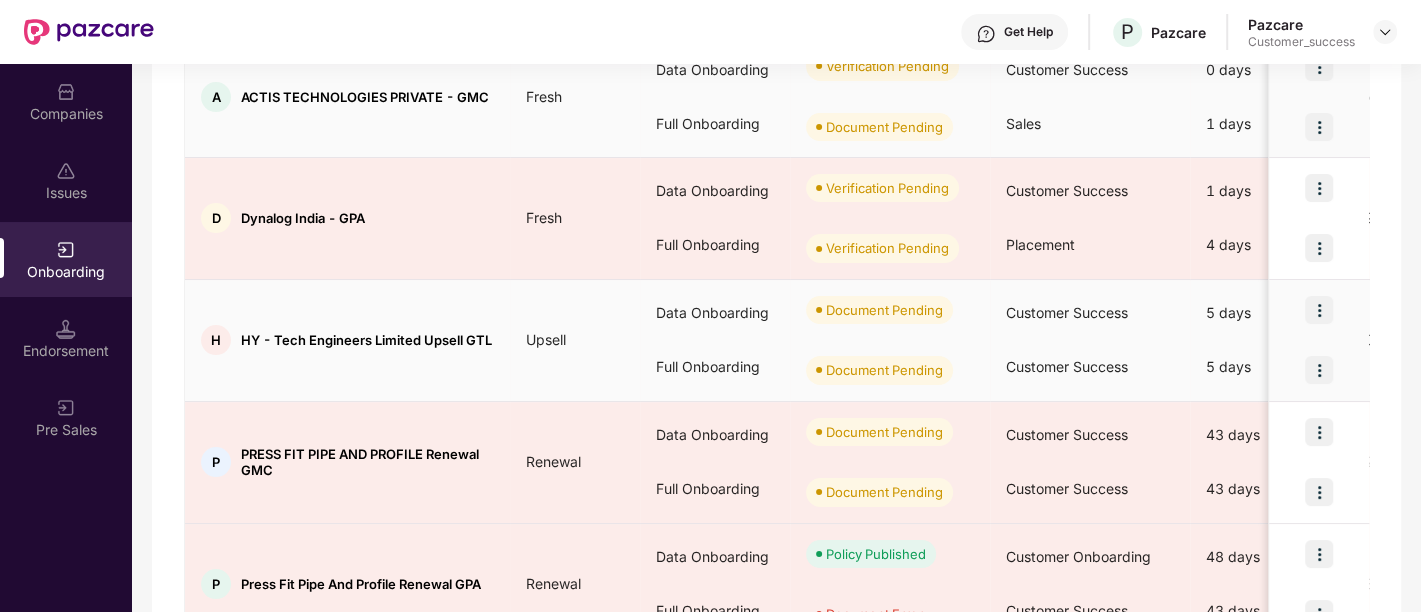 scroll, scrollTop: 350, scrollLeft: 0, axis: vertical 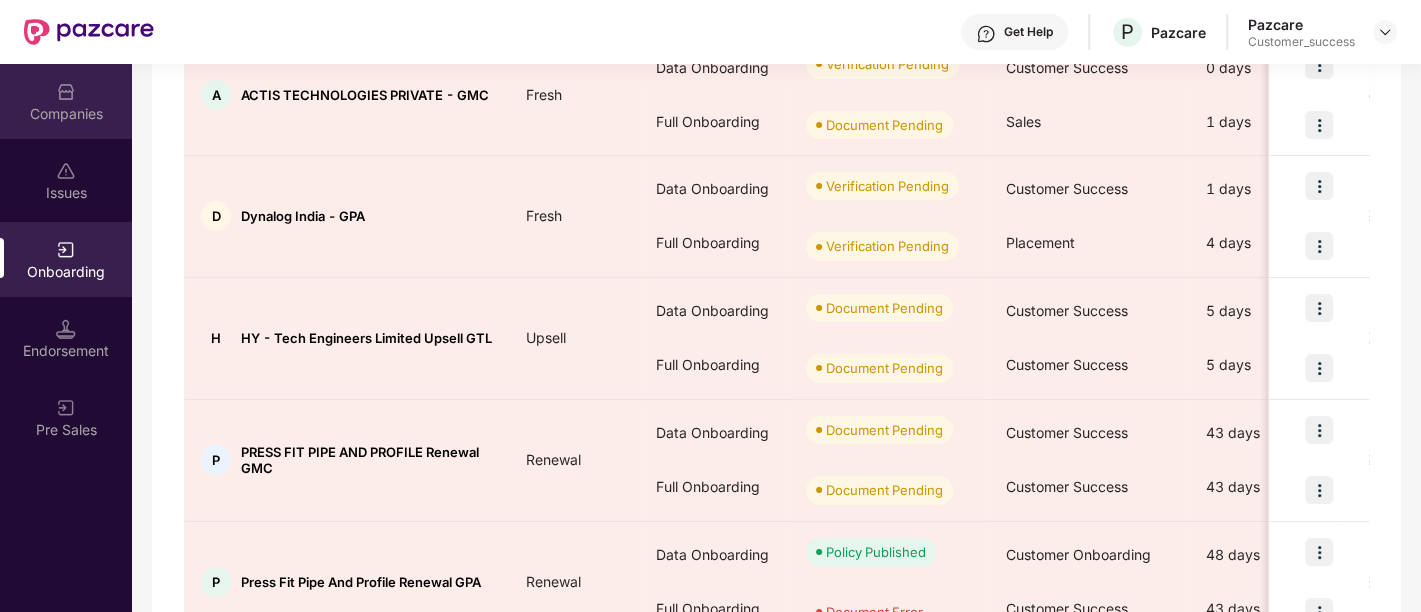 click on "Companies" at bounding box center [66, 101] 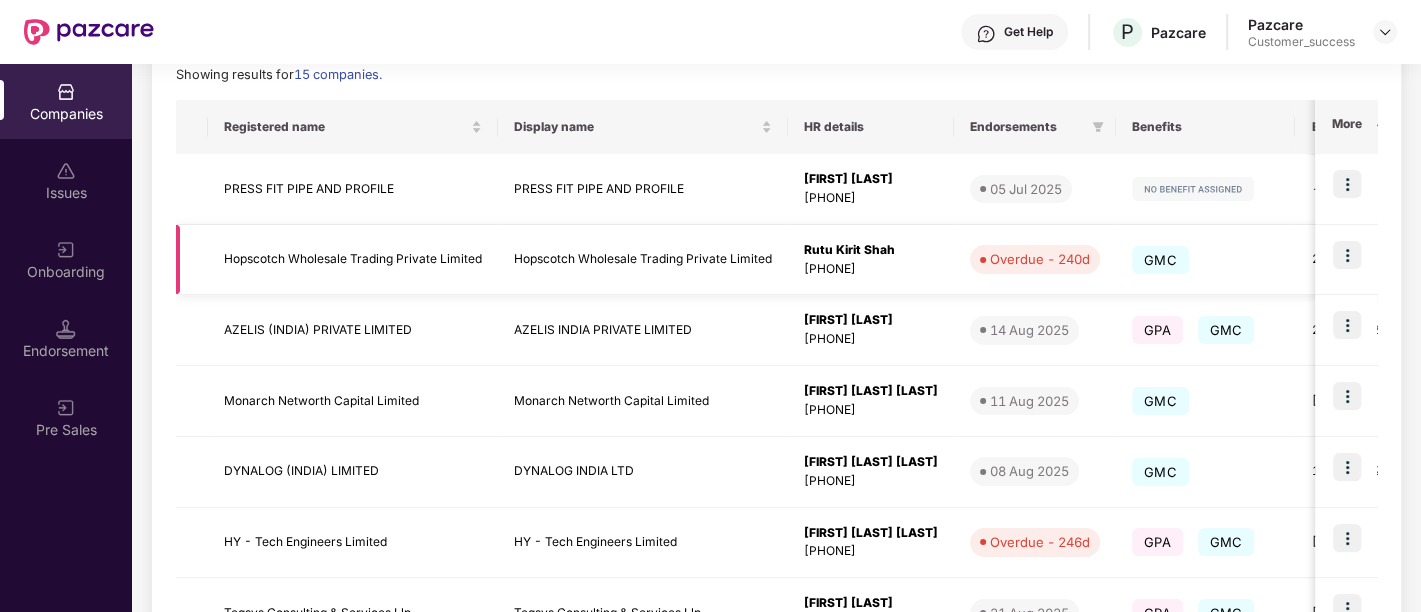 scroll, scrollTop: 296, scrollLeft: 0, axis: vertical 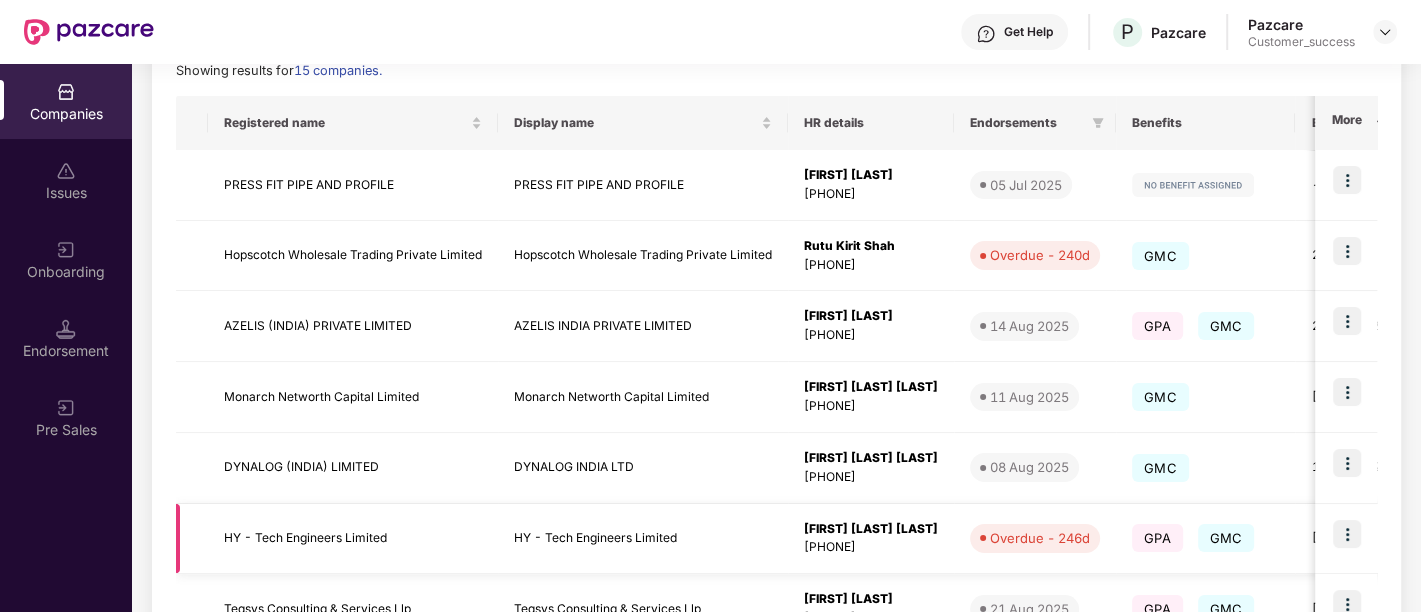 click on "HY - Tech Engineers Limited" at bounding box center (353, 539) 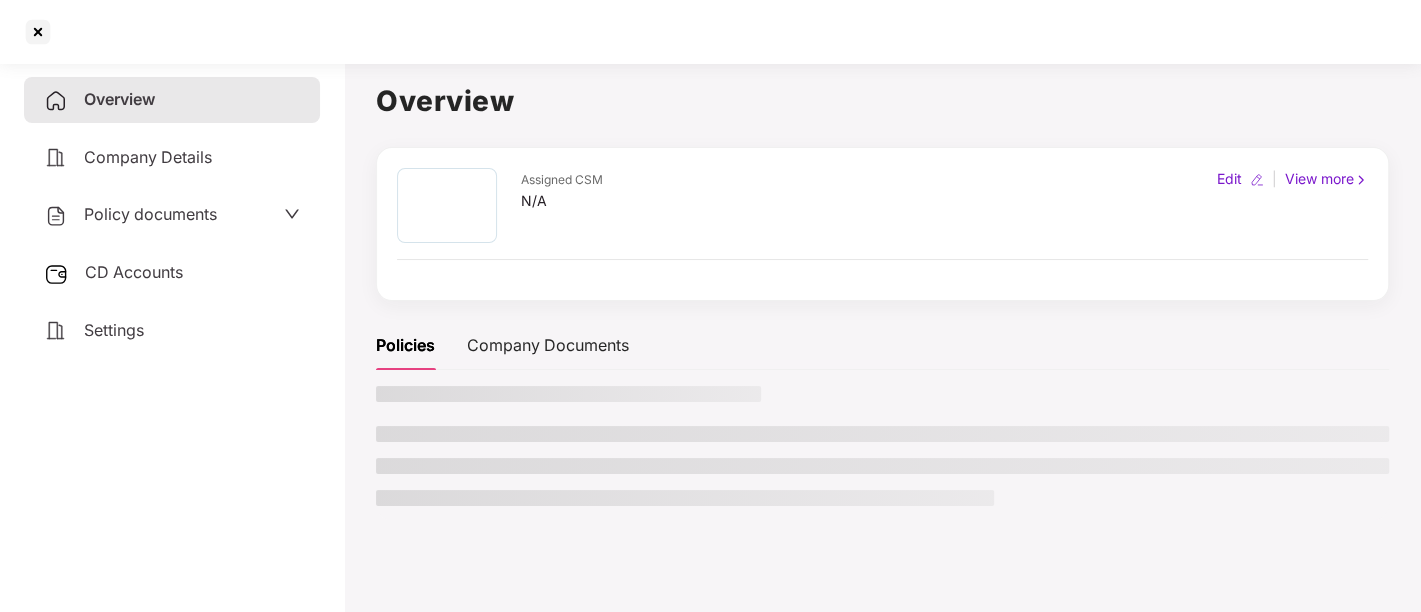 click on "Overview   Assigned CSM N/A Edit   | View more   Policies Company Documents" at bounding box center (882, 361) 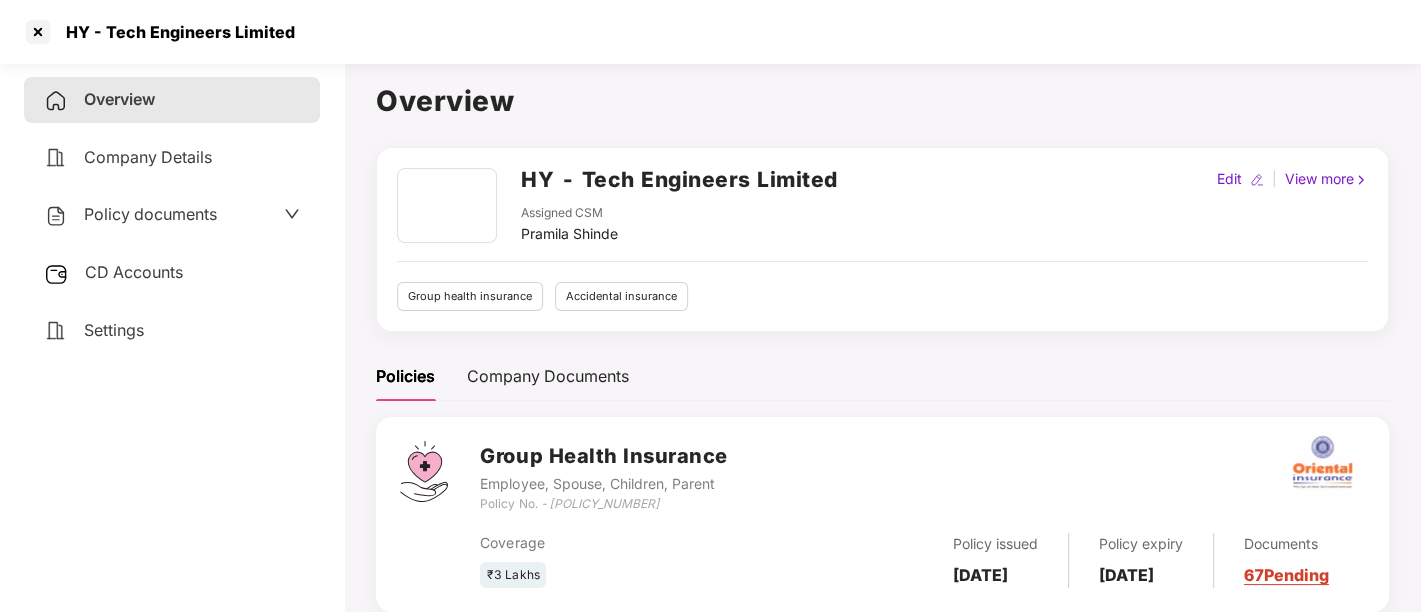 click on "Policy documents" at bounding box center [150, 214] 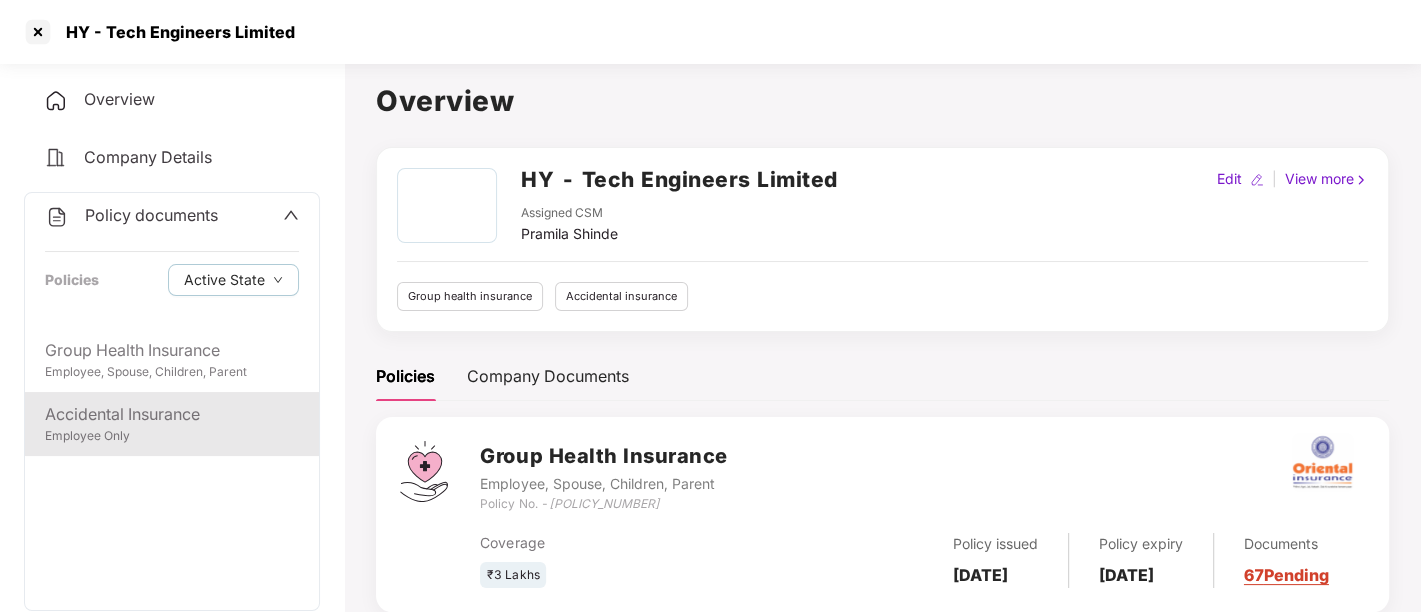 click on "Accidental Insurance" at bounding box center [172, 414] 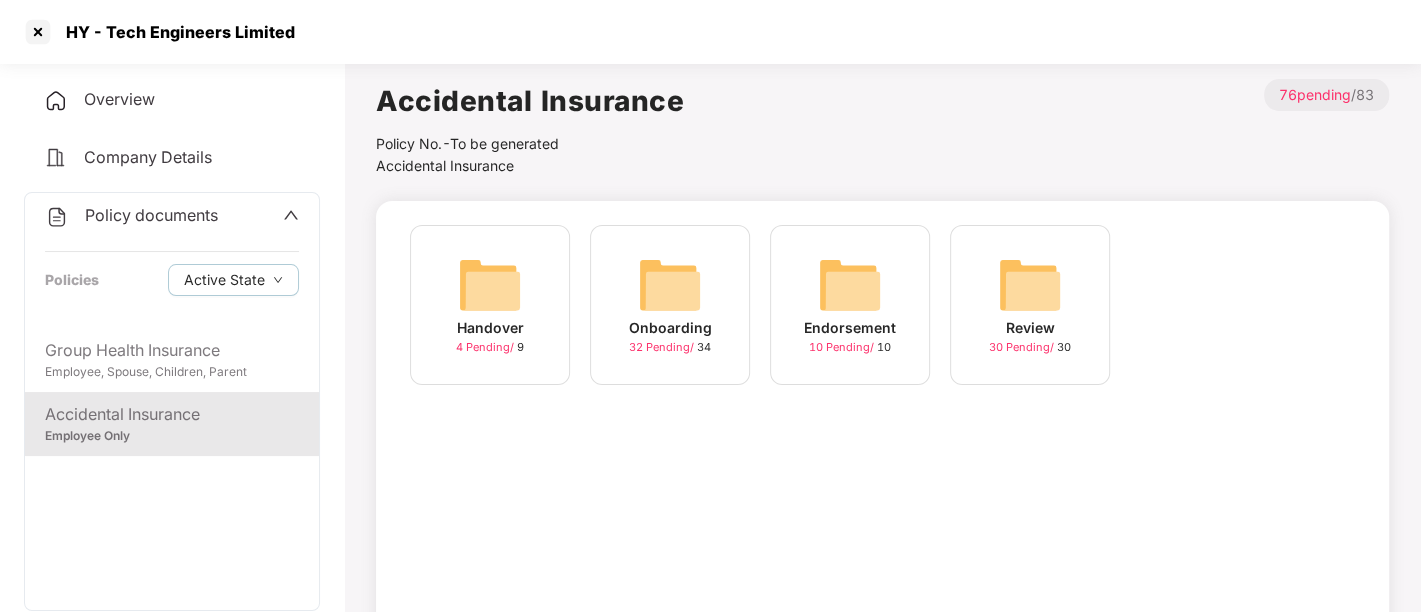 click on "Onboarding" at bounding box center (670, 328) 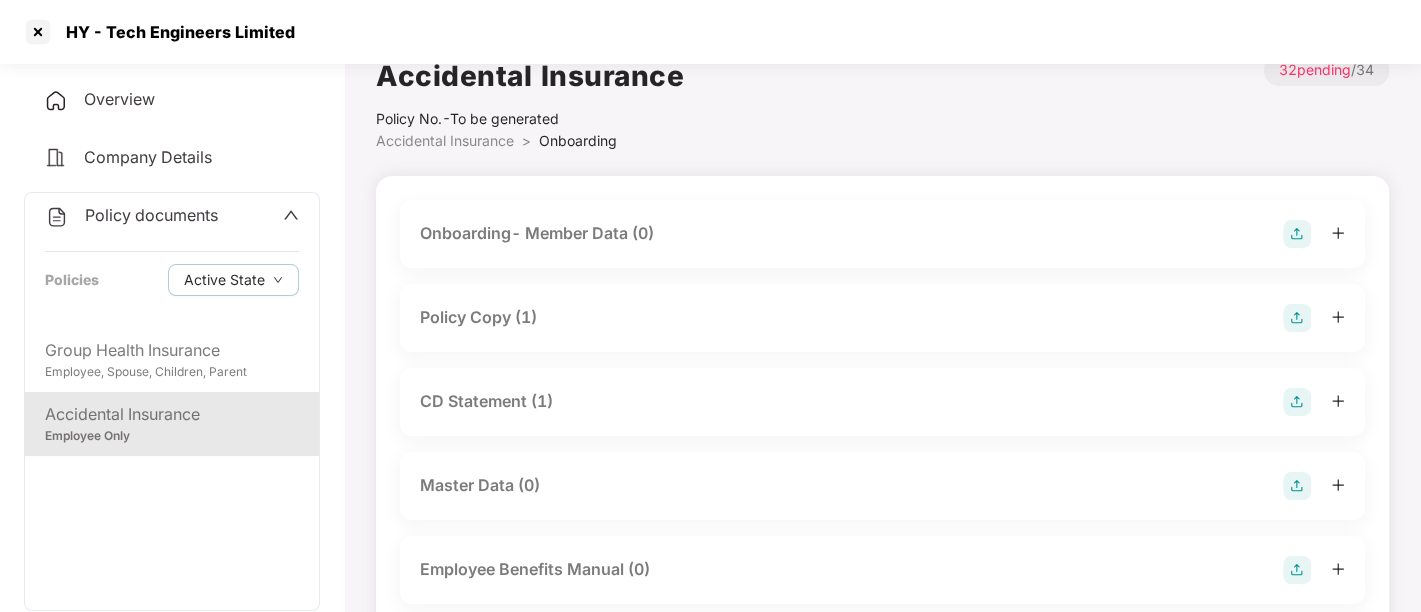 scroll, scrollTop: 0, scrollLeft: 0, axis: both 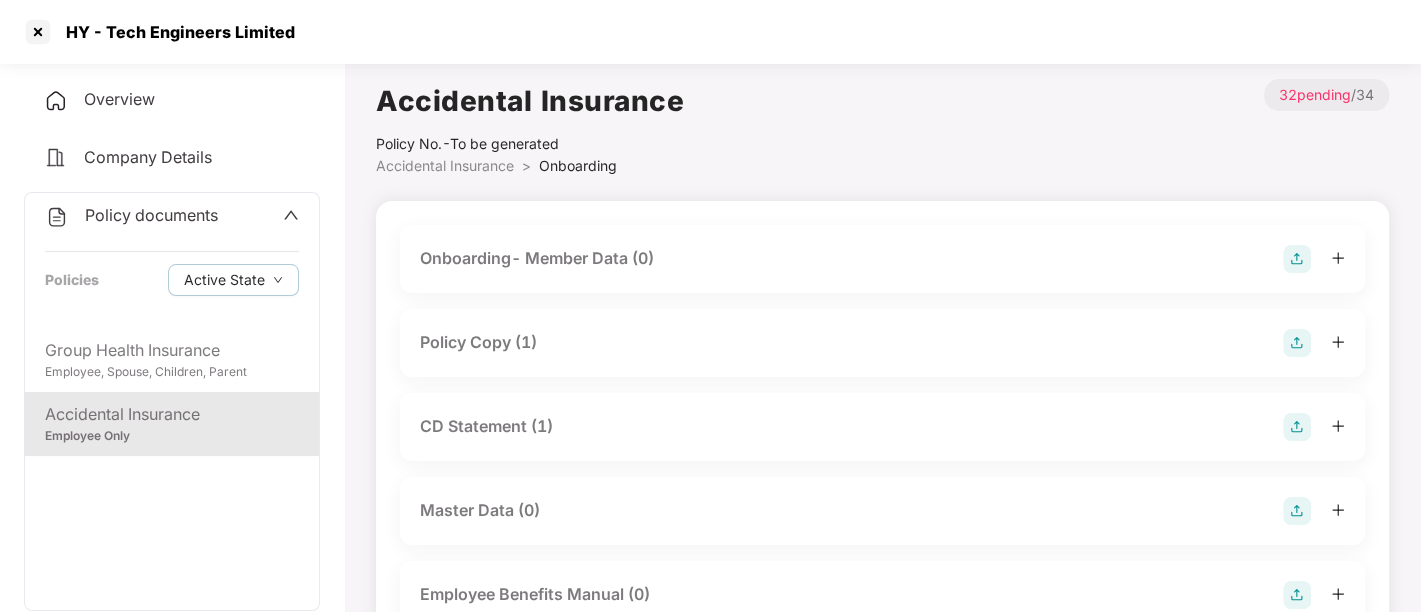 click at bounding box center [1314, 259] 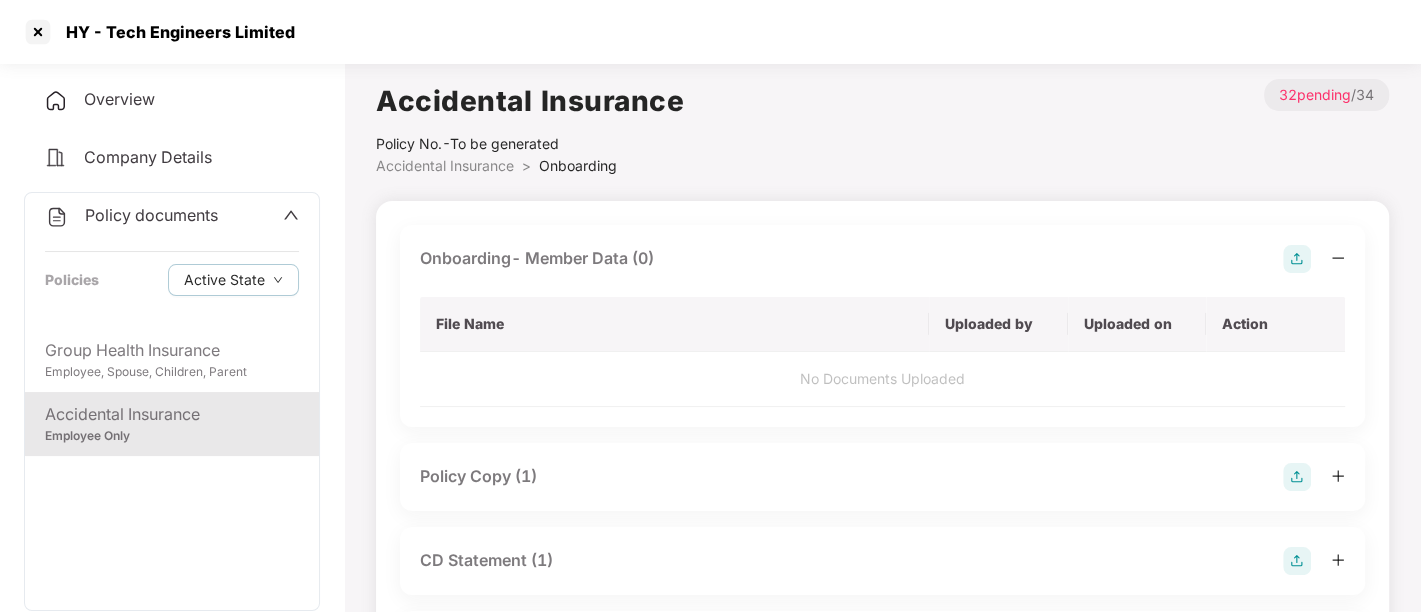click on "No Documents Uploaded" at bounding box center (882, 379) 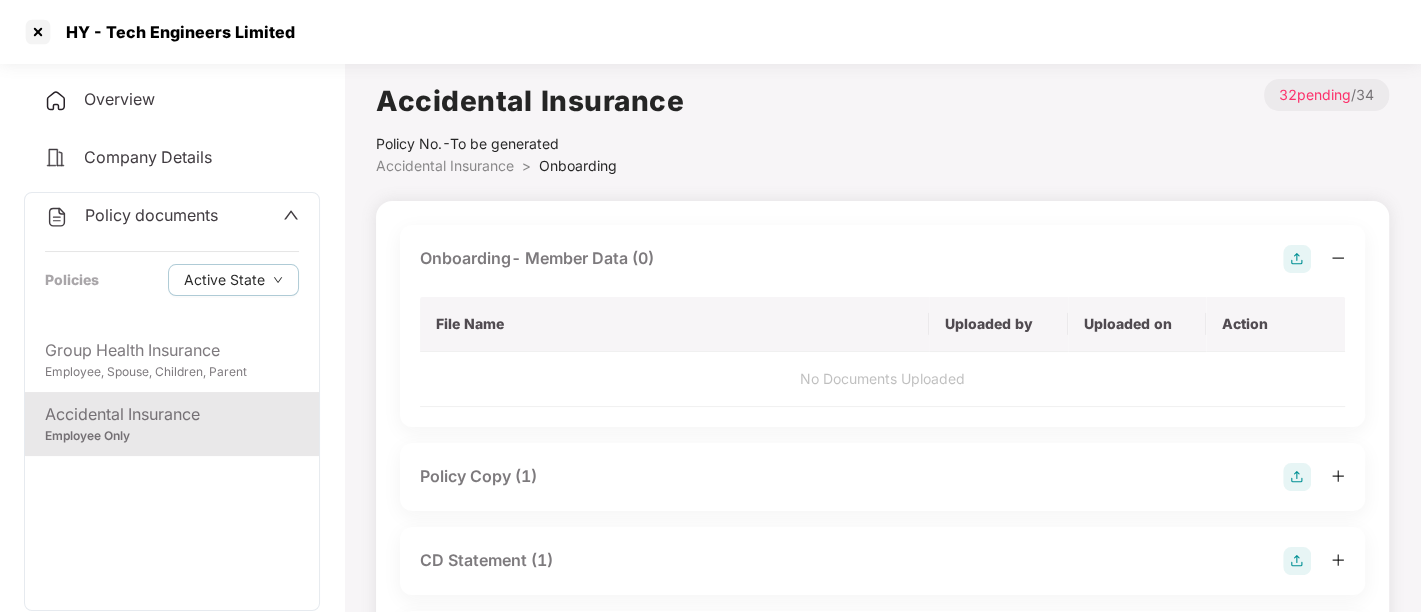 click 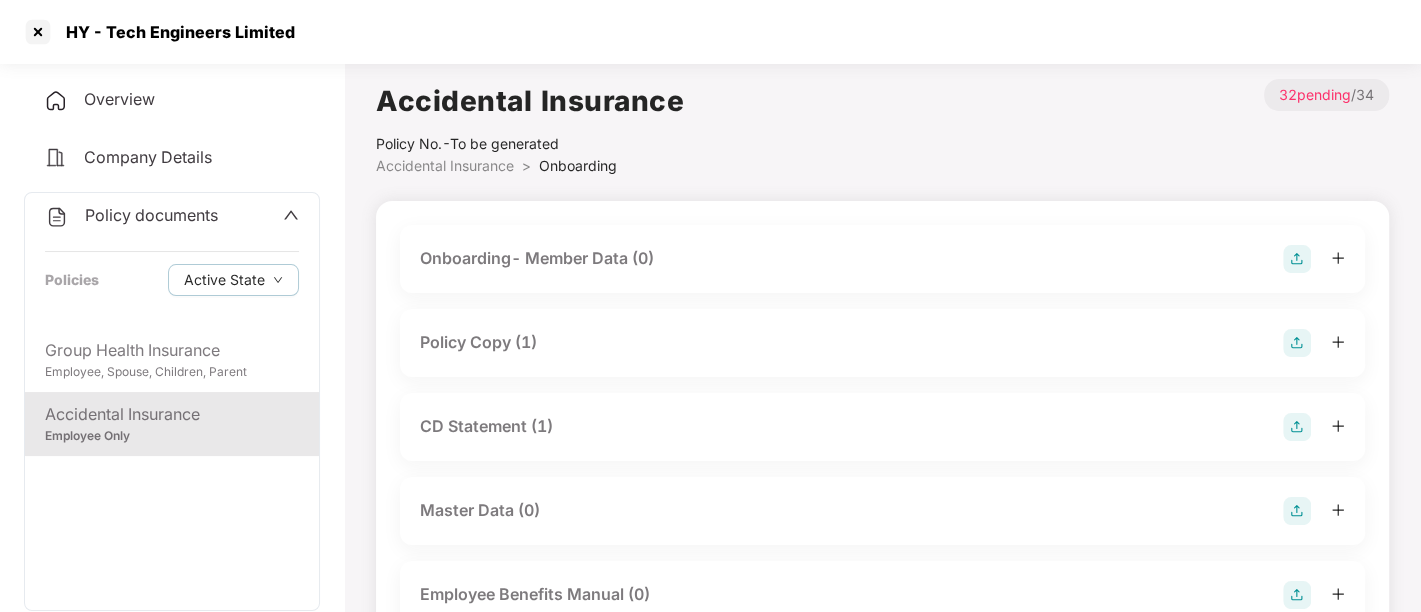 click on "Onboarding- Member Data (0)" at bounding box center (882, 259) 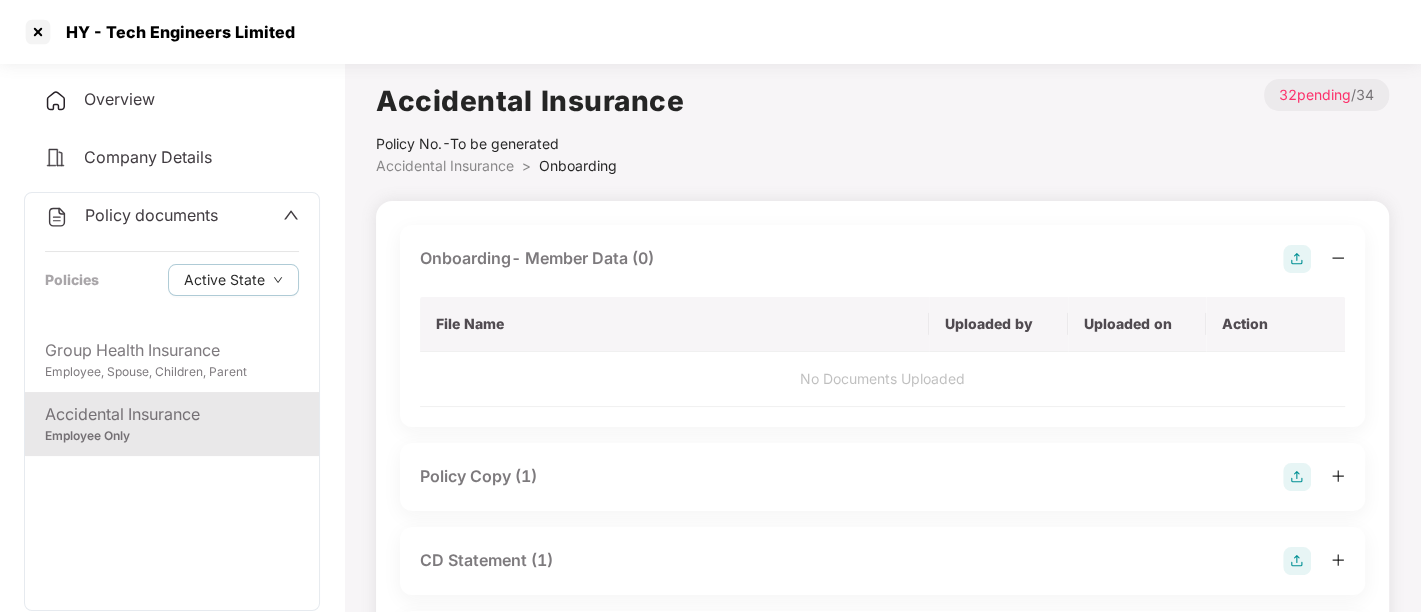 drag, startPoint x: 817, startPoint y: 373, endPoint x: 661, endPoint y: 378, distance: 156.08011 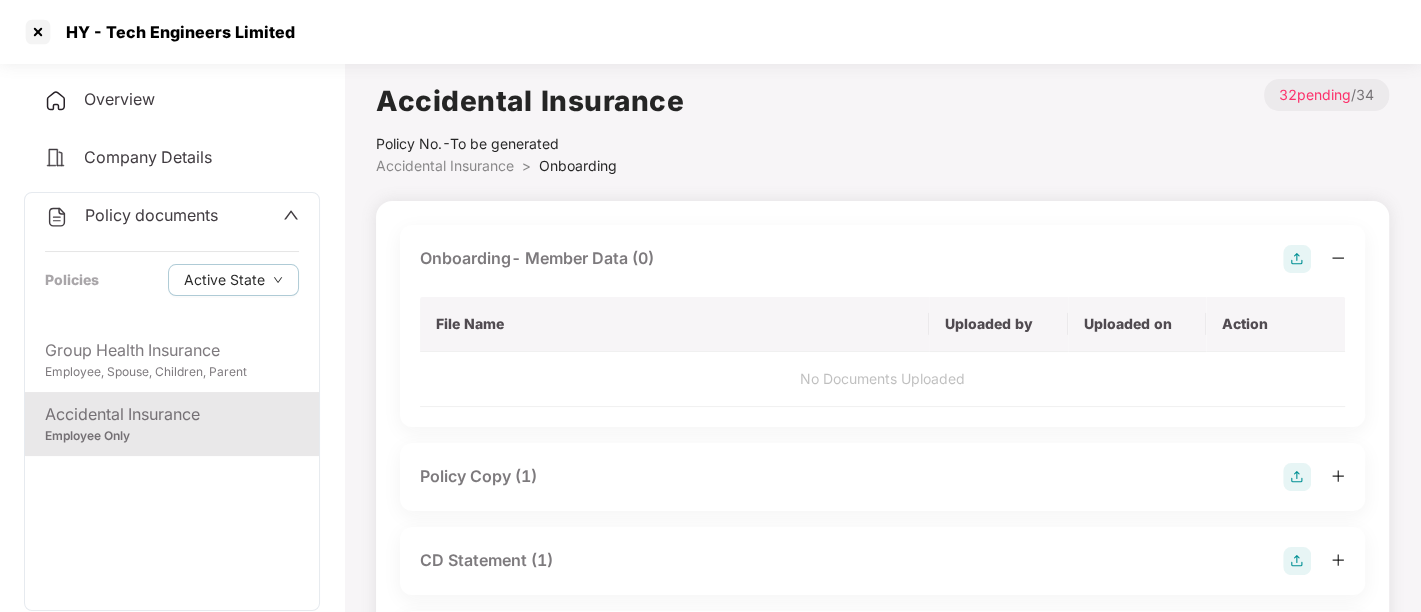 click on "Uploaded by" at bounding box center (998, 324) 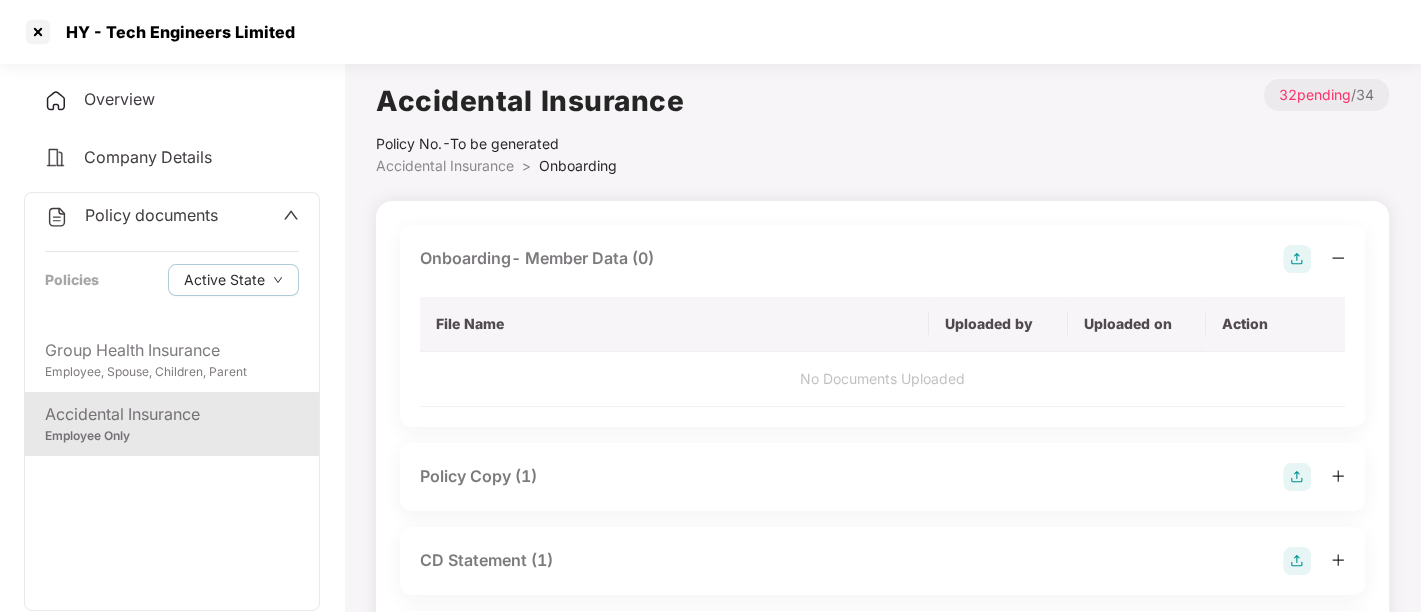 click on "No Documents Uploaded" at bounding box center (882, 379) 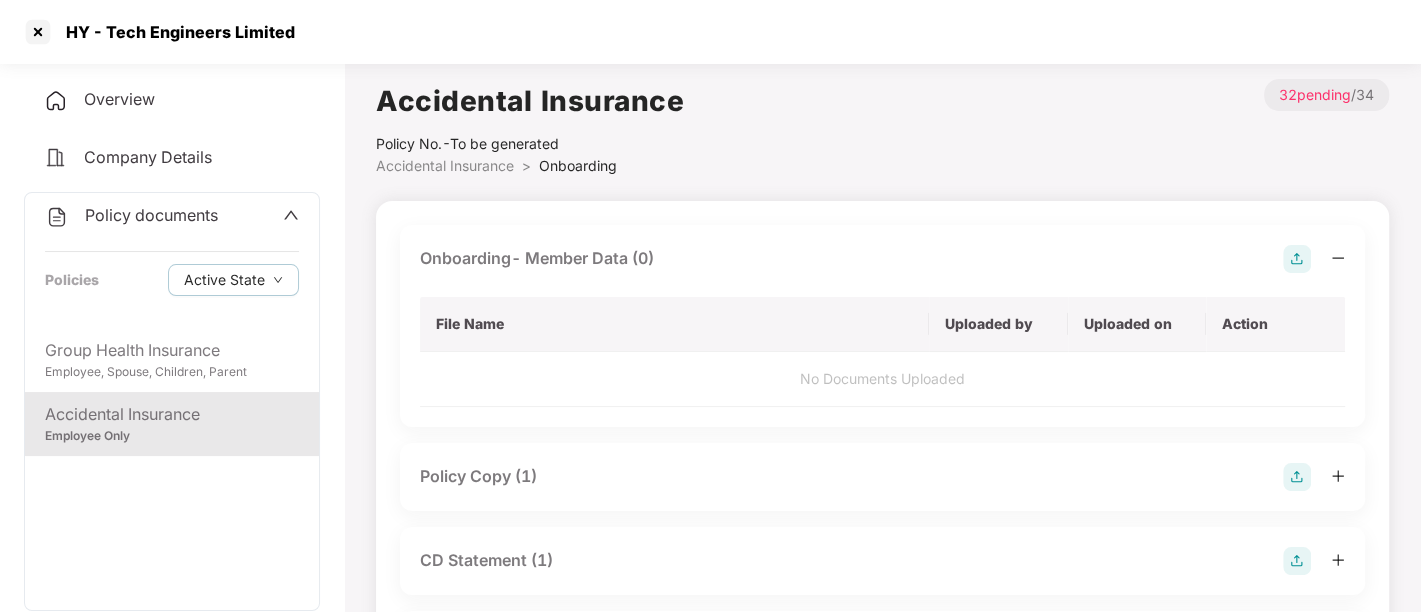 click 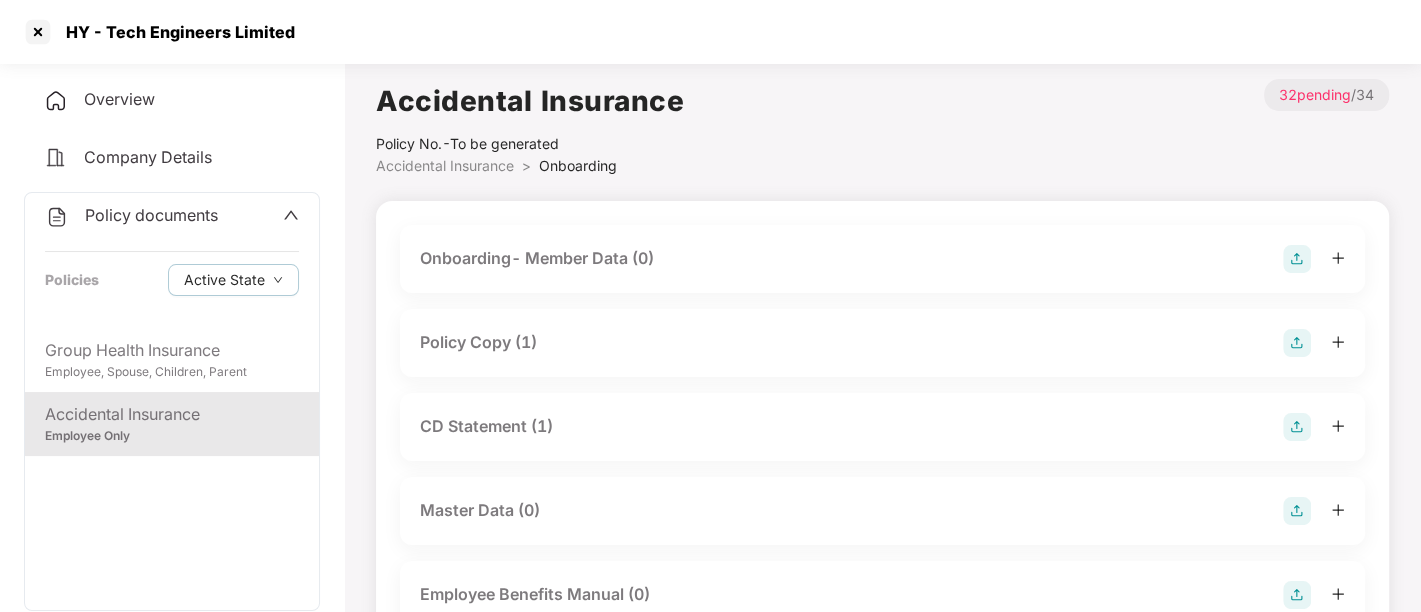 click 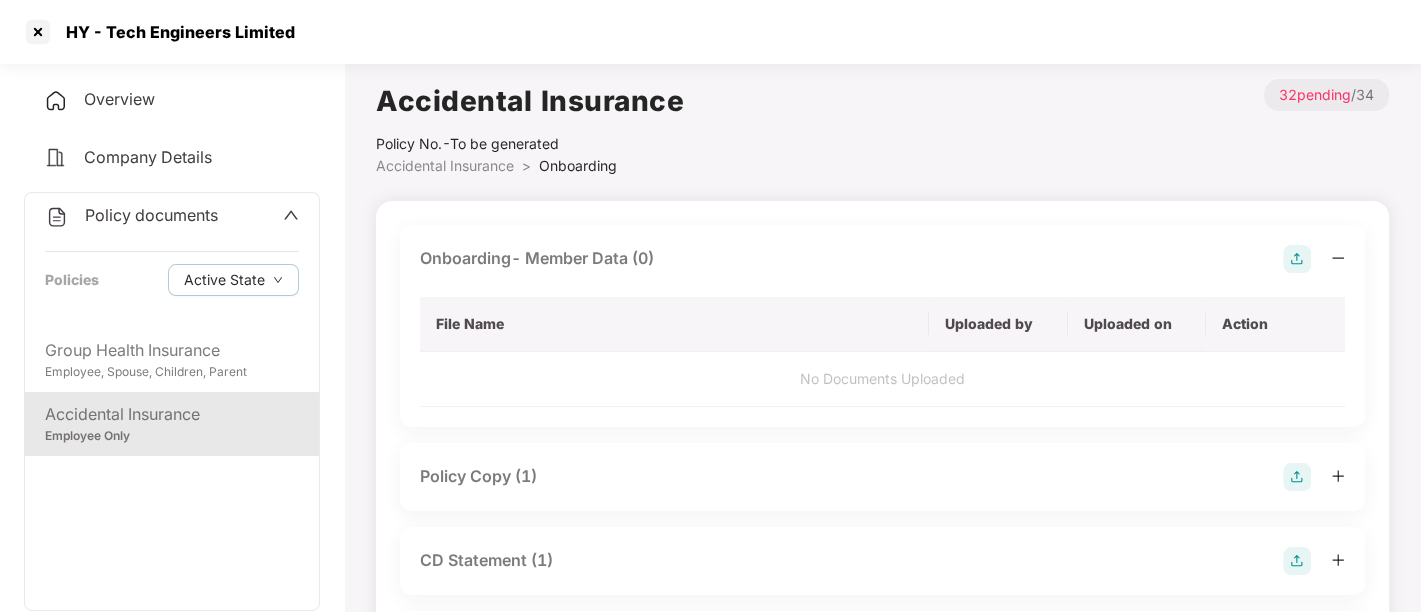 click on "Company Details" at bounding box center [172, 158] 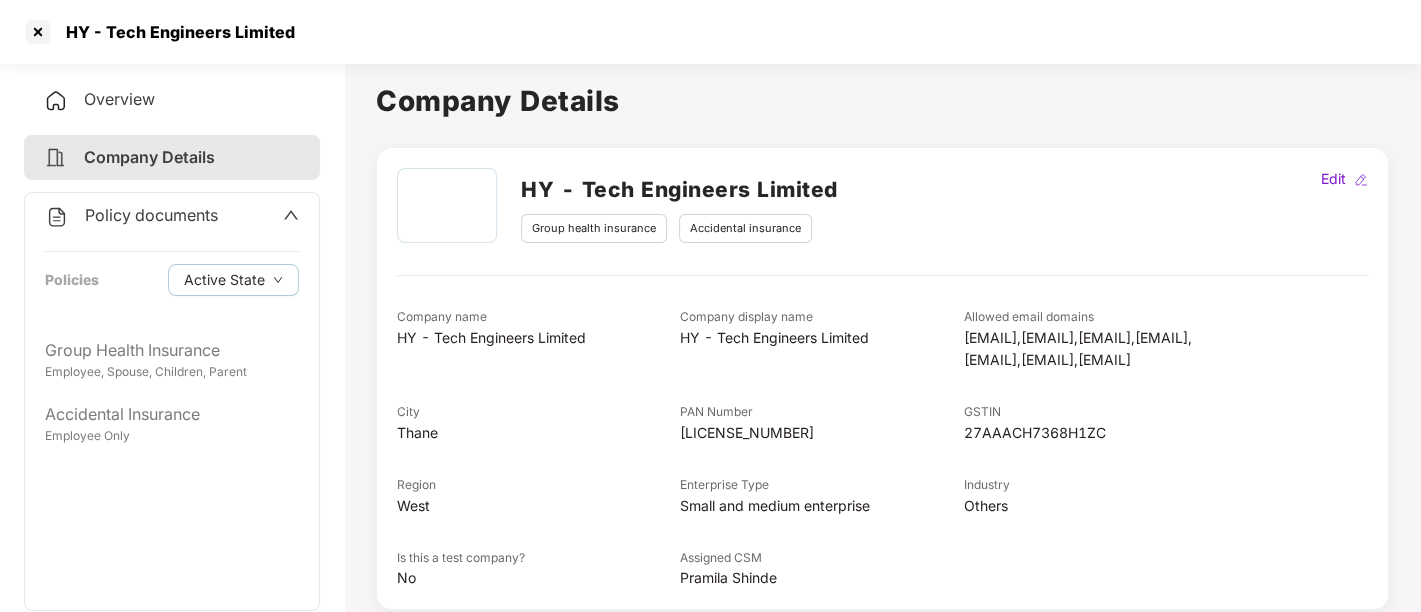 click on "Policy documents" at bounding box center (172, 216) 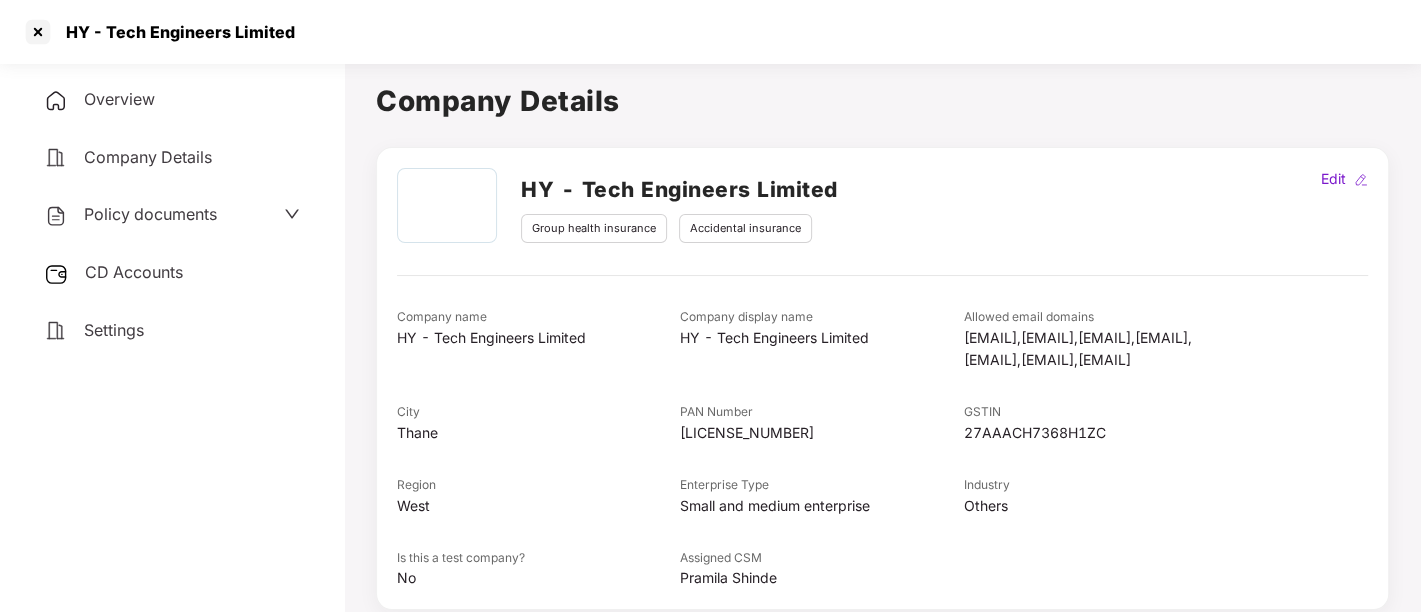 click on "Policy documents" at bounding box center [172, 215] 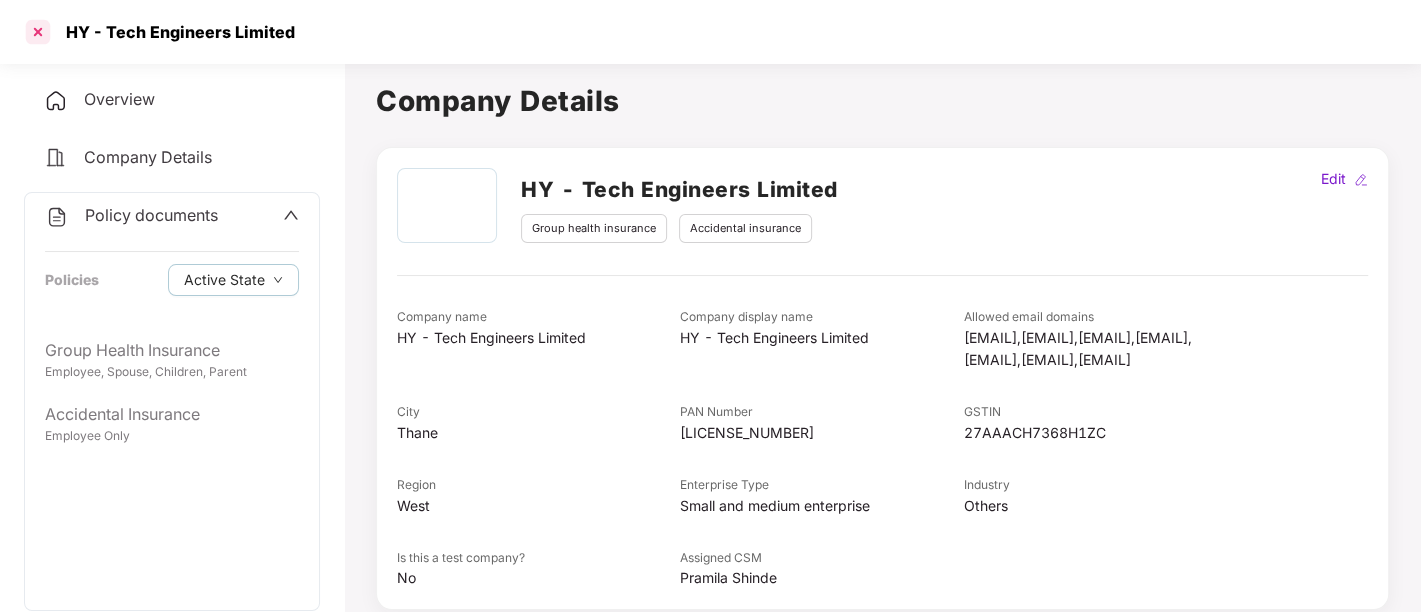 click at bounding box center [38, 32] 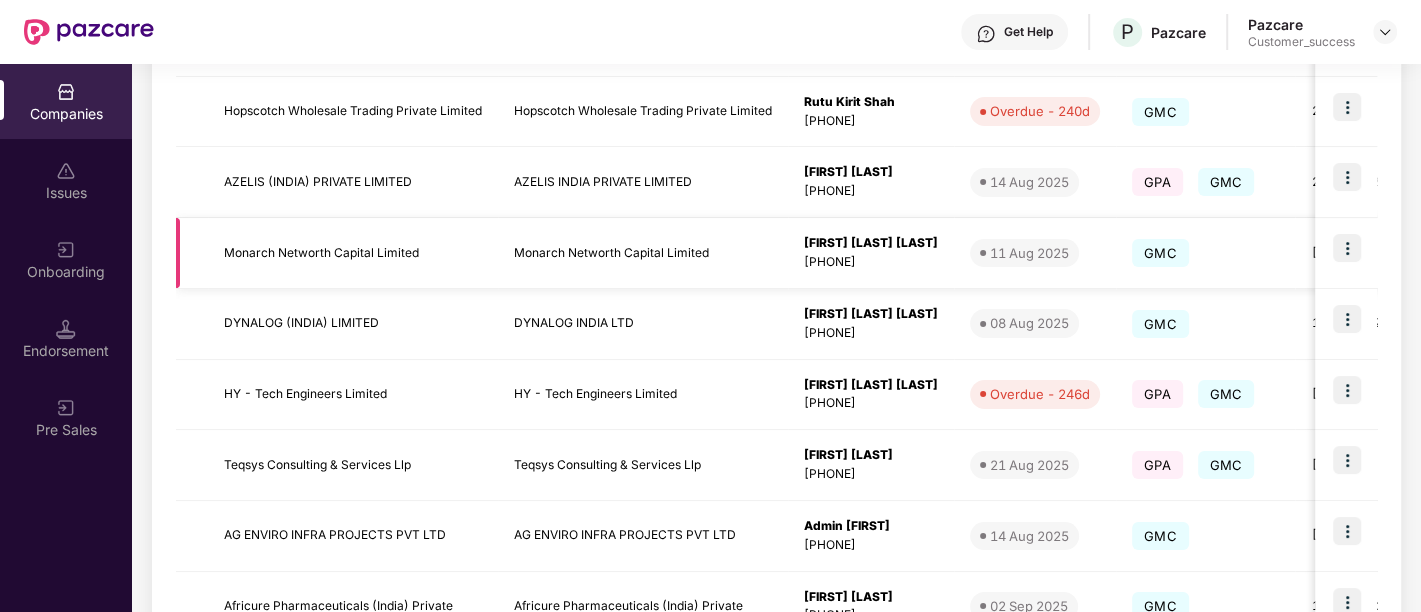 scroll, scrollTop: 443, scrollLeft: 0, axis: vertical 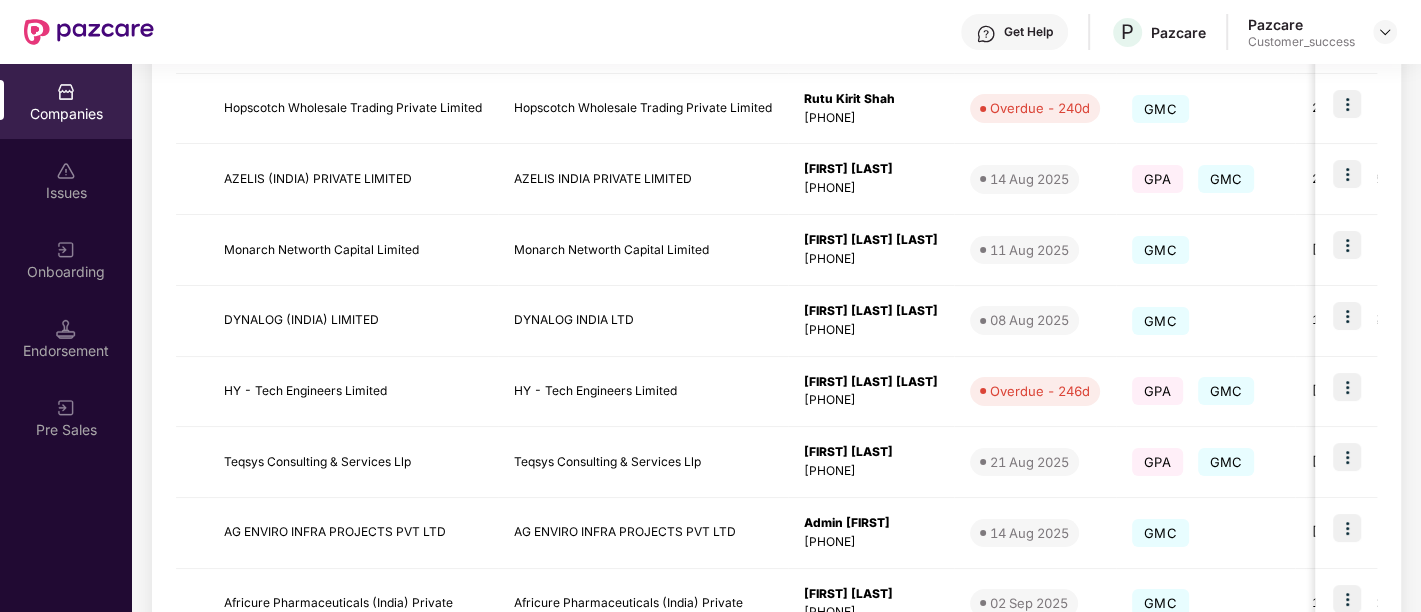 click on "Onboarding" at bounding box center (66, 259) 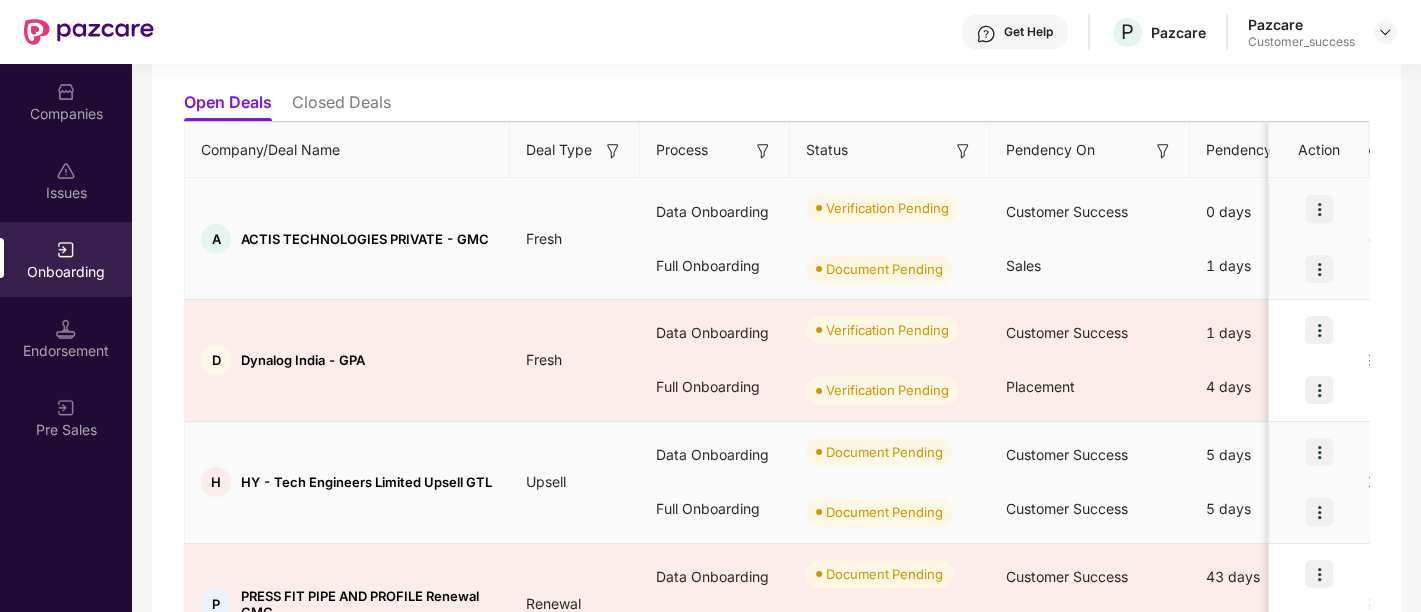 scroll, scrollTop: 0, scrollLeft: 0, axis: both 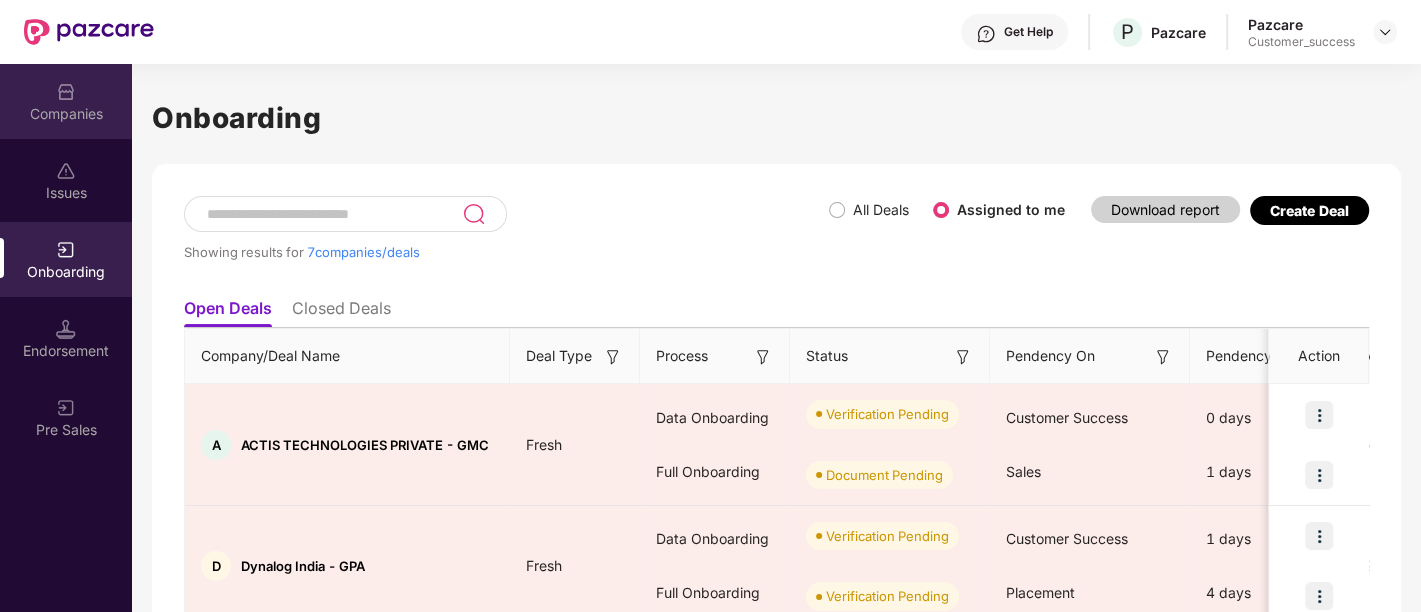 click on "Companies" at bounding box center [66, 114] 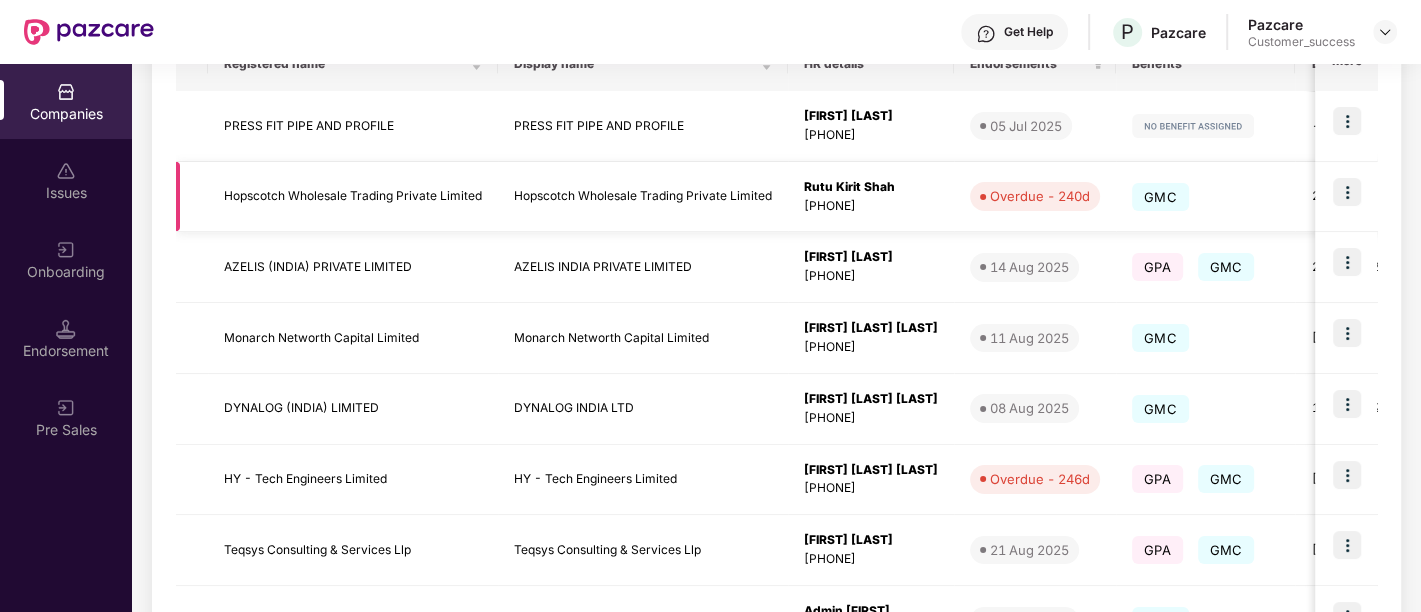 scroll, scrollTop: 368, scrollLeft: 0, axis: vertical 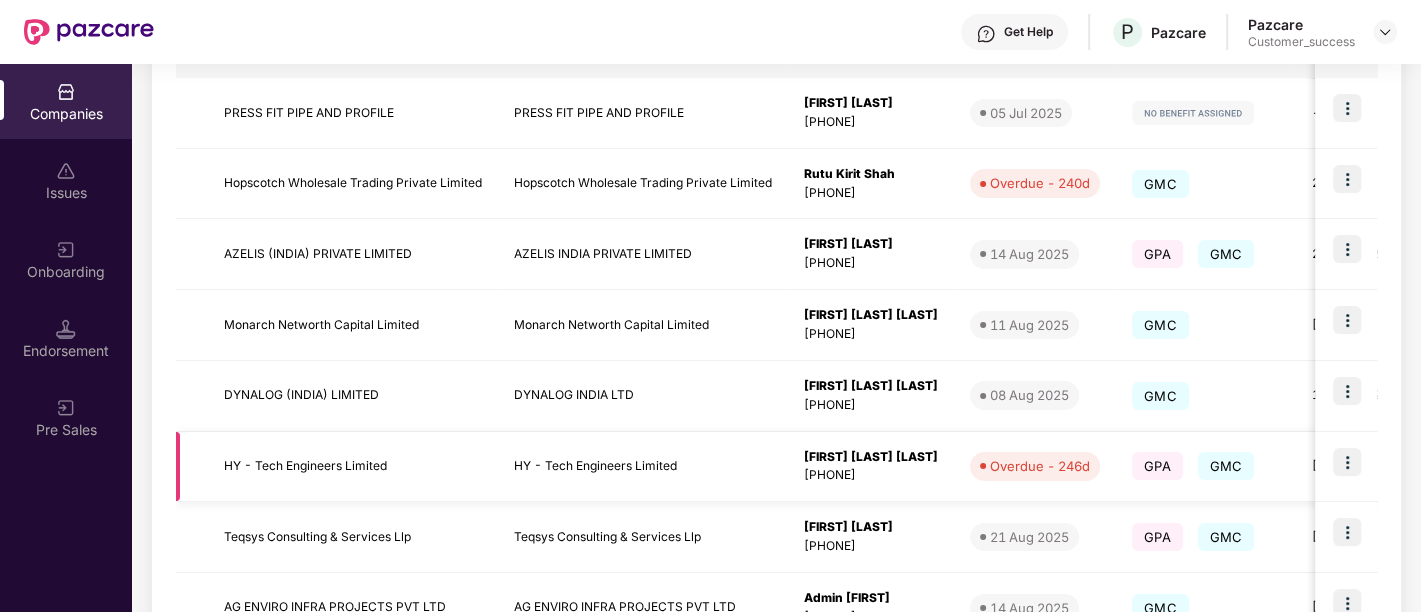 click on "HY - Tech Engineers Limited" at bounding box center [643, 467] 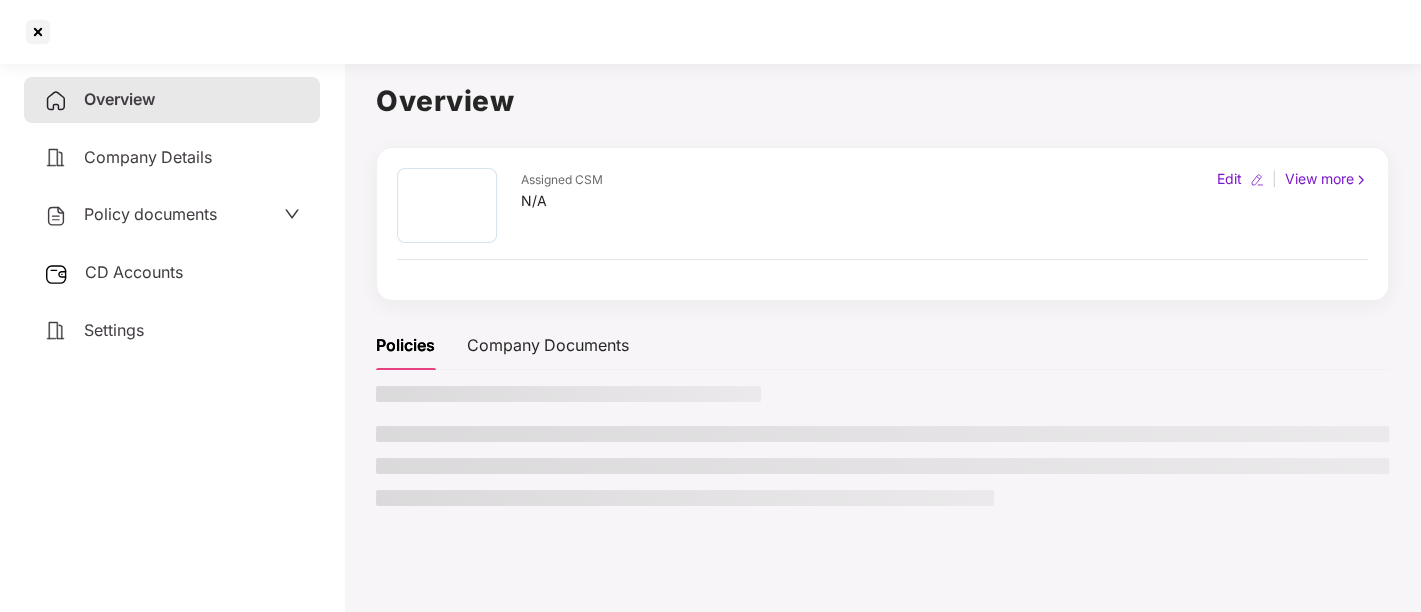 click at bounding box center [685, 498] 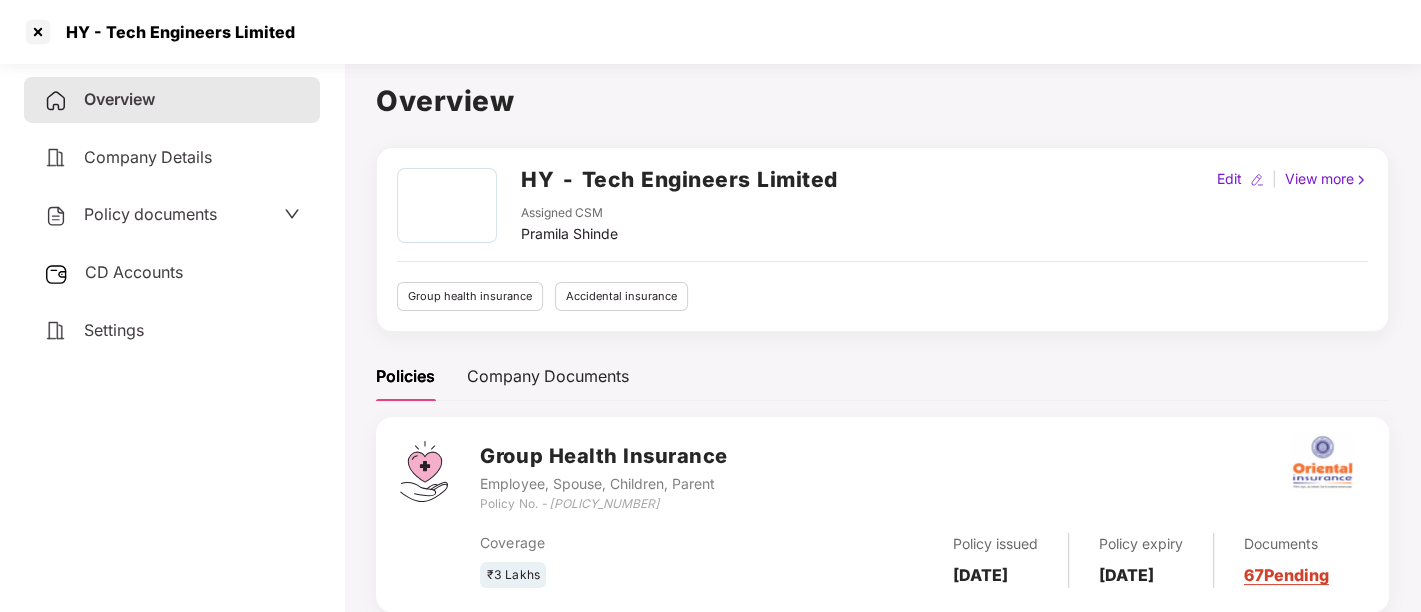 click on "Company Details" at bounding box center (172, 158) 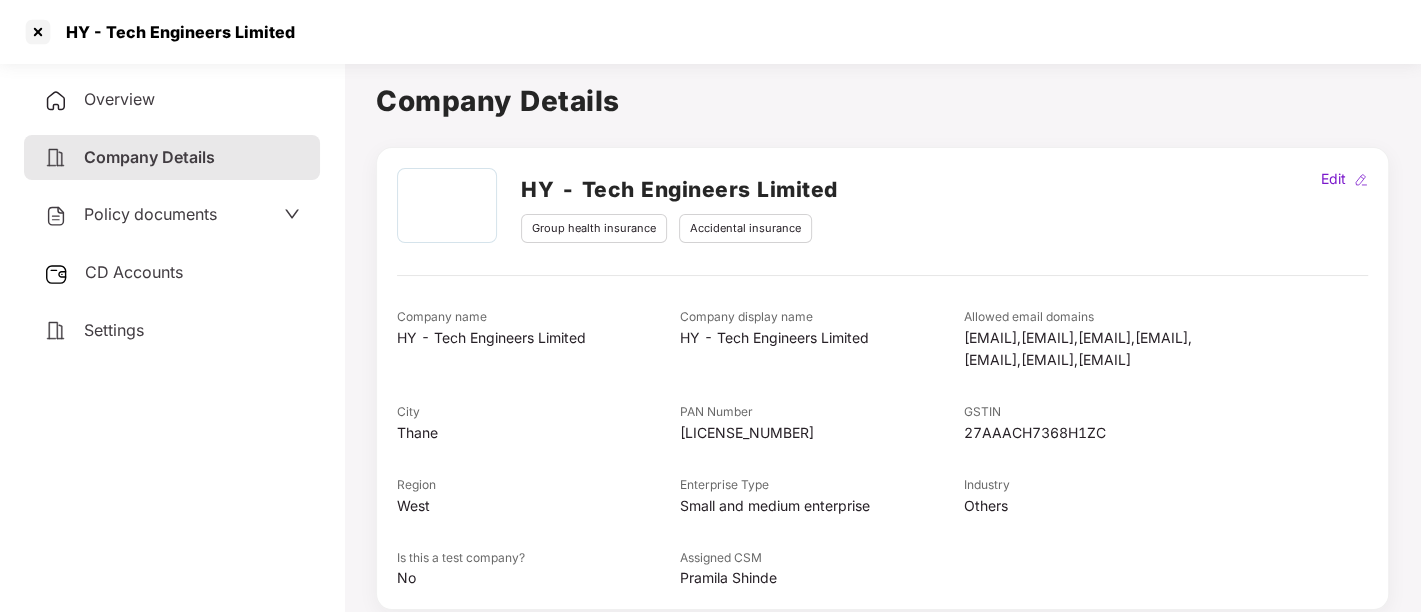 click on "Policy documents" at bounding box center (172, 215) 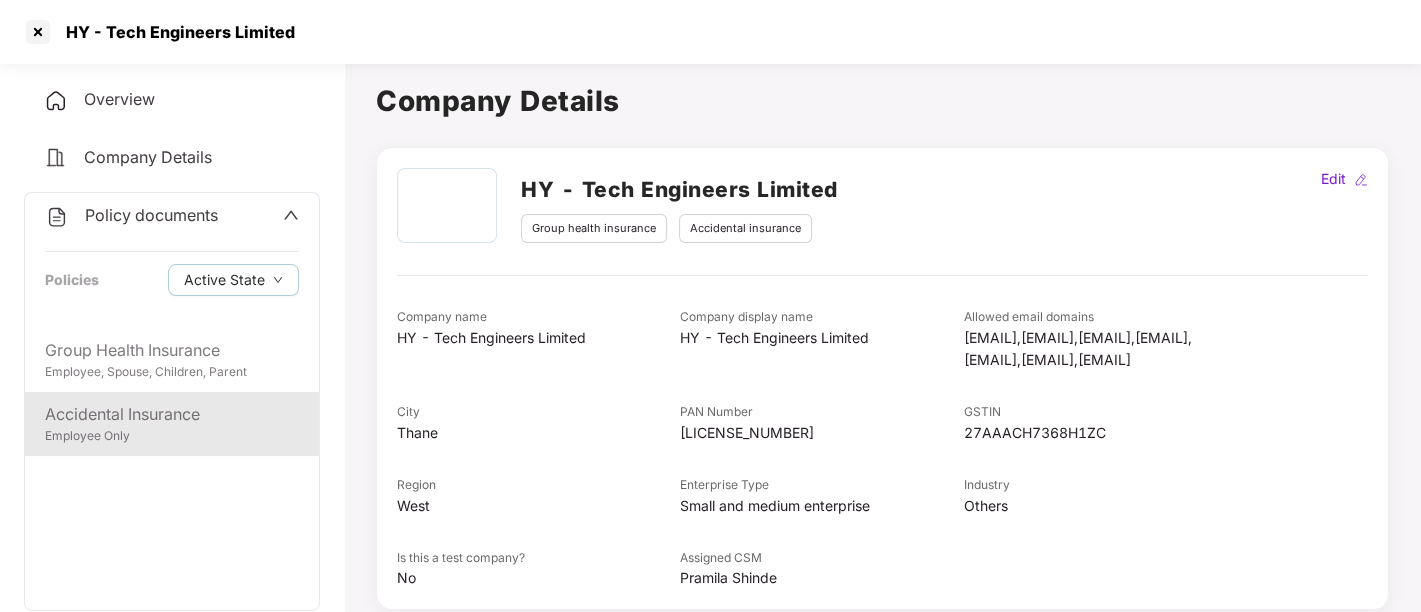 click on "Accidental Insurance" at bounding box center (172, 414) 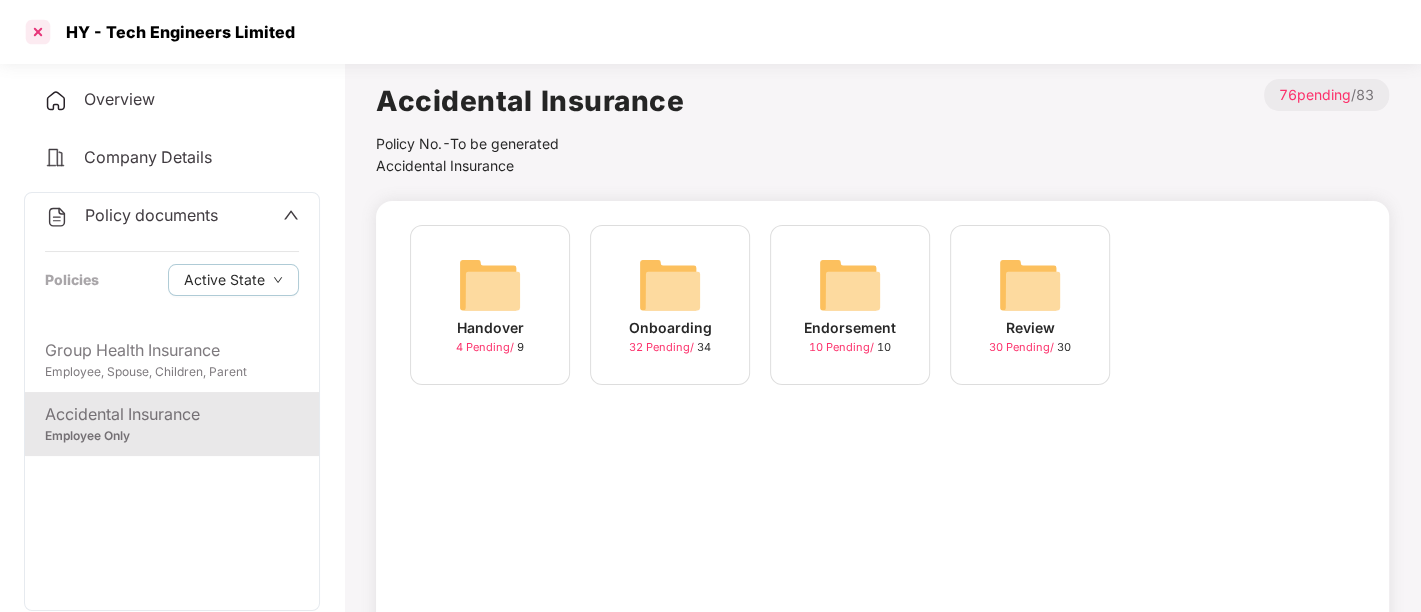 click at bounding box center [38, 32] 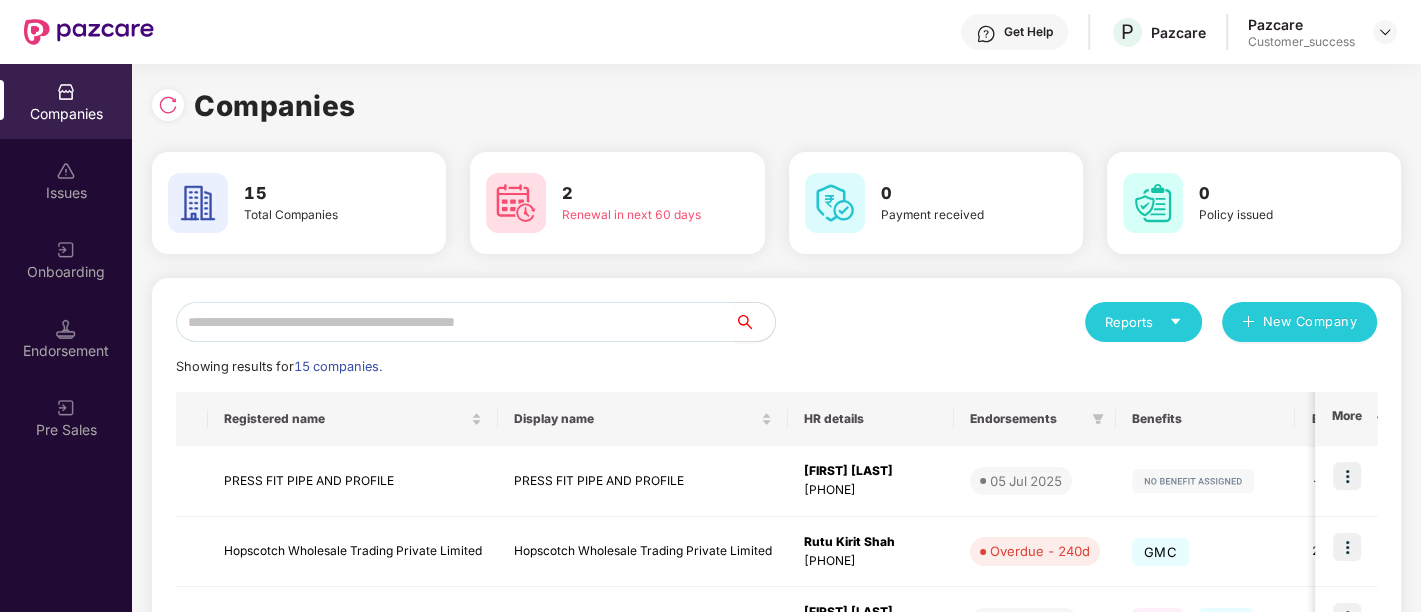 scroll, scrollTop: 0, scrollLeft: 1, axis: horizontal 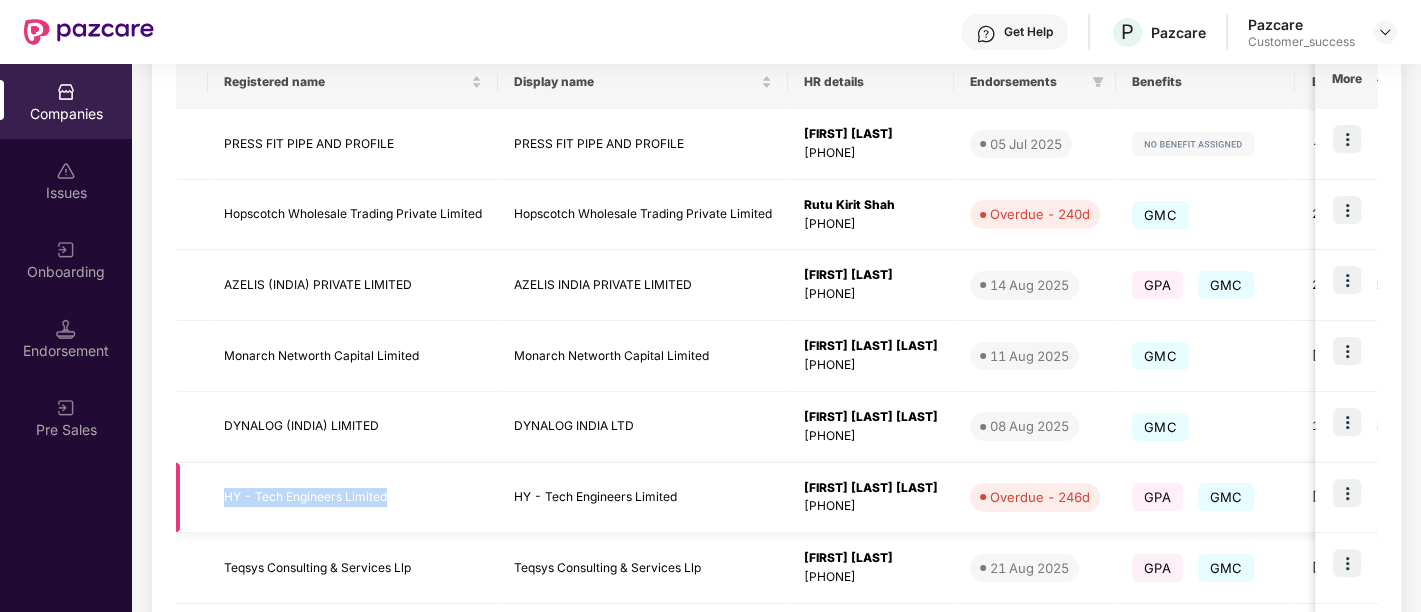 drag, startPoint x: 390, startPoint y: 499, endPoint x: 218, endPoint y: 481, distance: 172.9393 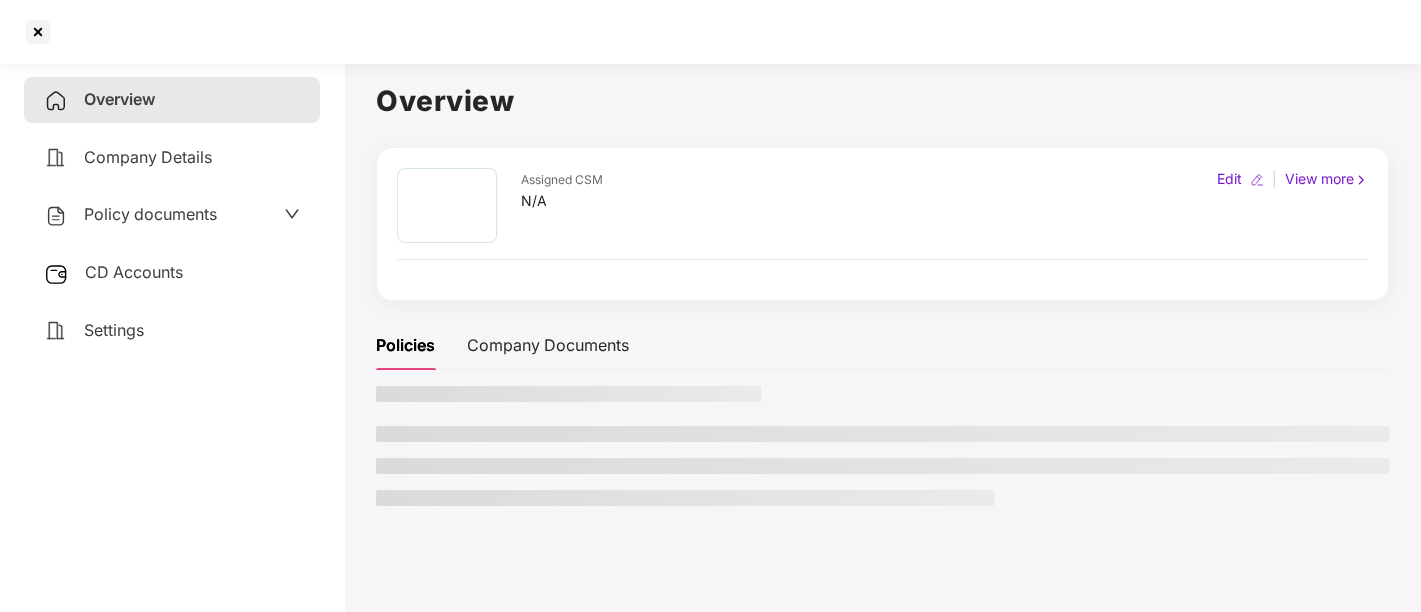 scroll, scrollTop: 0, scrollLeft: 0, axis: both 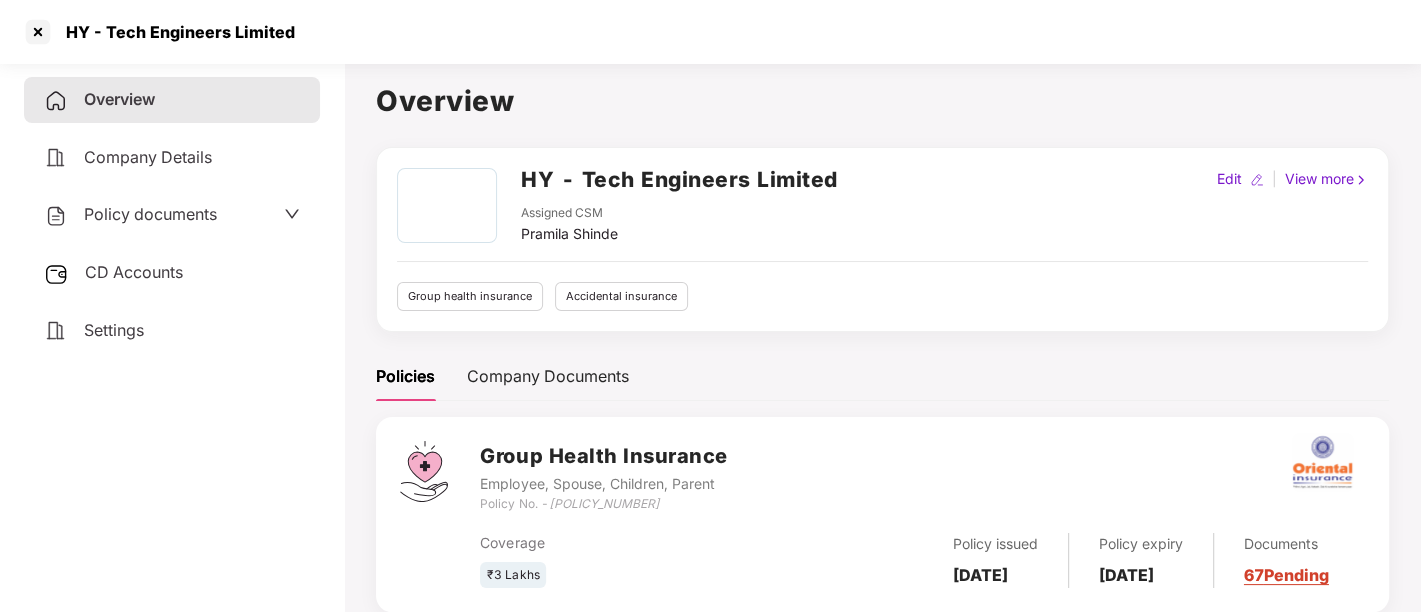 click on "HY - Tech Engineers Limited" at bounding box center [174, 32] 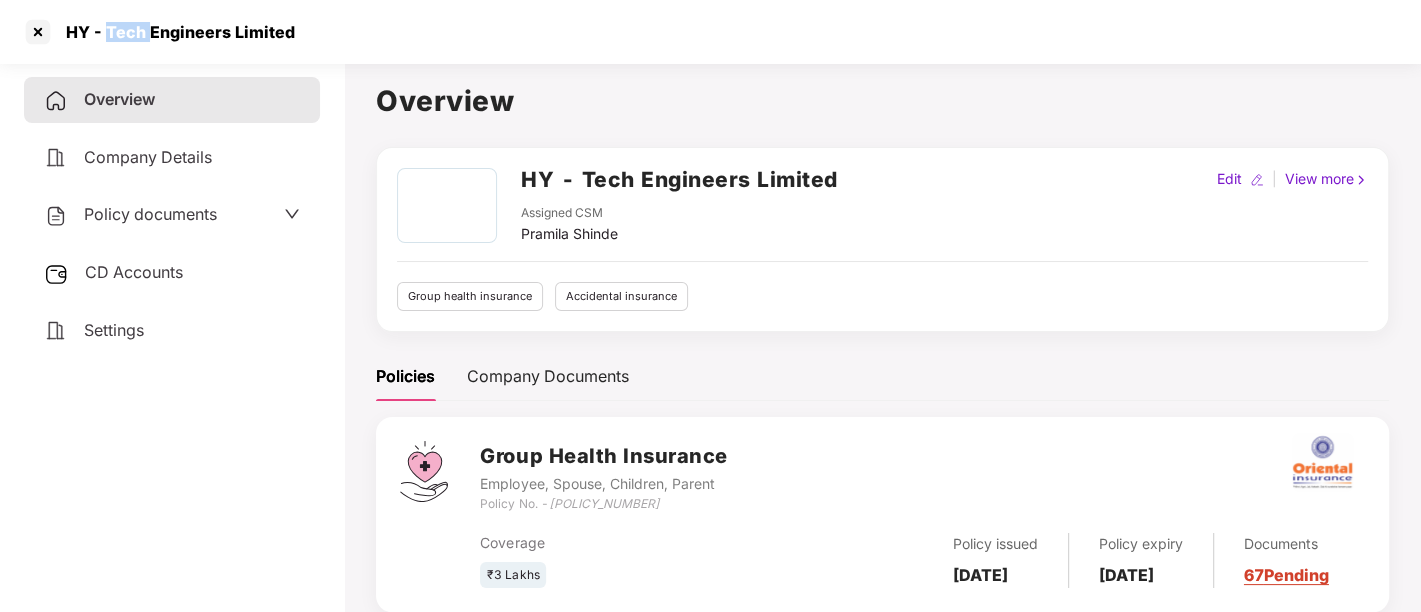 click on "HY - Tech Engineers Limited" at bounding box center (174, 32) 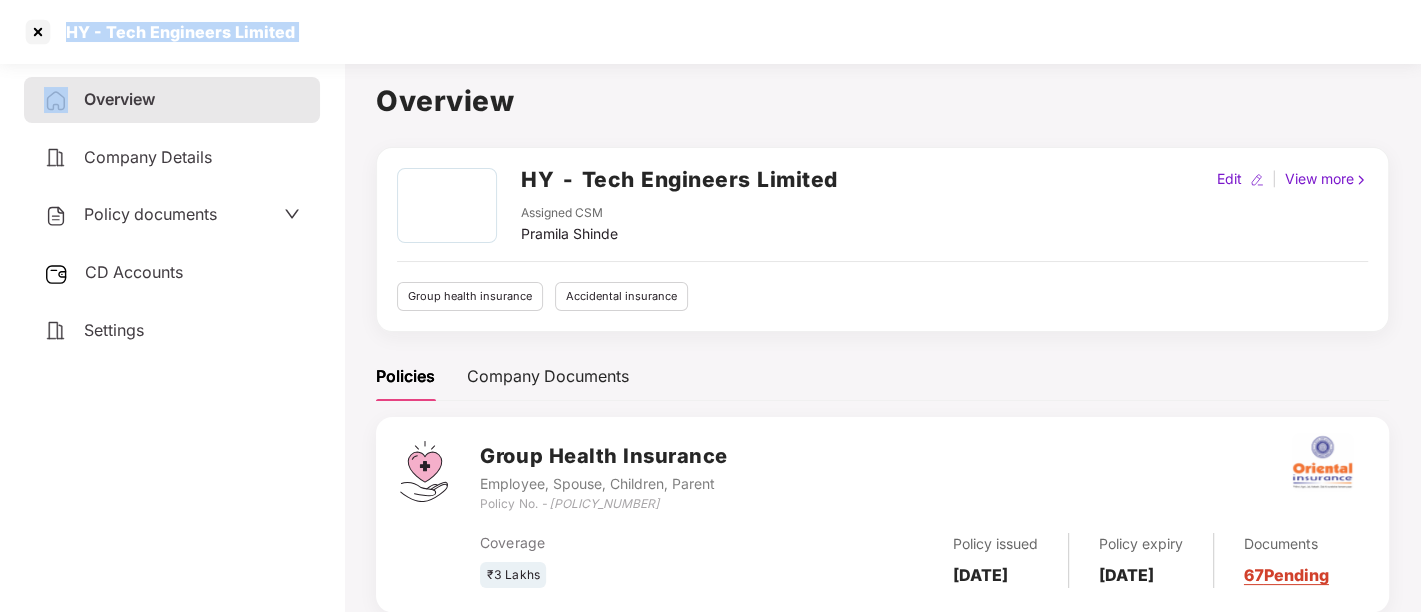 click on "HY - Tech Engineers Limited" at bounding box center (174, 32) 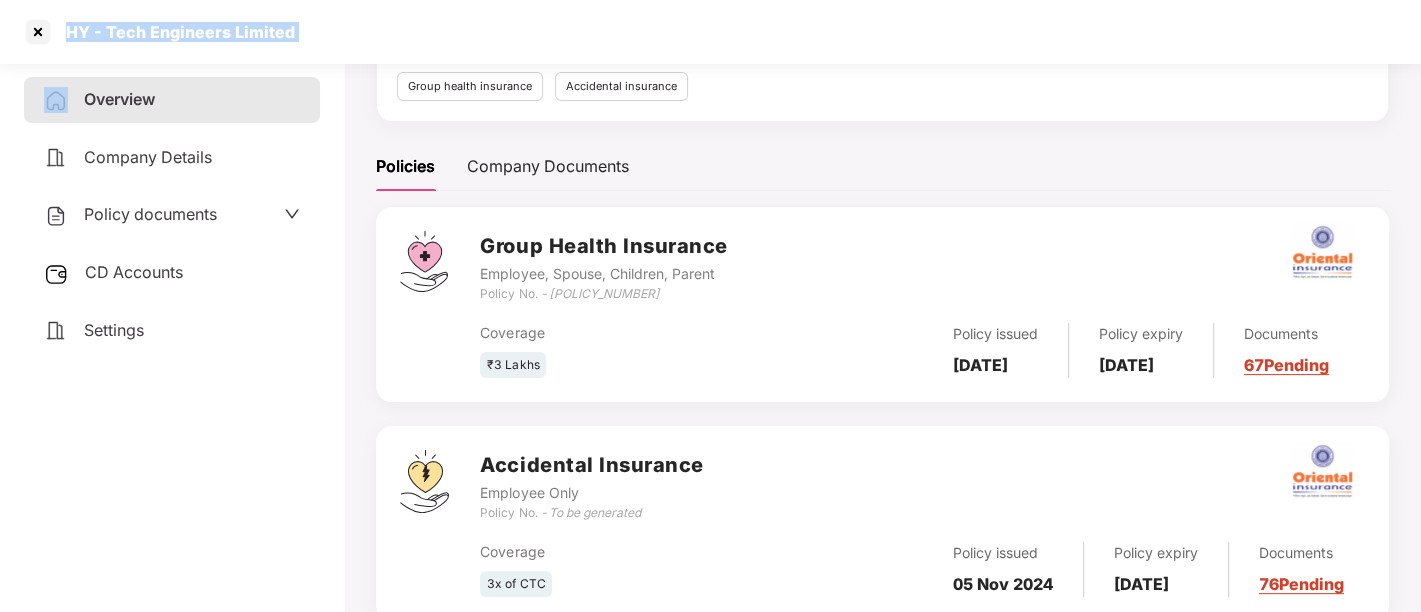 scroll, scrollTop: 276, scrollLeft: 0, axis: vertical 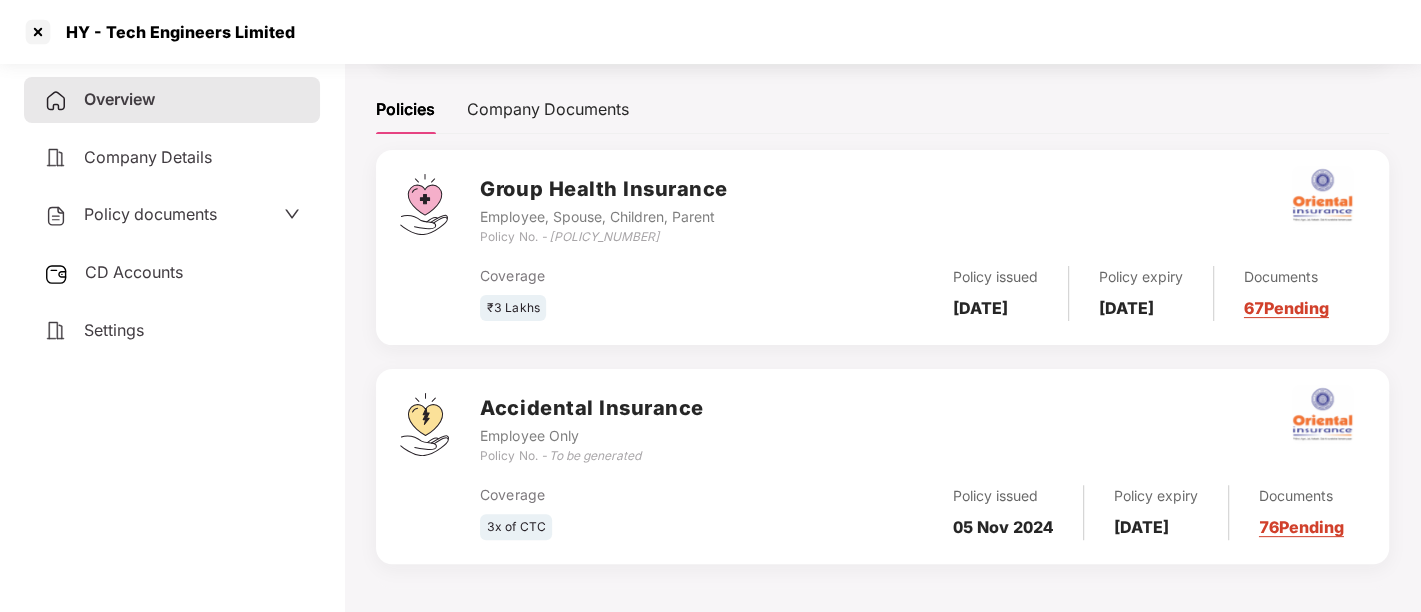 click on "76  Pending" at bounding box center (1301, 527) 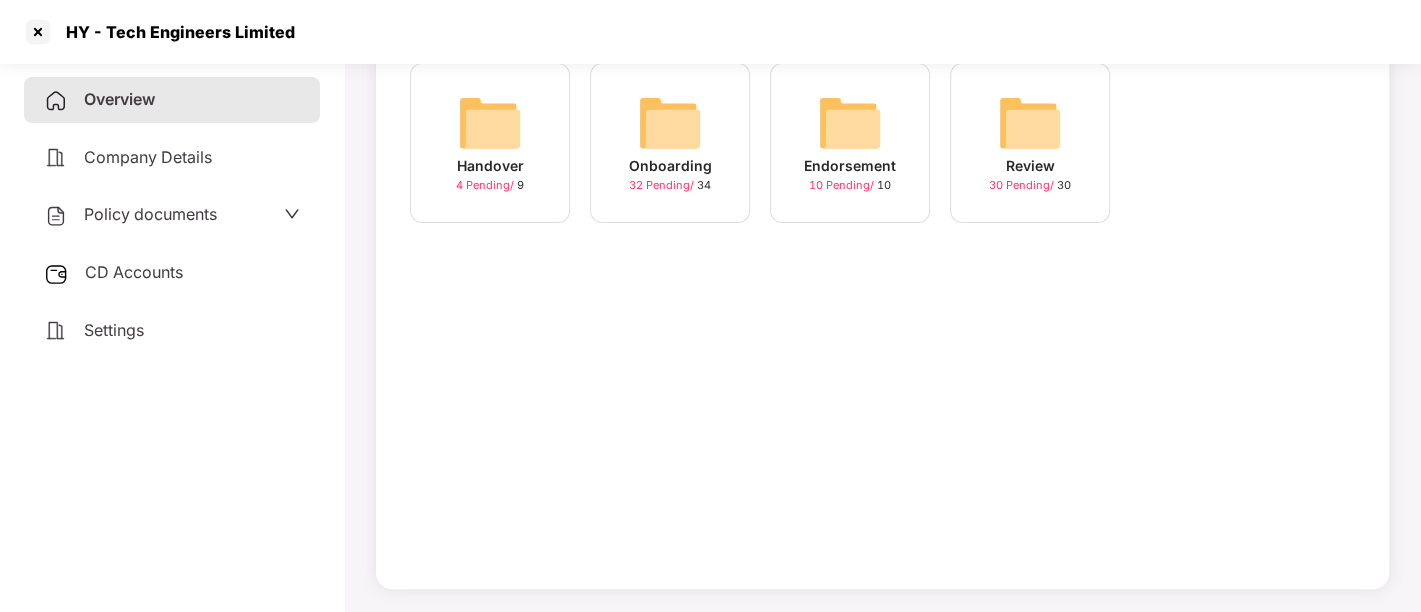 click on "Onboarding" at bounding box center (670, 166) 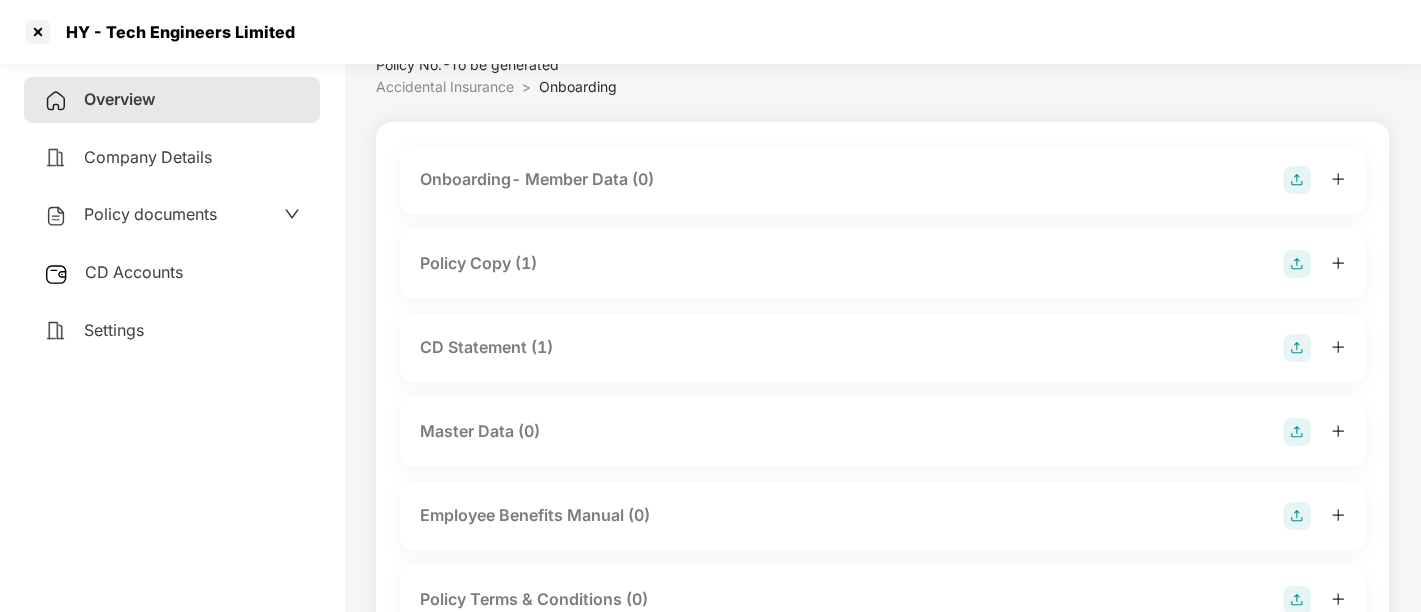 scroll, scrollTop: 80, scrollLeft: 0, axis: vertical 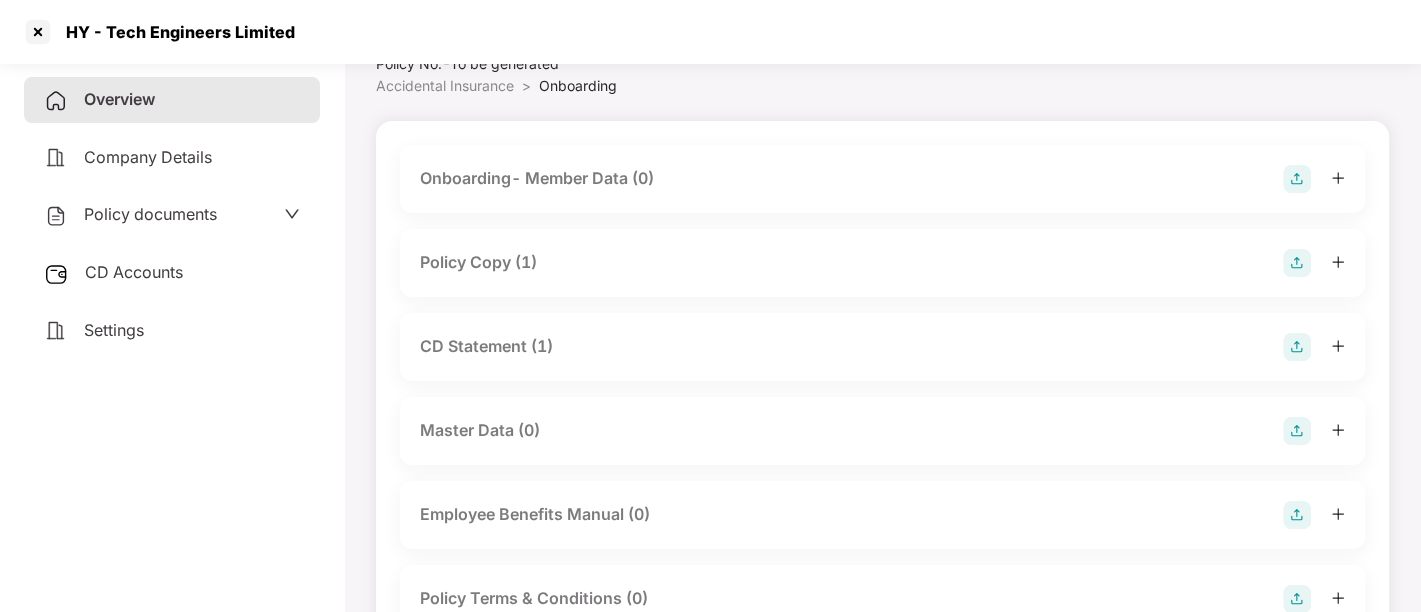 click on "Policy Copy (1)" at bounding box center [882, 263] 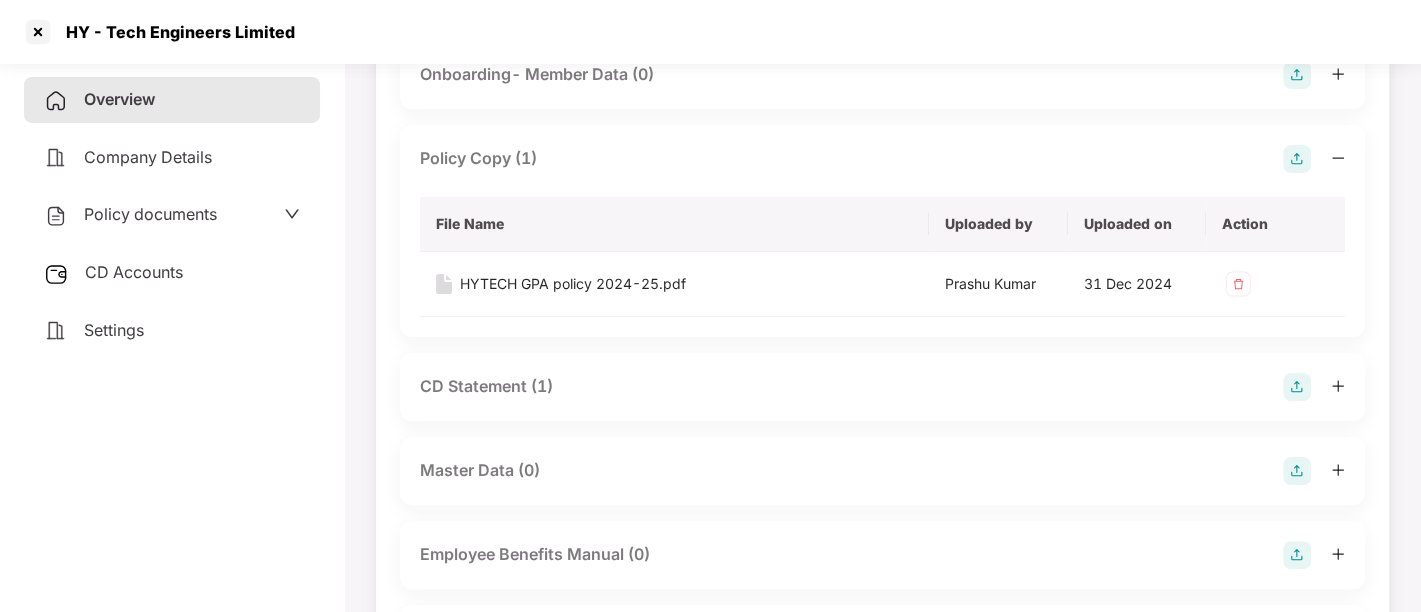 scroll, scrollTop: 204, scrollLeft: 0, axis: vertical 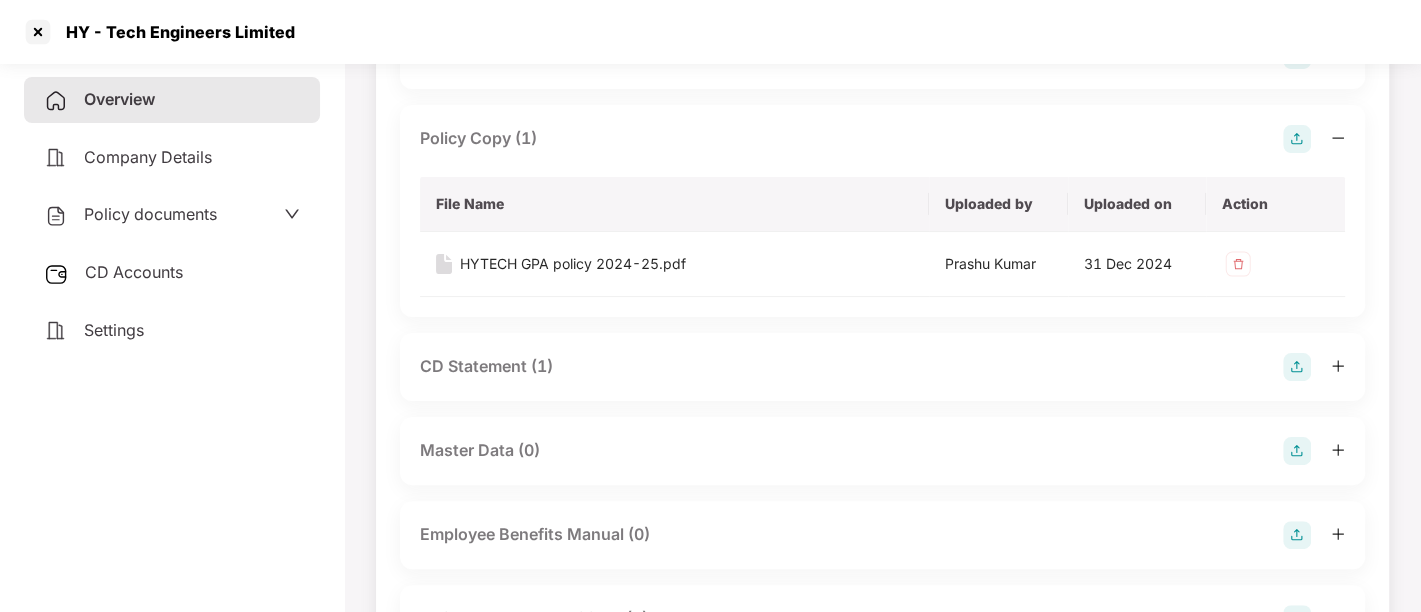 click on "CD Statement (1)" at bounding box center [882, 367] 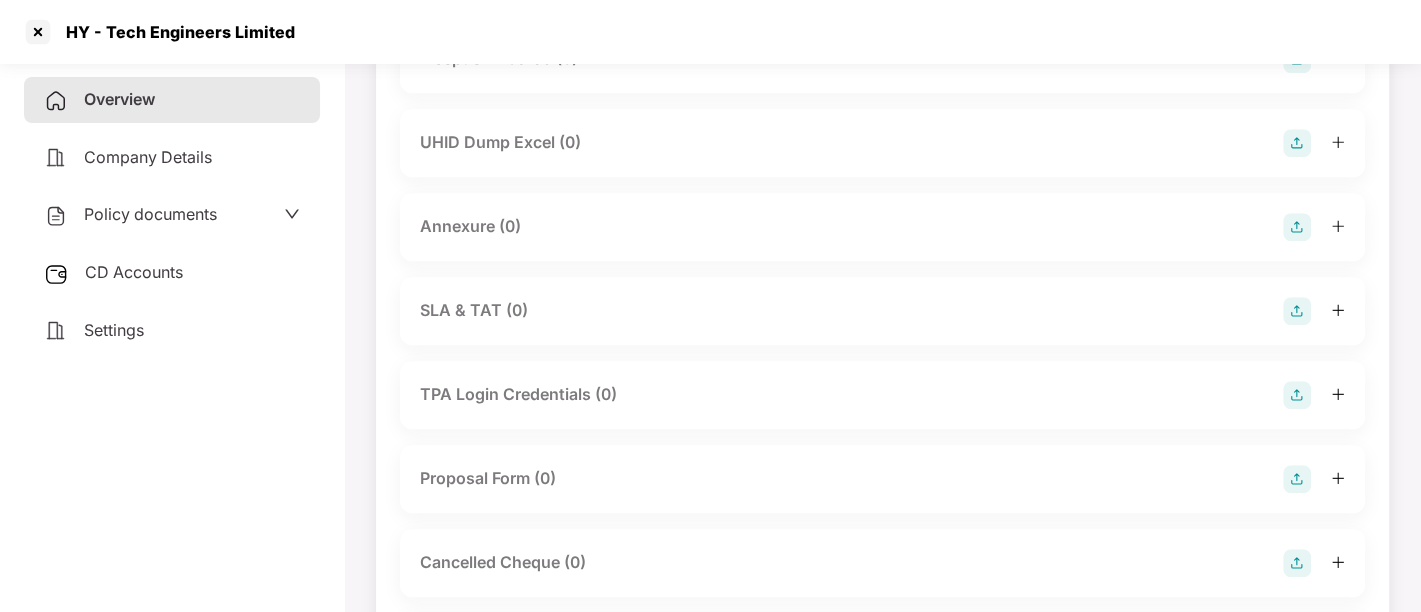 scroll, scrollTop: 1243, scrollLeft: 0, axis: vertical 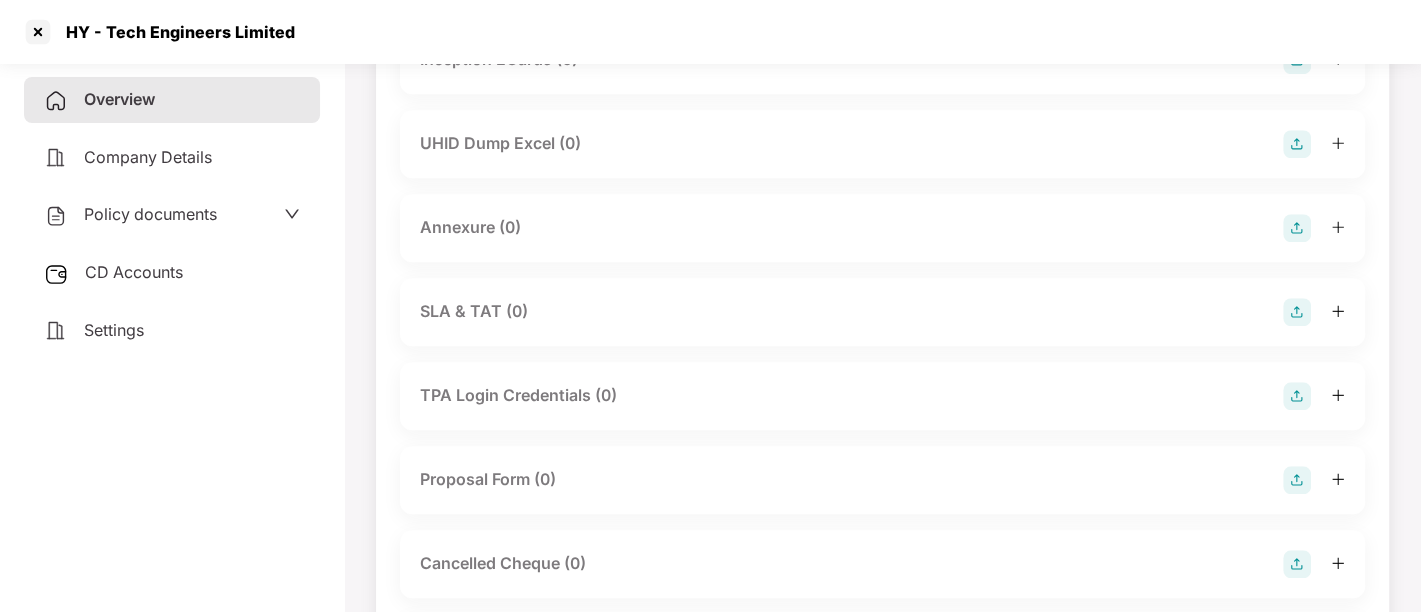 click on "Annexure (0)" at bounding box center [882, 228] 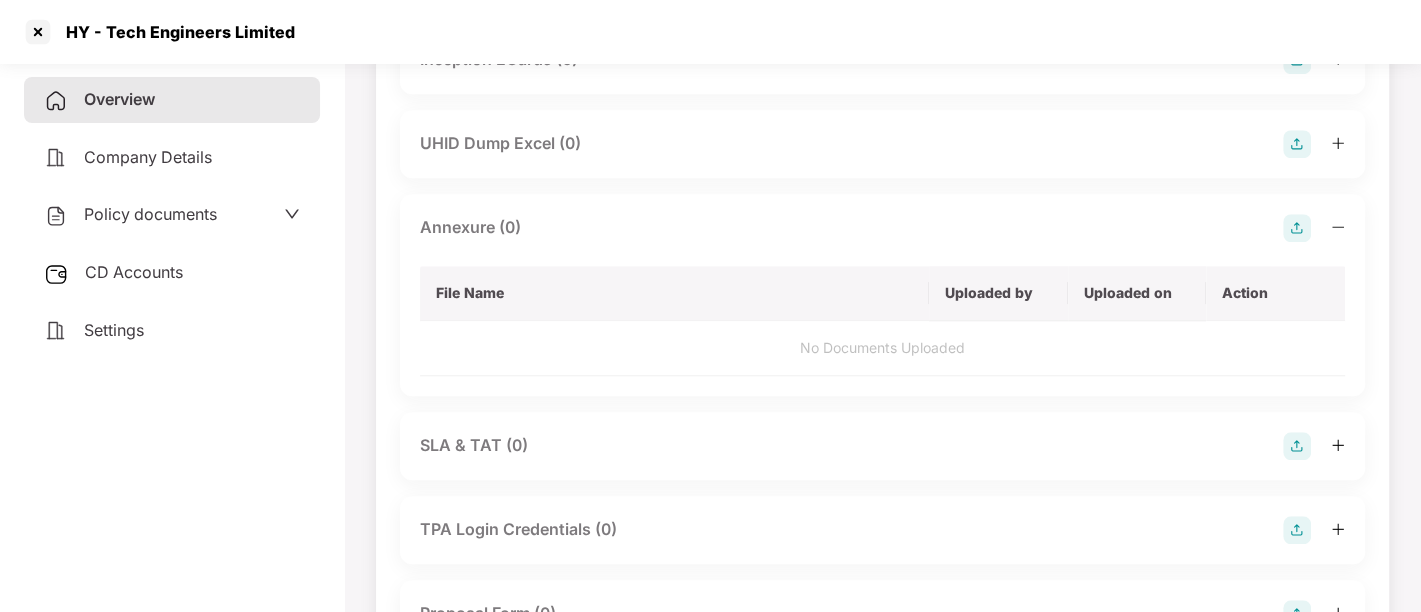 click at bounding box center (1297, 228) 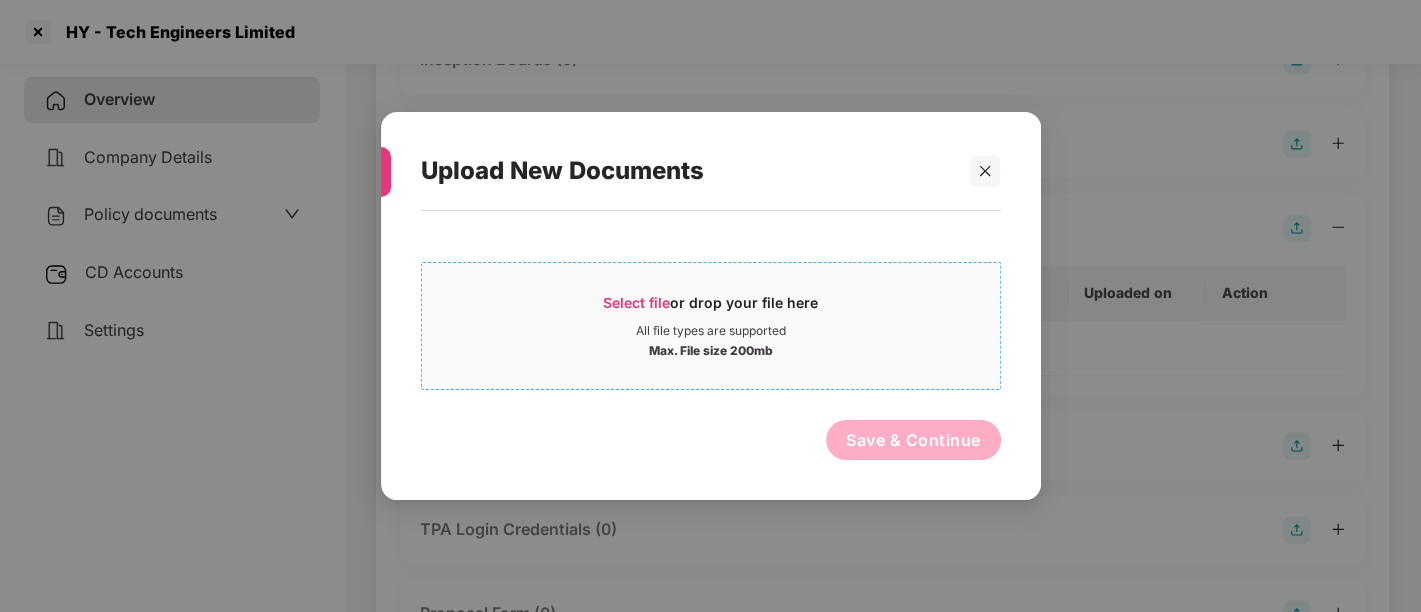click on "Select file  or drop your file here" at bounding box center (710, 308) 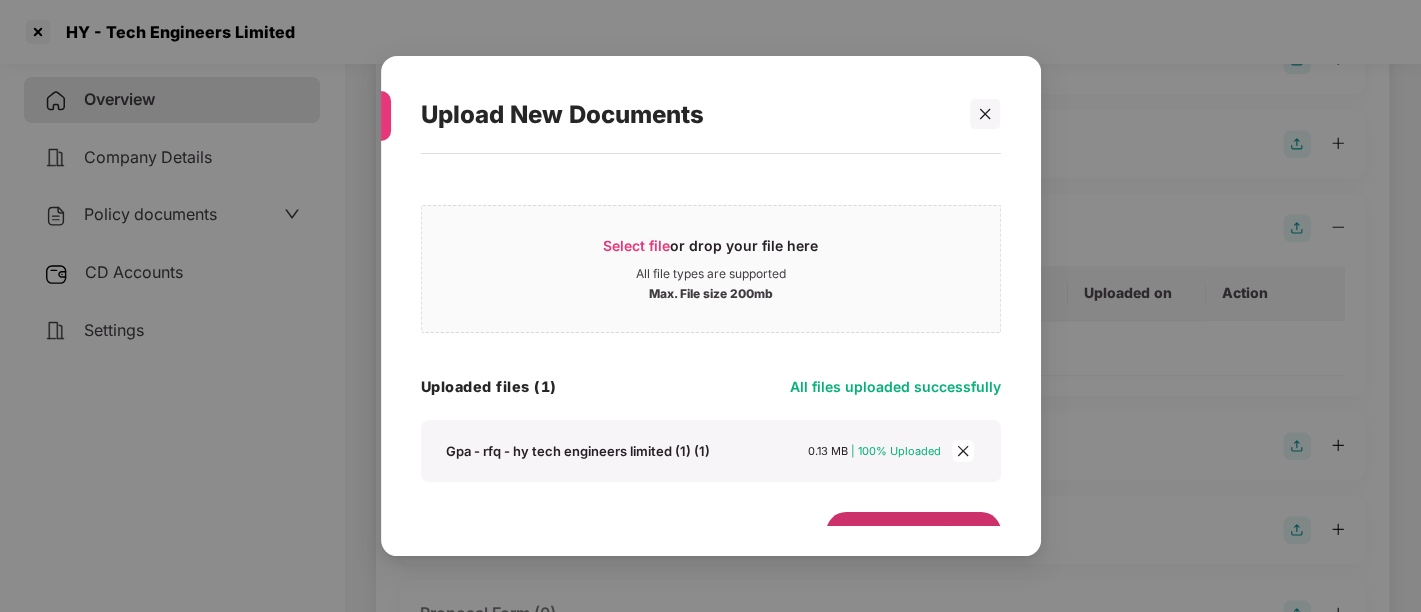 click on "Save & Continue" at bounding box center (913, 532) 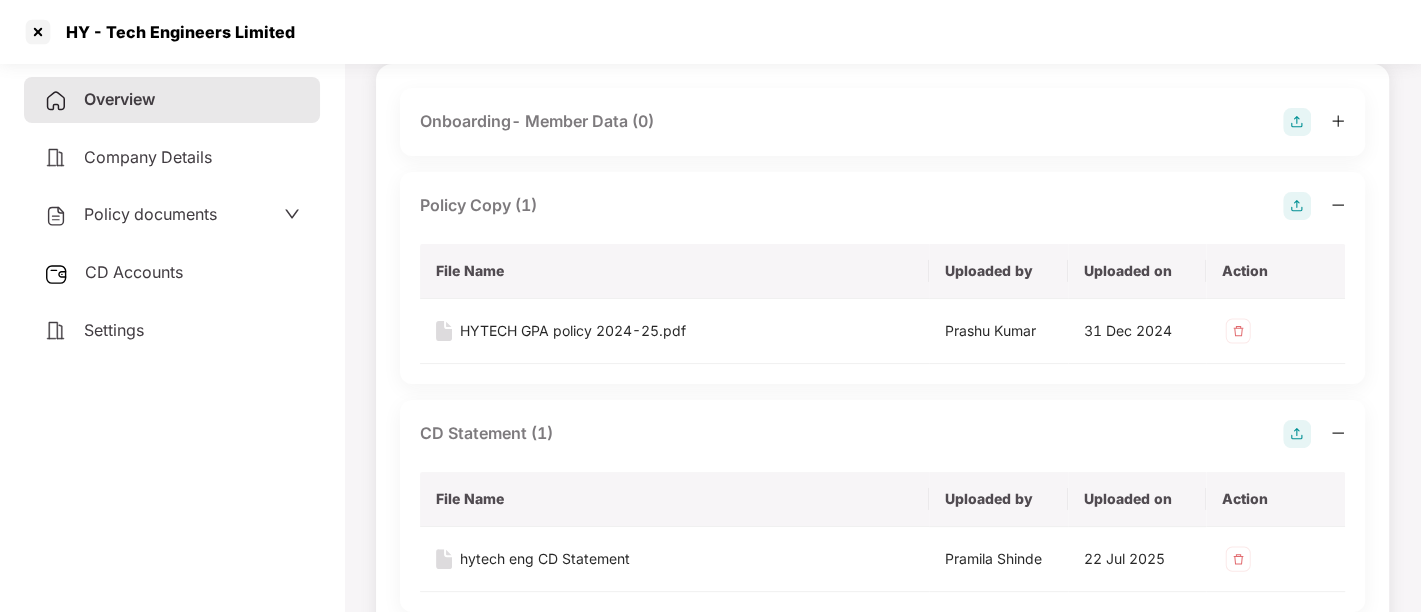 scroll, scrollTop: 0, scrollLeft: 0, axis: both 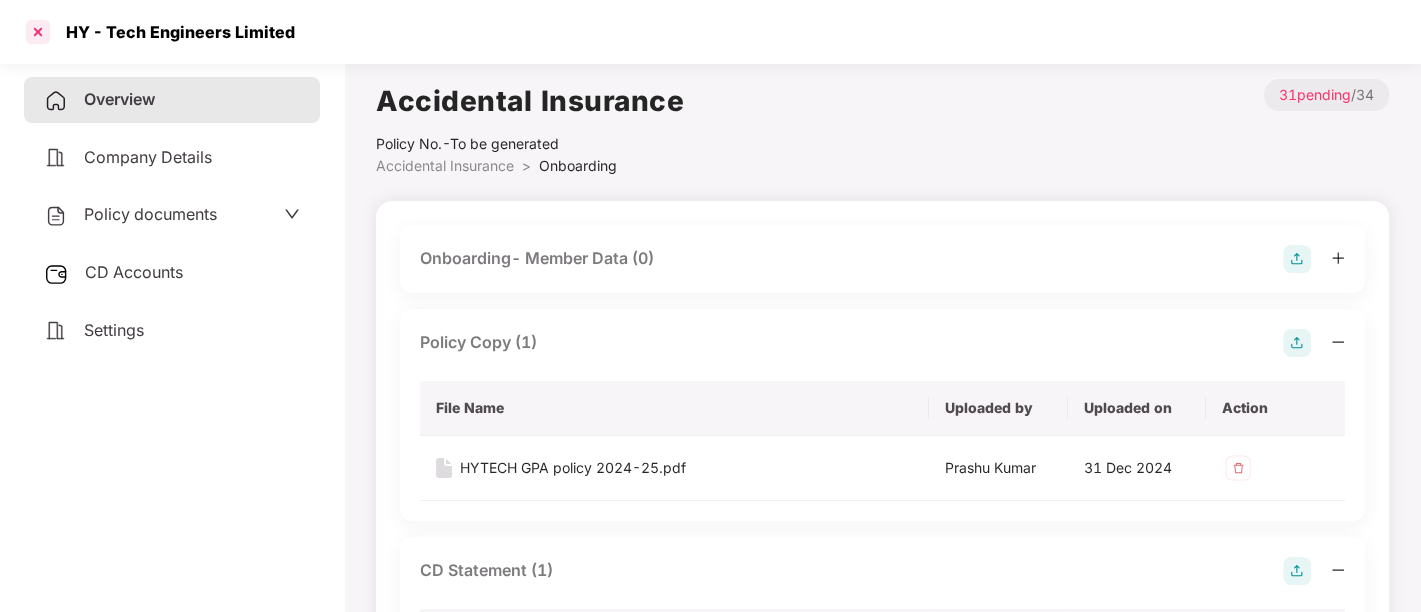 click at bounding box center [38, 32] 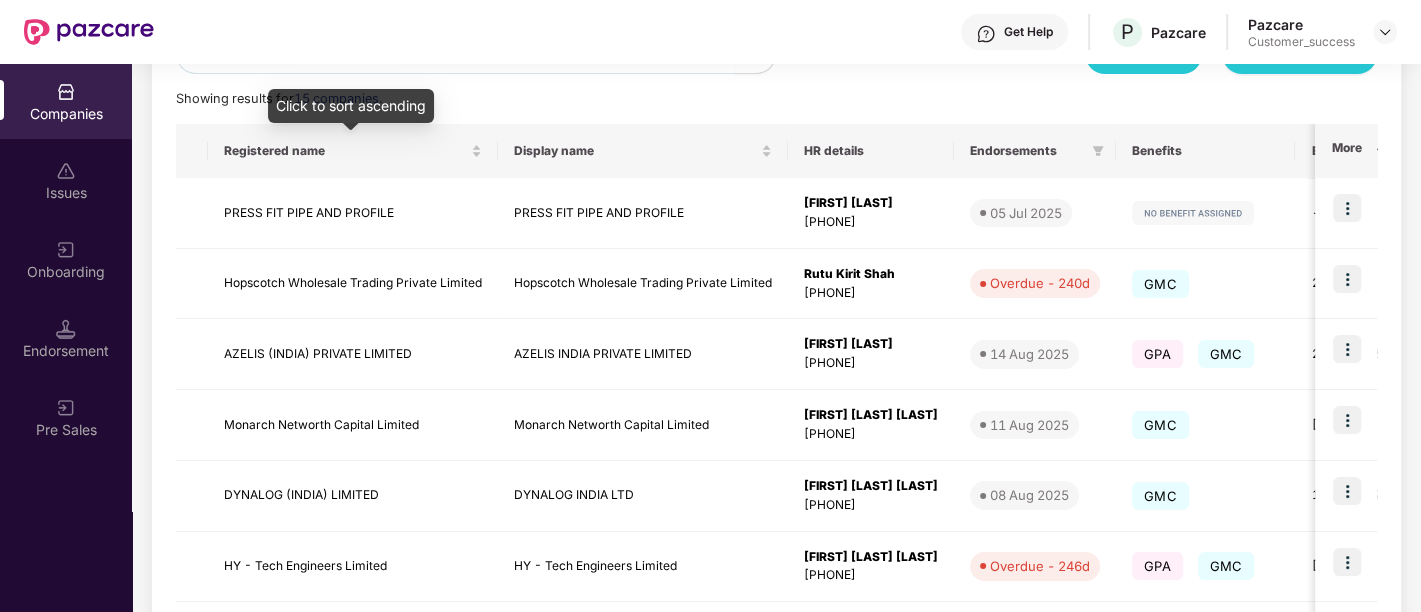 scroll, scrollTop: 268, scrollLeft: 0, axis: vertical 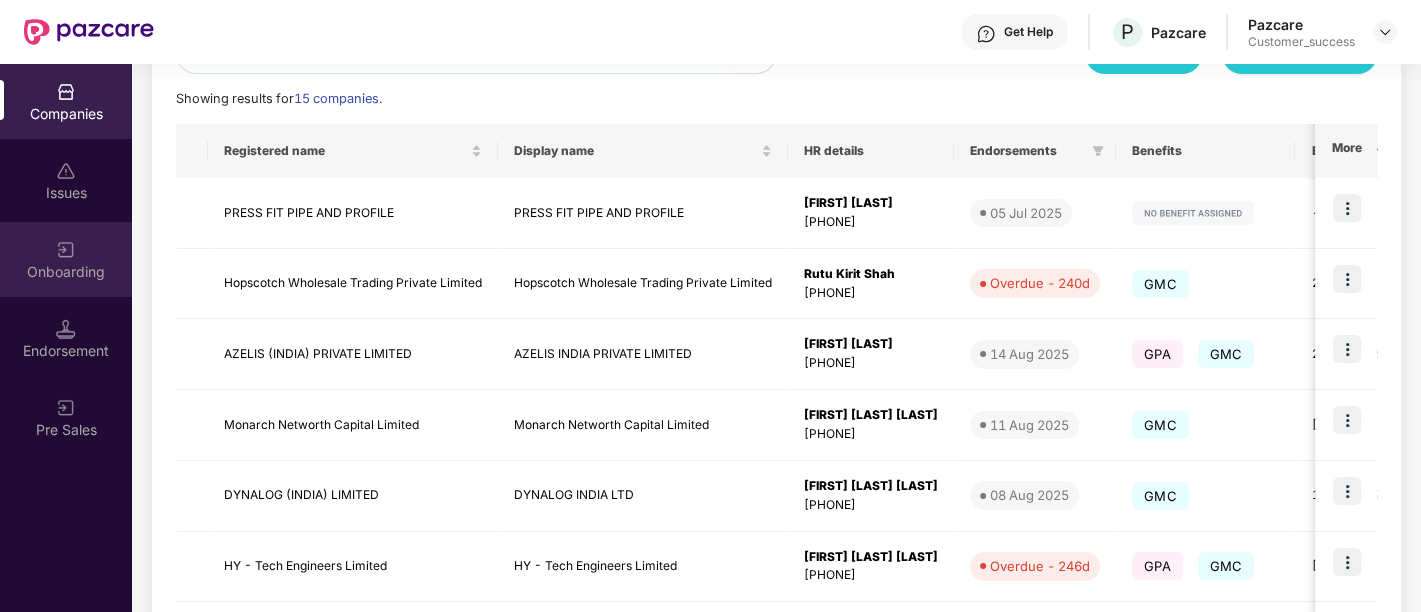 click on "Onboarding" at bounding box center [66, 259] 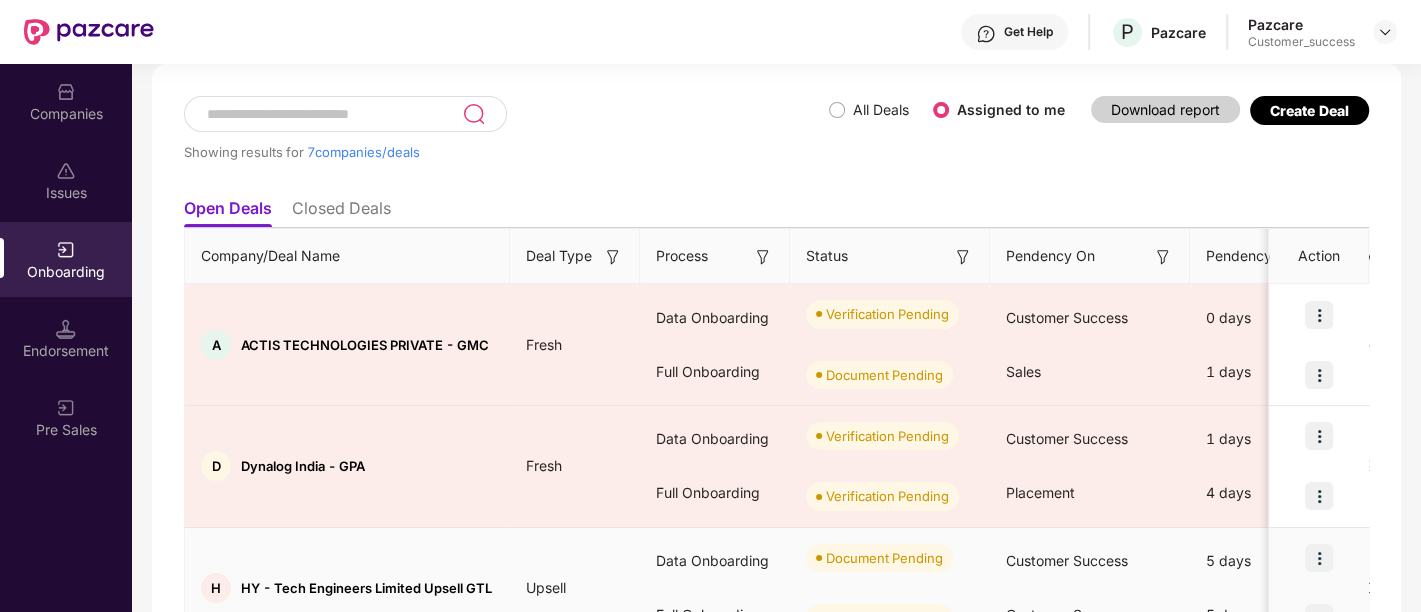 scroll, scrollTop: 97, scrollLeft: 0, axis: vertical 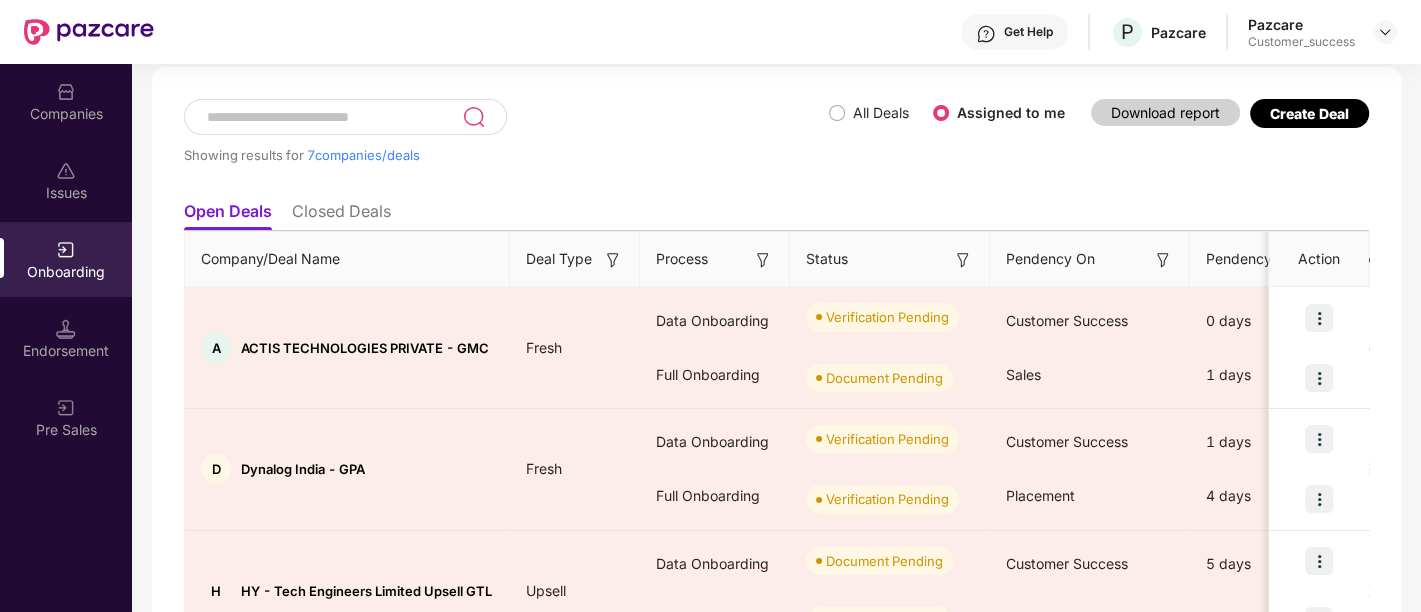 click on "Create Deal" at bounding box center [1309, 113] 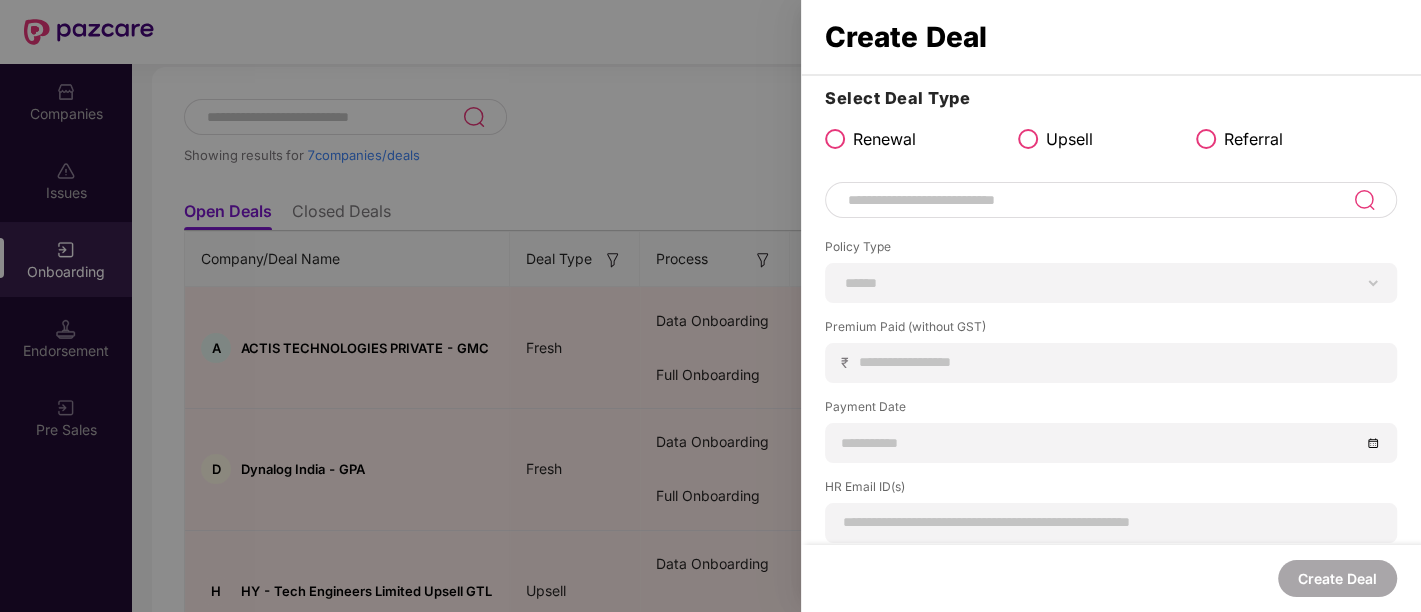 click at bounding box center [710, 306] 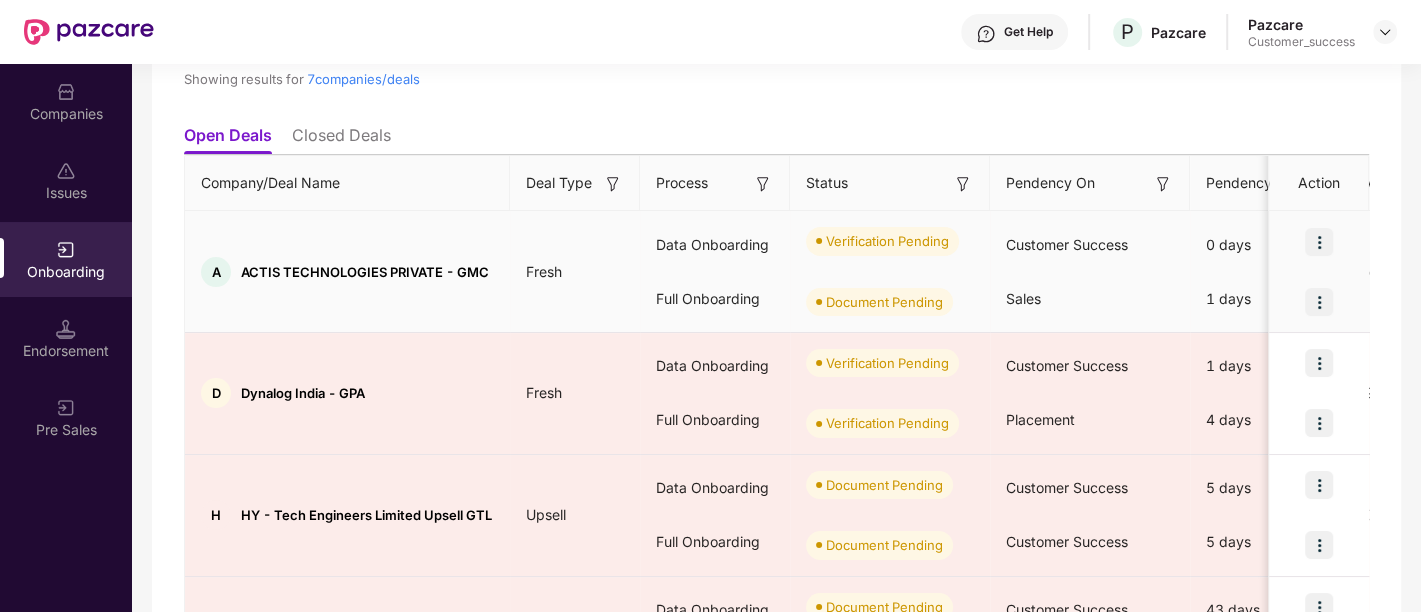 scroll, scrollTop: 0, scrollLeft: 0, axis: both 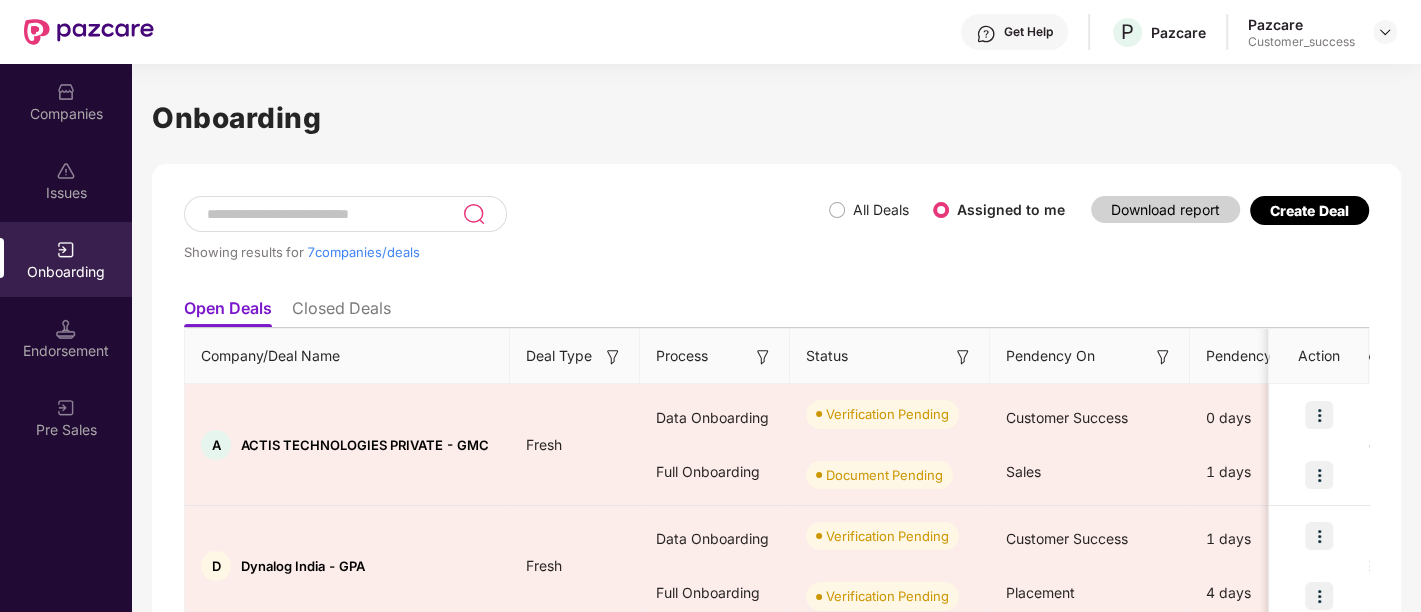 click on "Create Deal" at bounding box center [1309, 210] 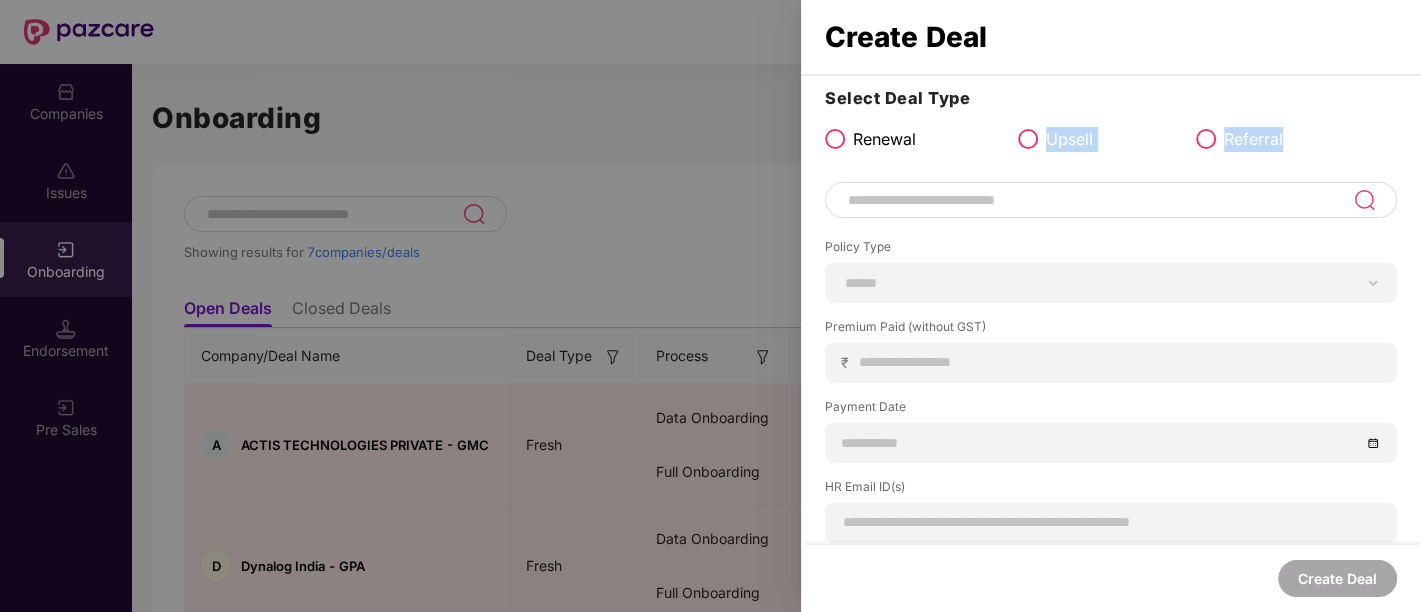 drag, startPoint x: 1023, startPoint y: 139, endPoint x: 1012, endPoint y: 216, distance: 77.781746 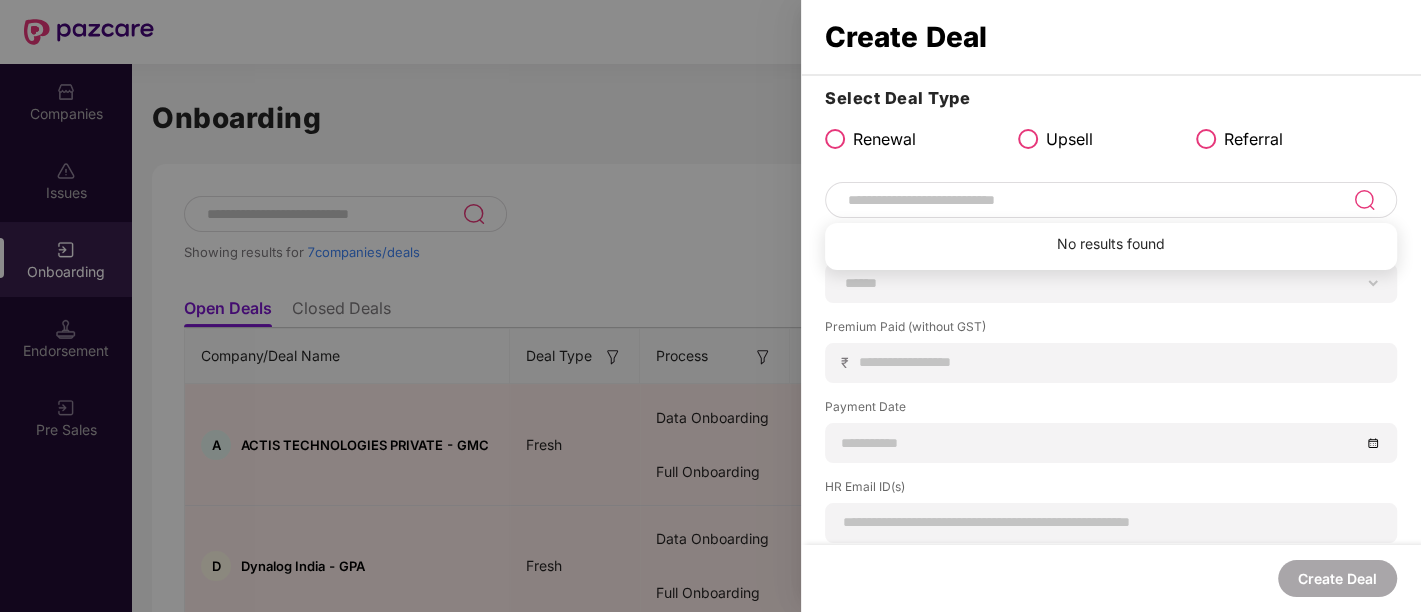 click at bounding box center [1099, 200] 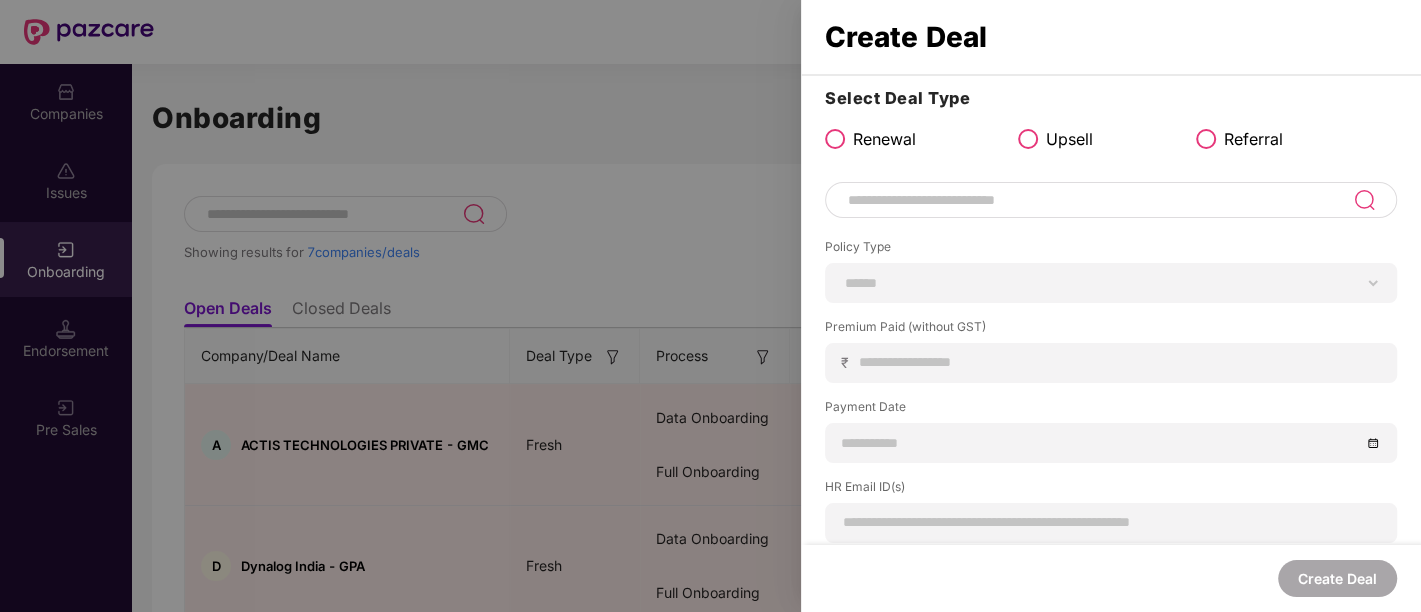 click at bounding box center [1028, 139] 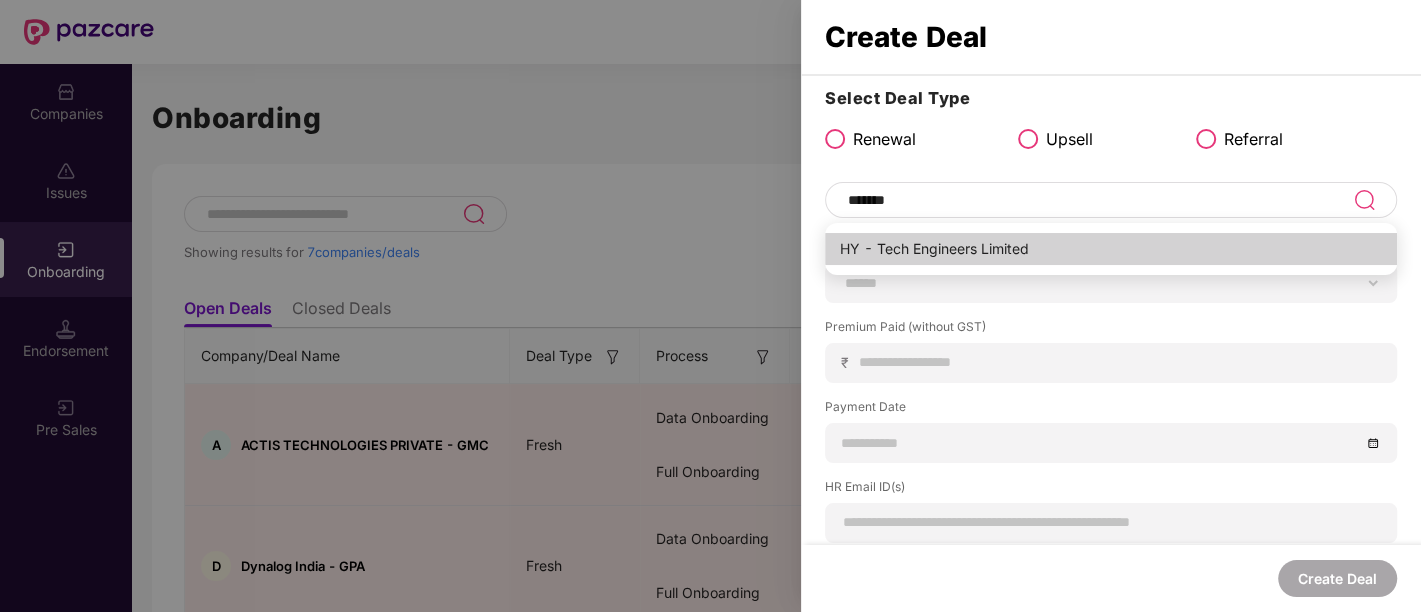 type on "**********" 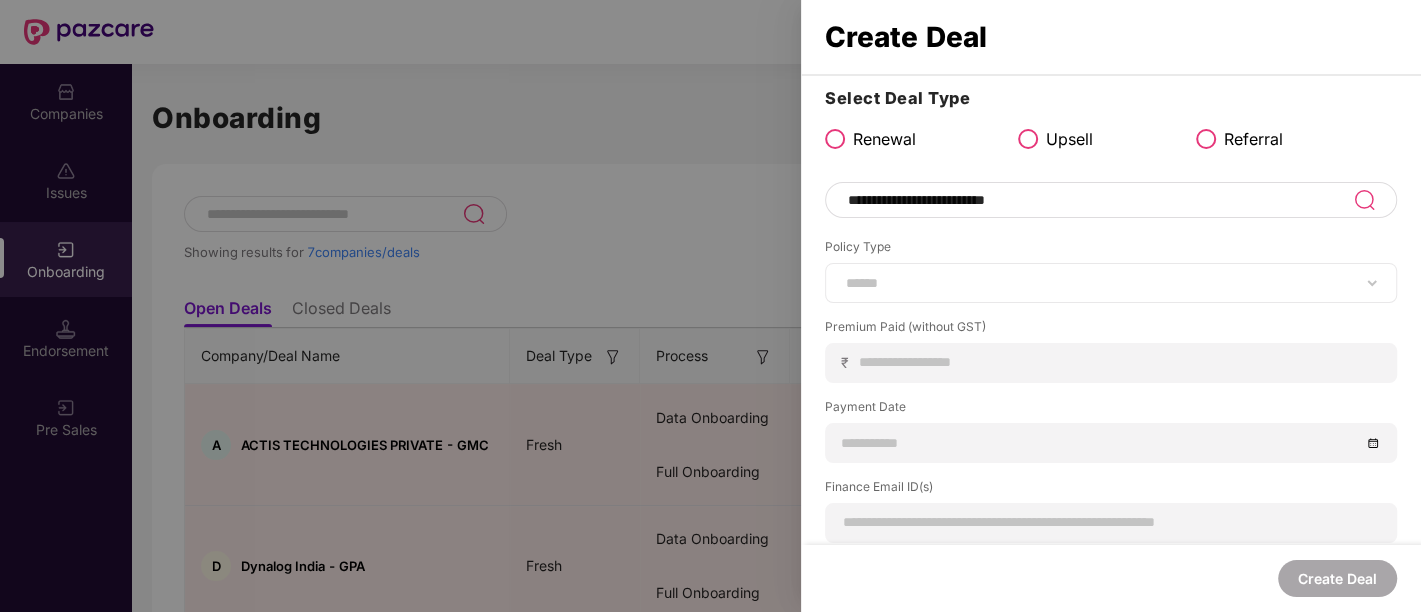 click on "****** *** ********* *** *** *** **** ***" at bounding box center [1111, 283] 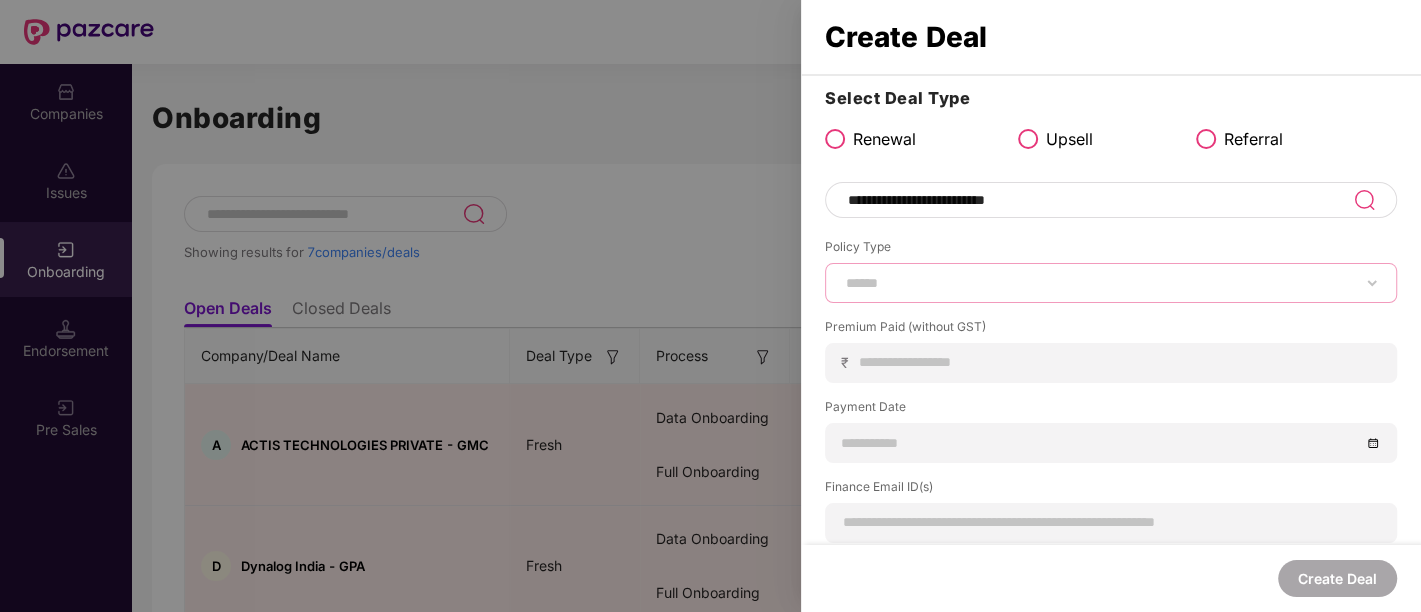 click on "****** *** ********* *** *** *** **** ***" at bounding box center (1111, 283) 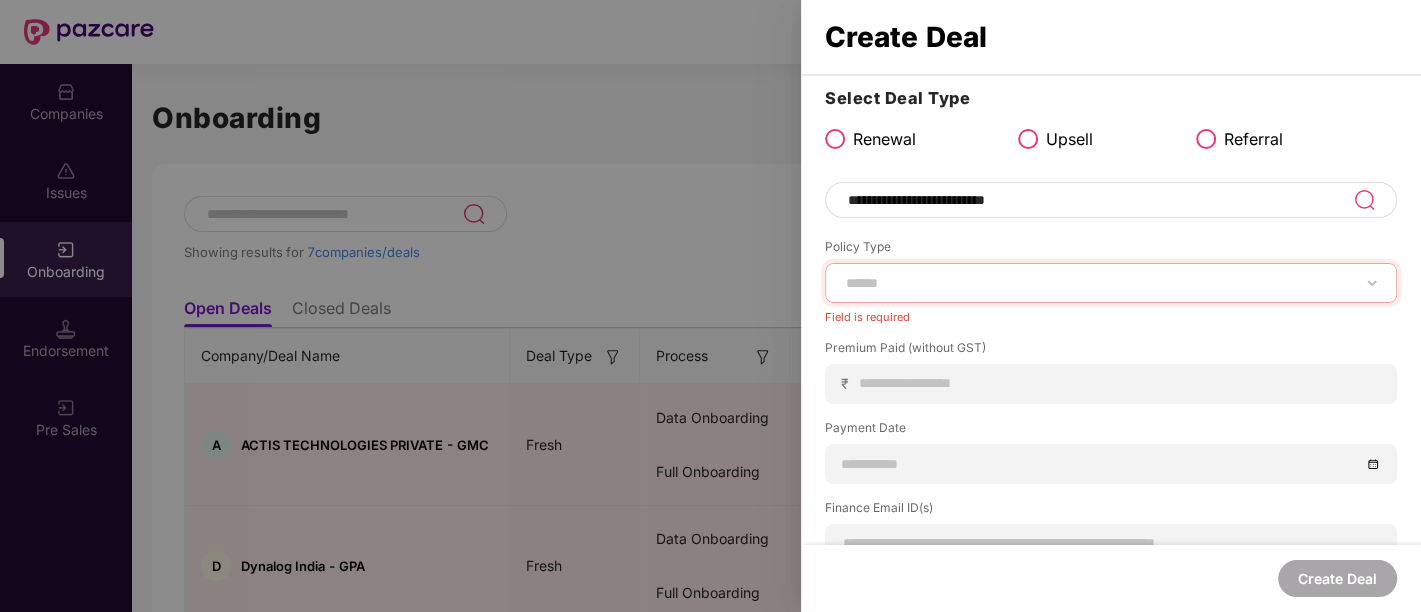 click at bounding box center [710, 306] 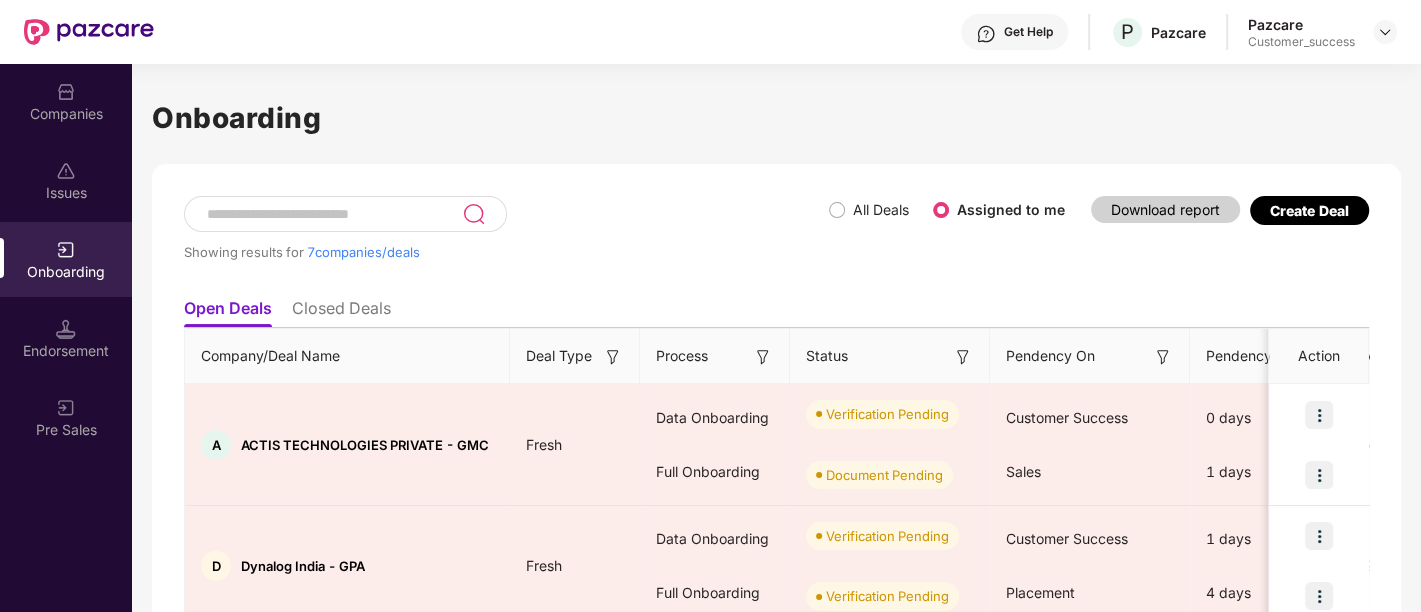 click on "Create Deal" at bounding box center [1309, 210] 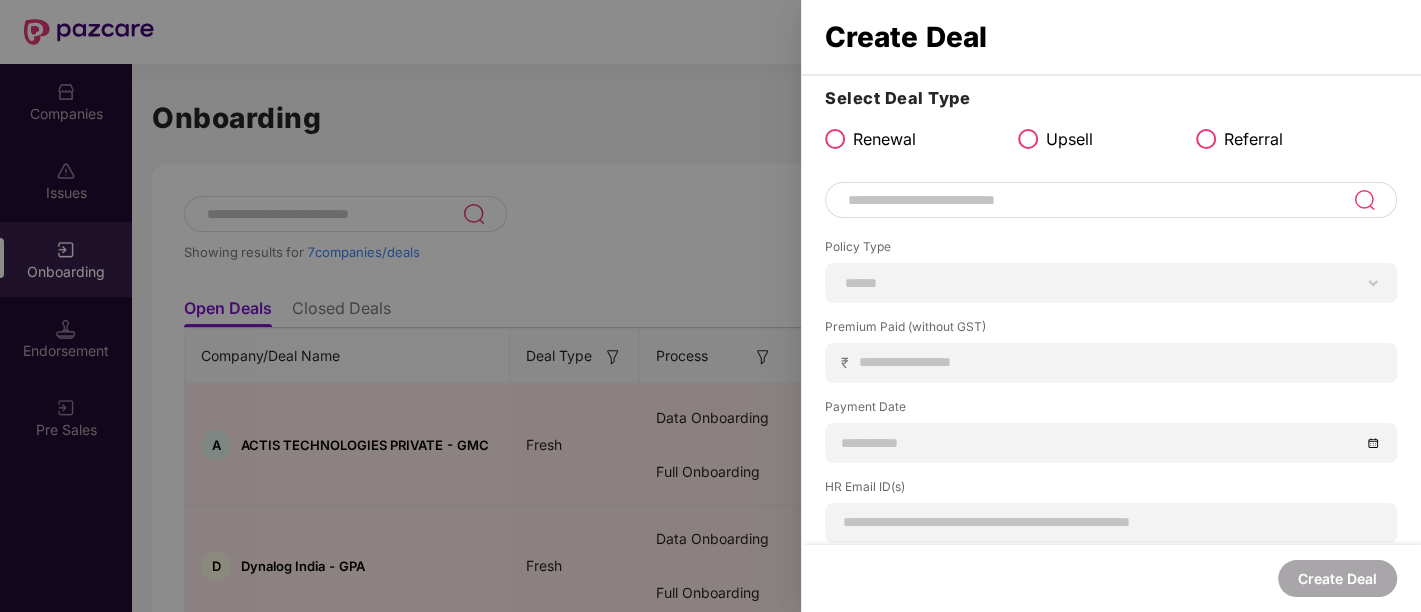 click at bounding box center (710, 306) 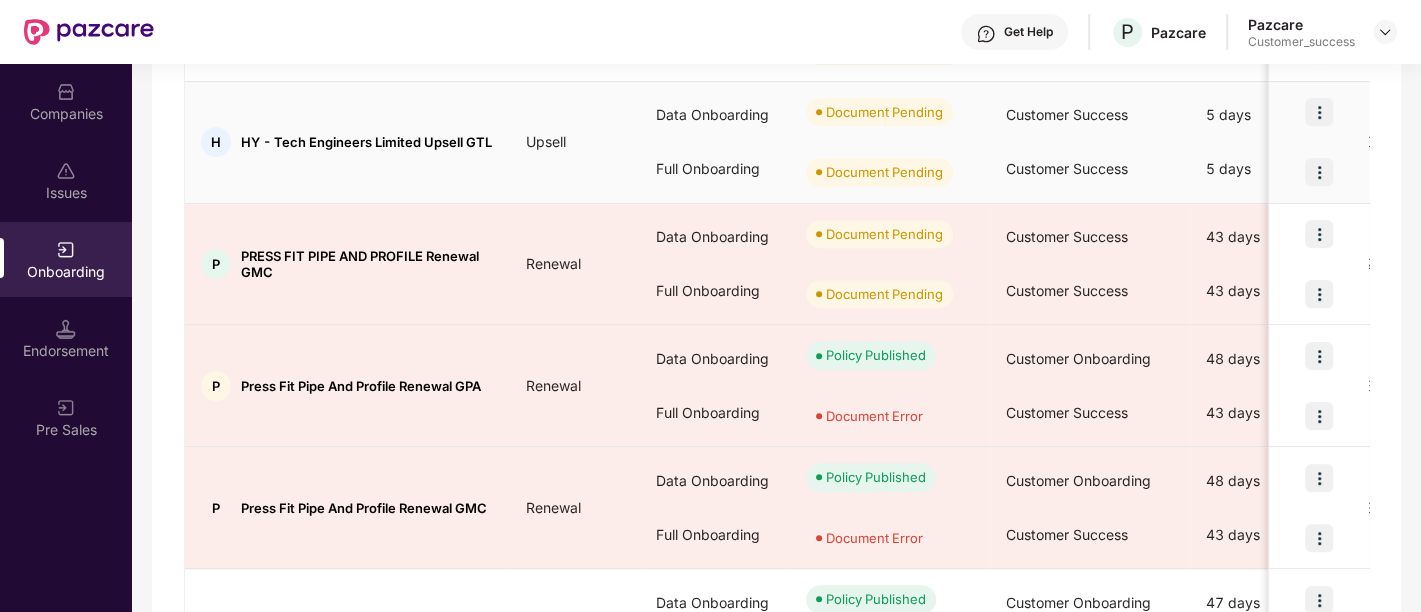 scroll, scrollTop: 673, scrollLeft: 0, axis: vertical 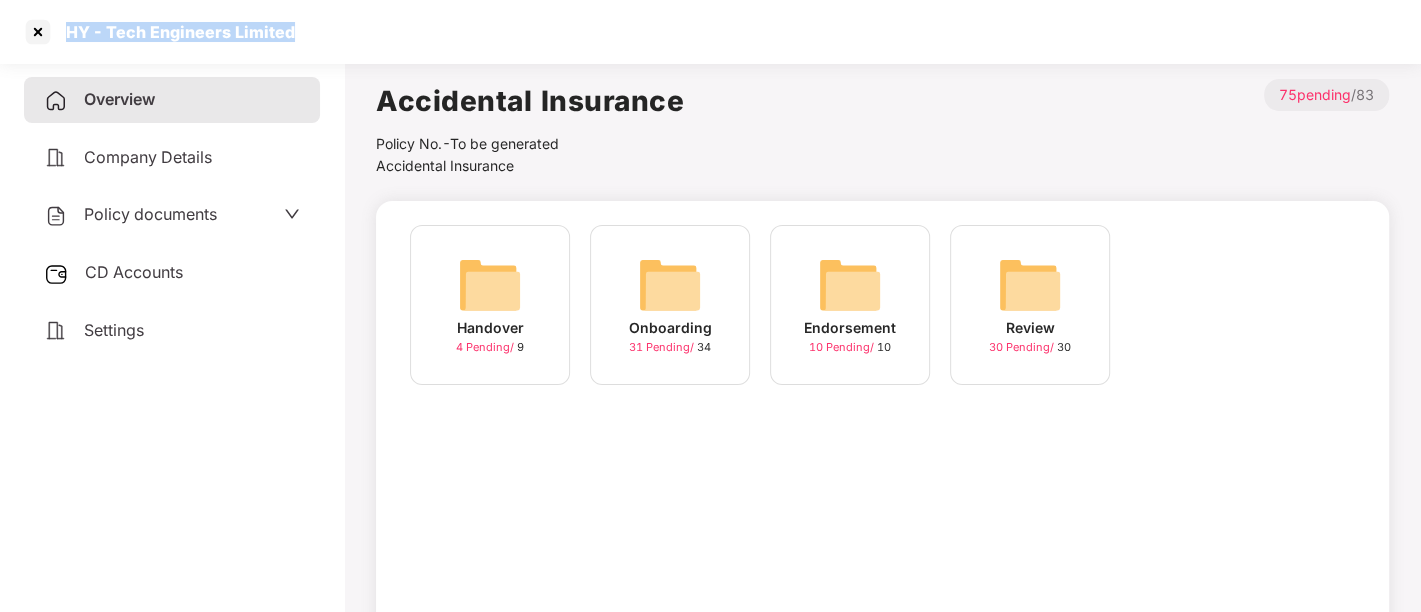 drag, startPoint x: 291, startPoint y: 27, endPoint x: 65, endPoint y: 24, distance: 226.01991 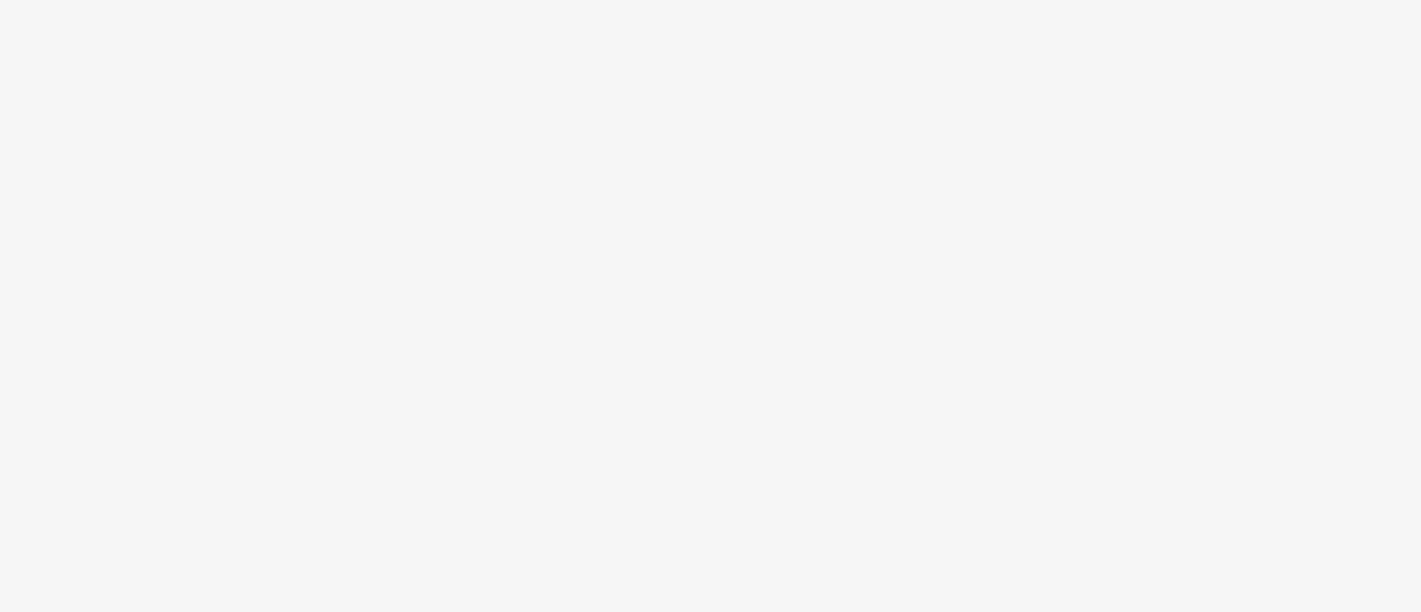 scroll, scrollTop: 0, scrollLeft: 0, axis: both 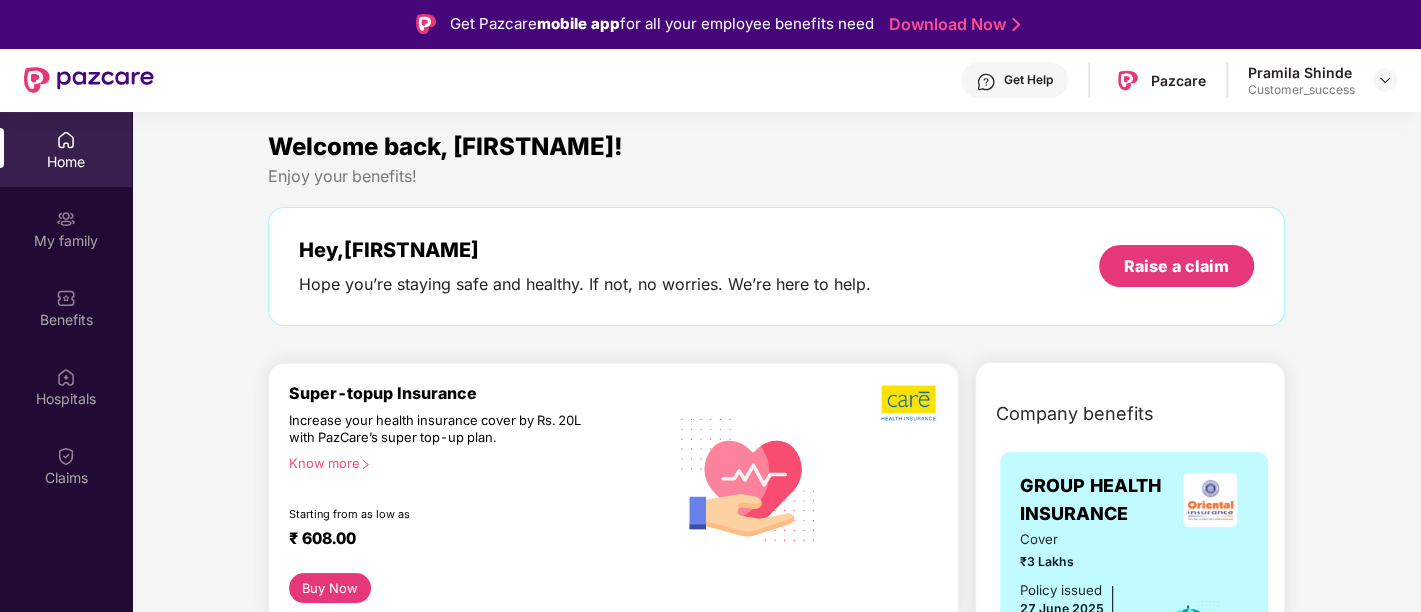 click on "My family" at bounding box center (66, 241) 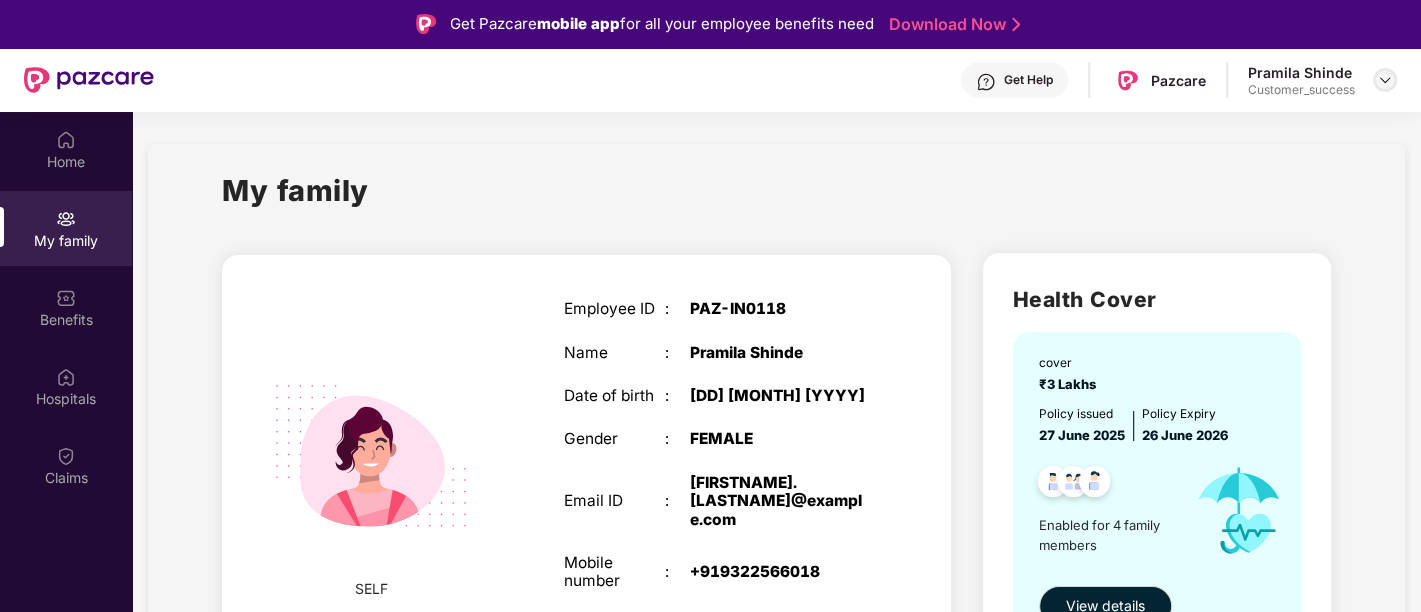 click at bounding box center (1385, 80) 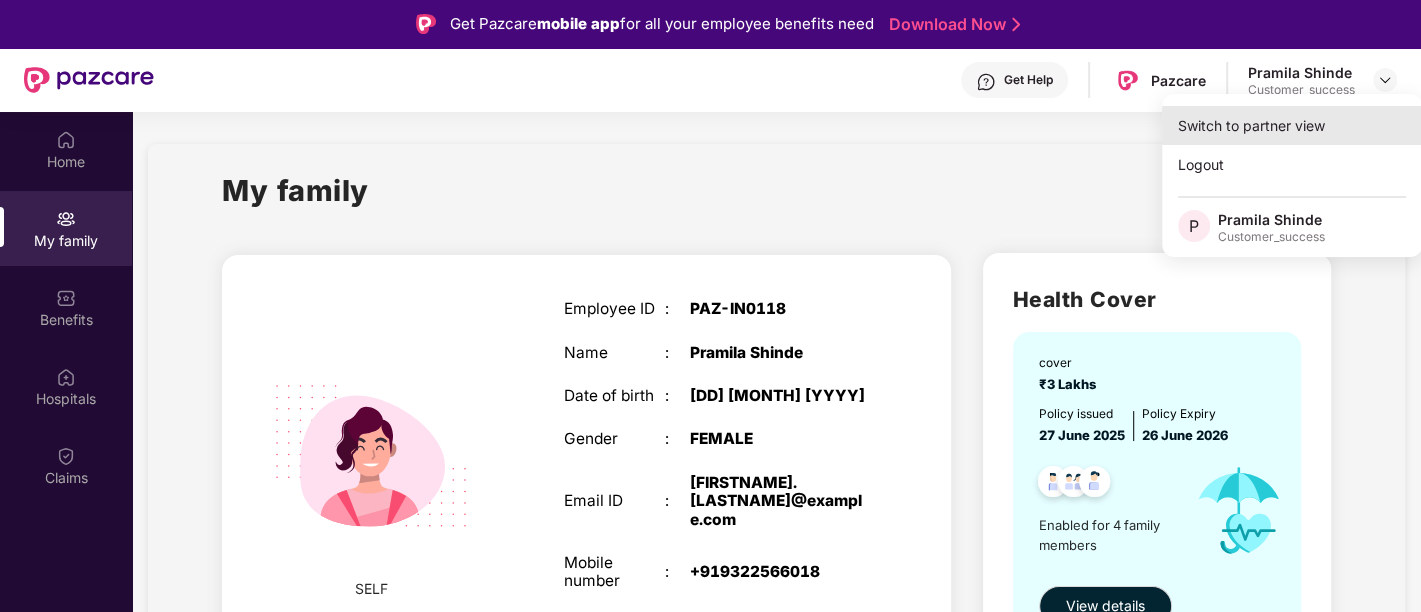 click on "Switch to partner view" at bounding box center (1292, 125) 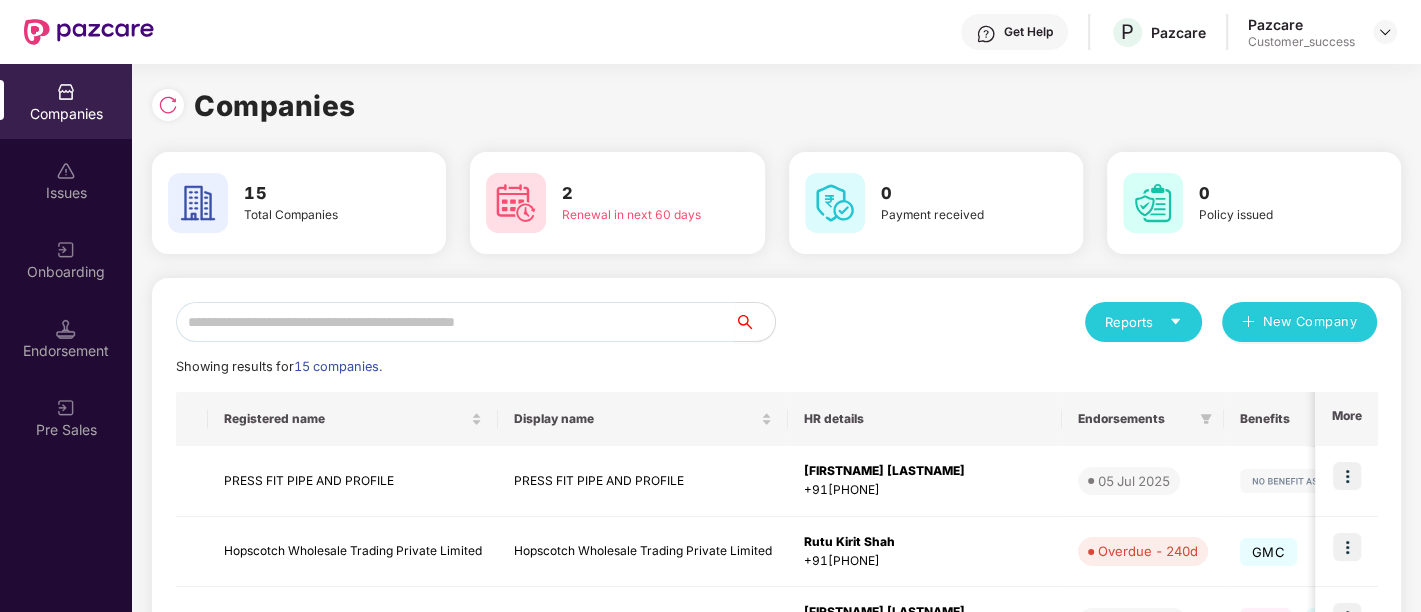click on "2 Renewal in next 60 days" at bounding box center (617, 203) 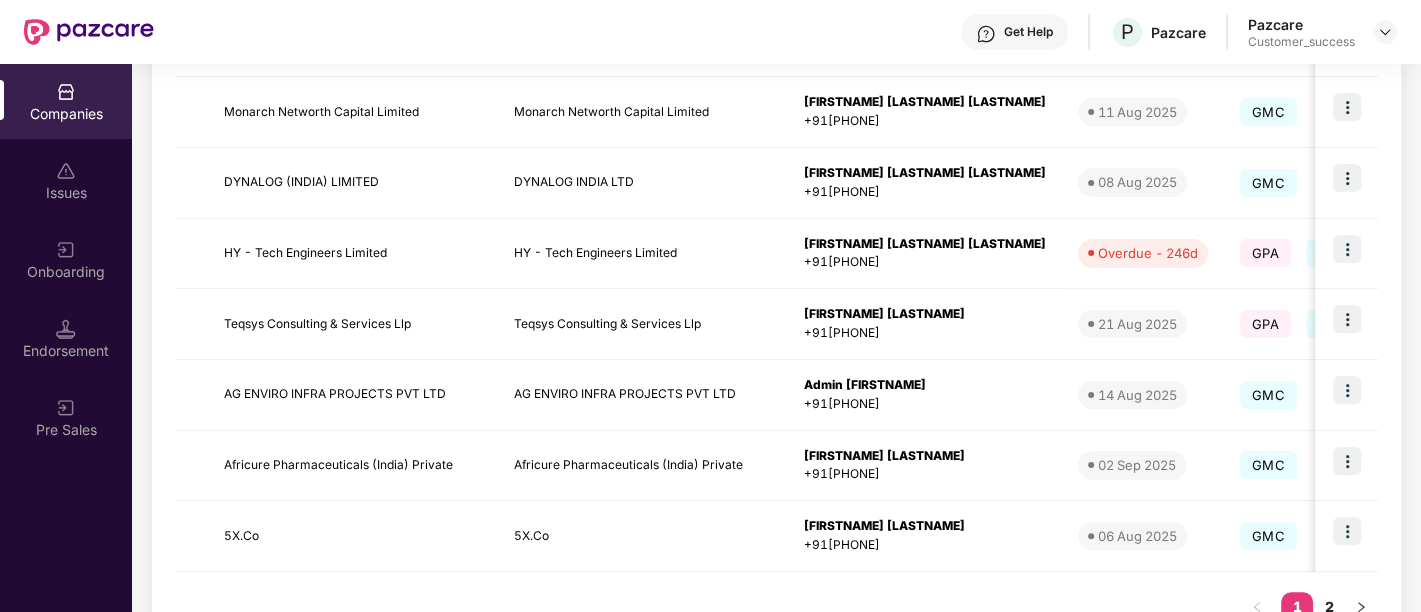 scroll, scrollTop: 580, scrollLeft: 0, axis: vertical 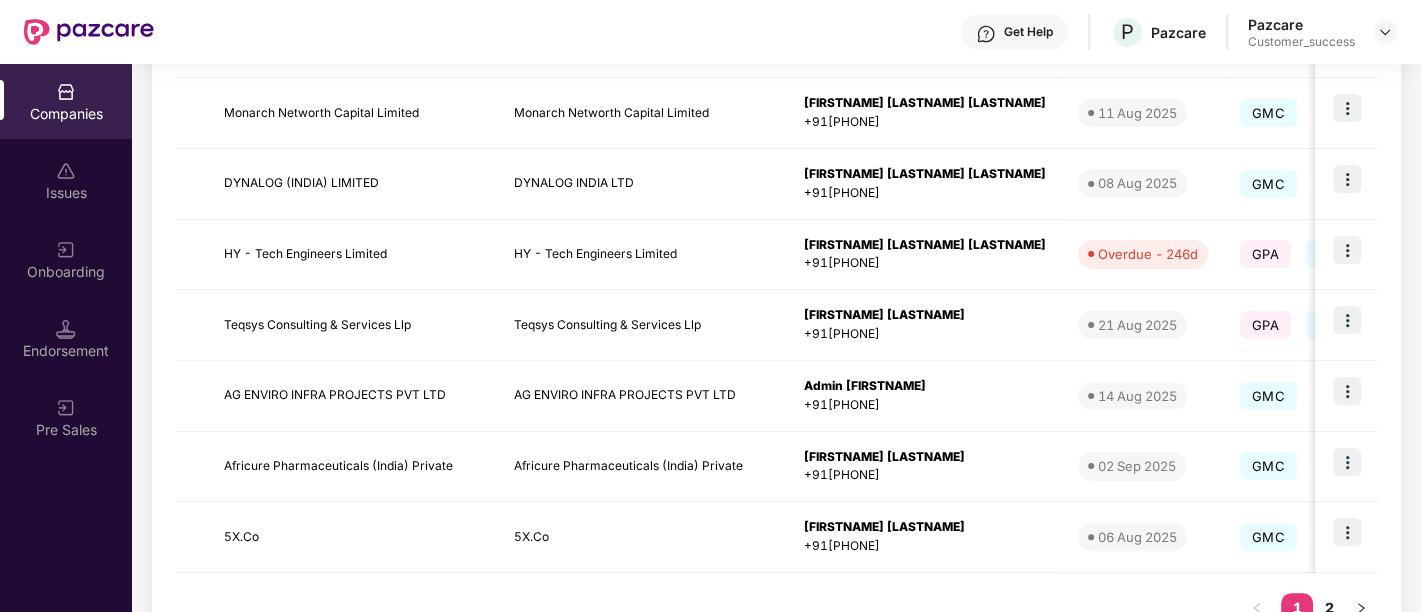 click on "Get Help P Pazcare Pazcare Customer_success" at bounding box center (775, 32) 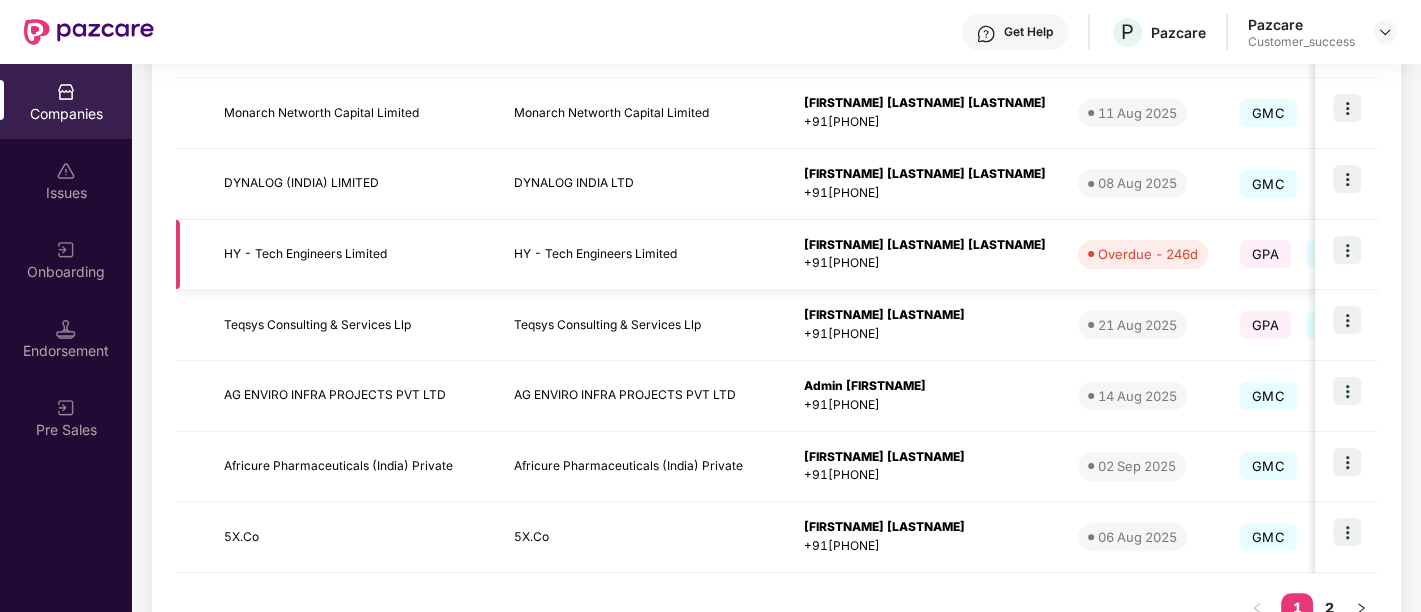 click at bounding box center (1347, 250) 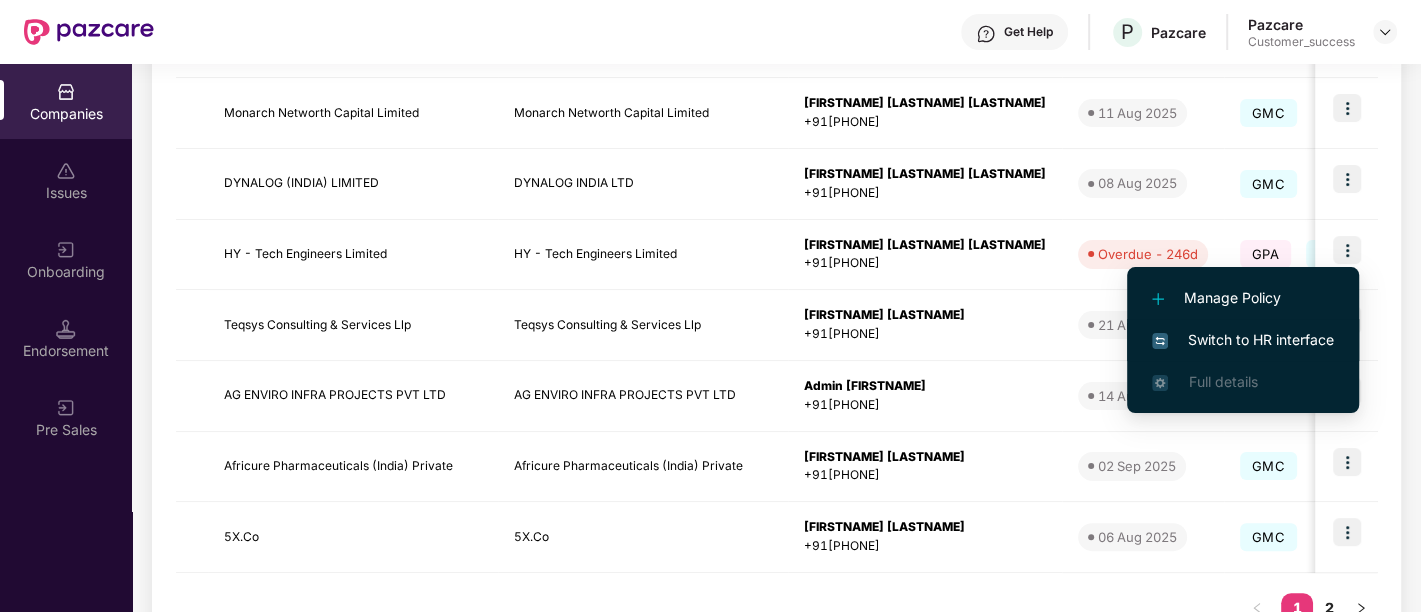 click on "Switch to HR interface" at bounding box center (1243, 340) 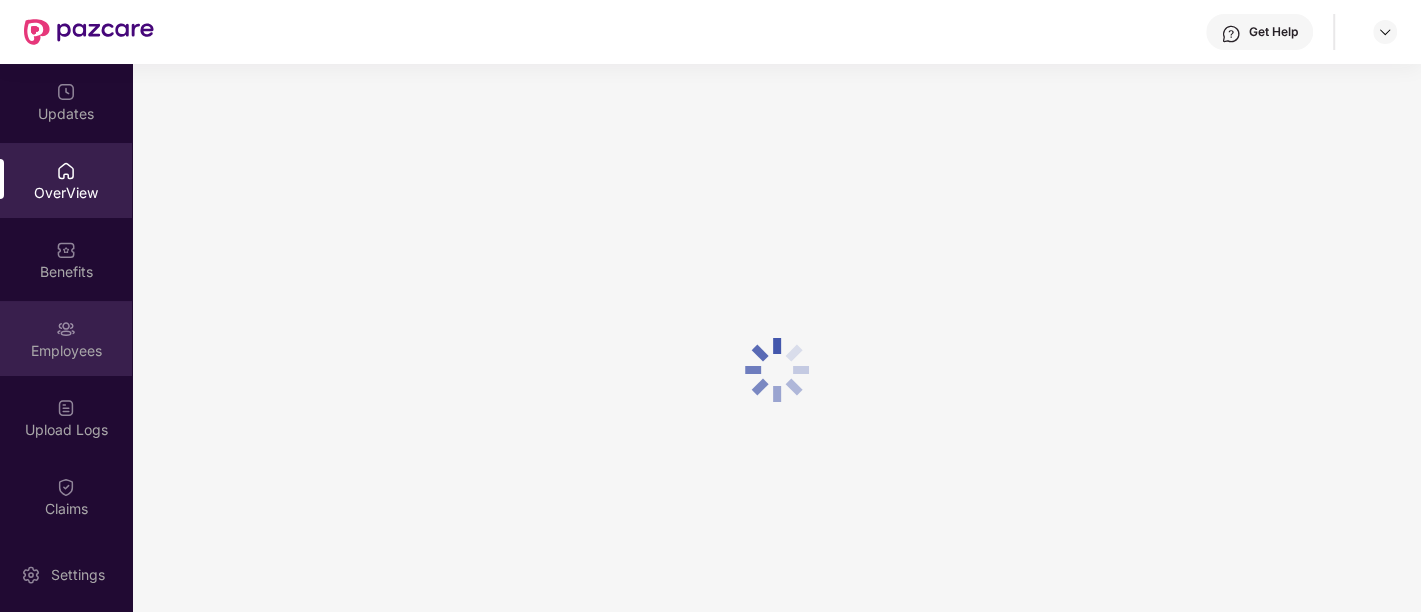 click at bounding box center [66, 327] 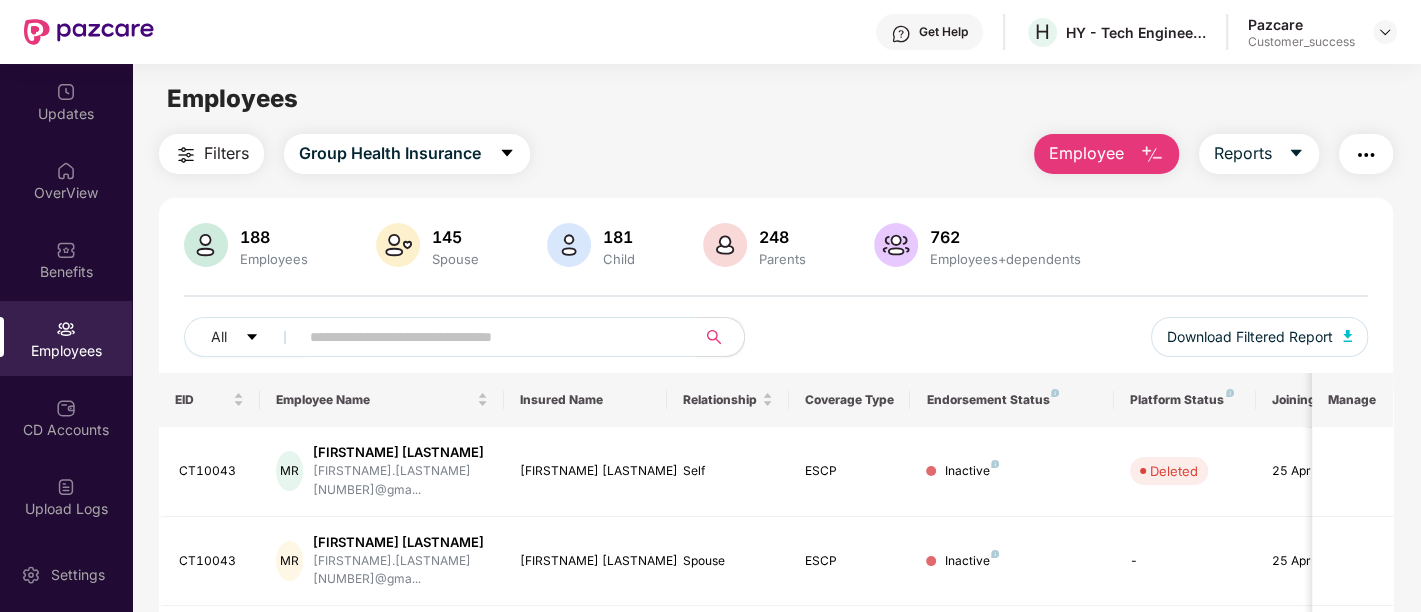click at bounding box center [489, 337] 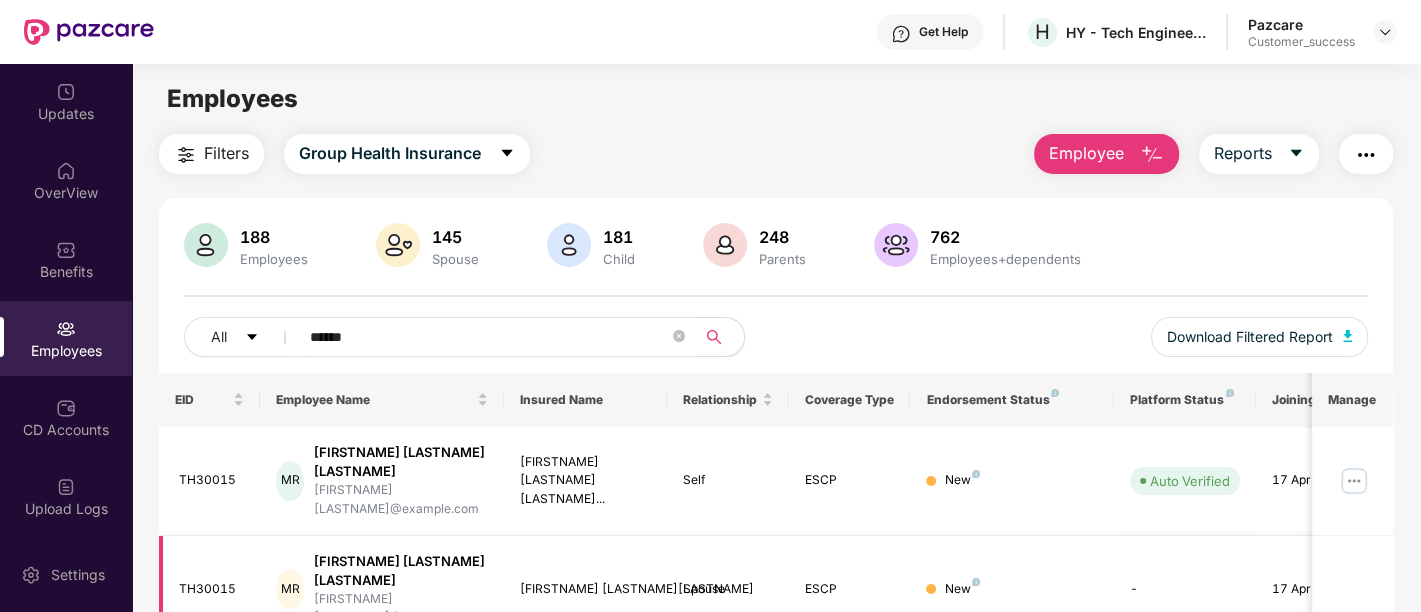 scroll, scrollTop: 176, scrollLeft: 0, axis: vertical 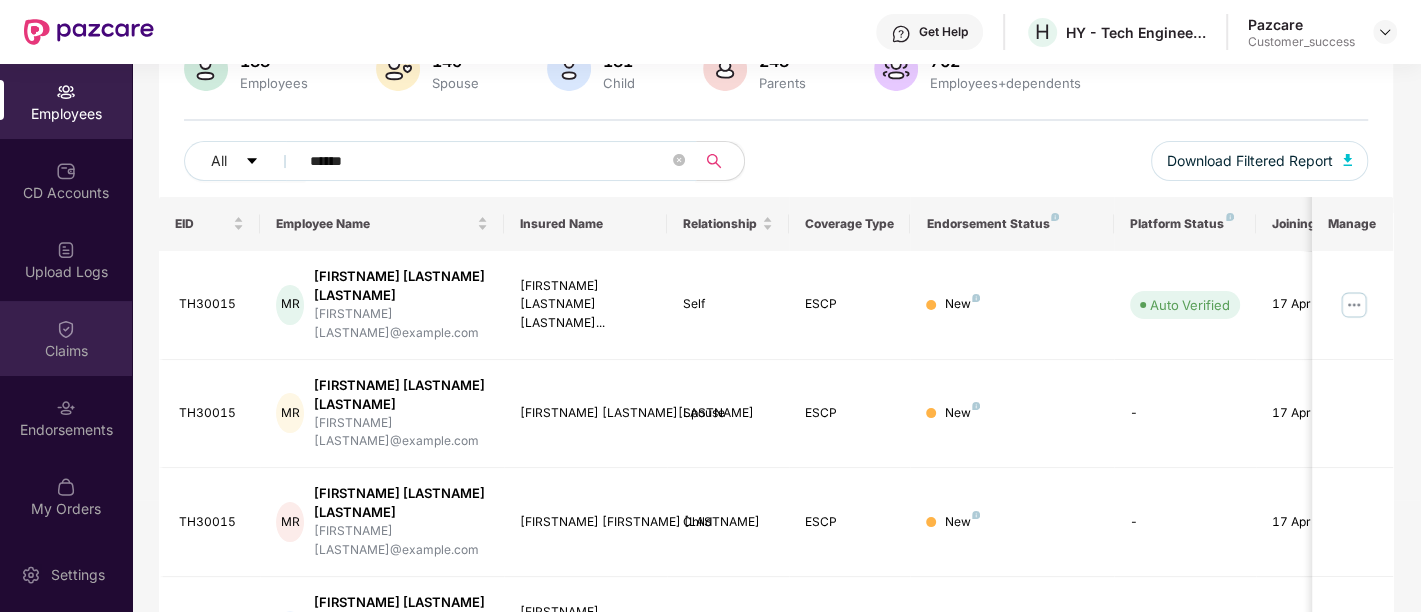 type on "******" 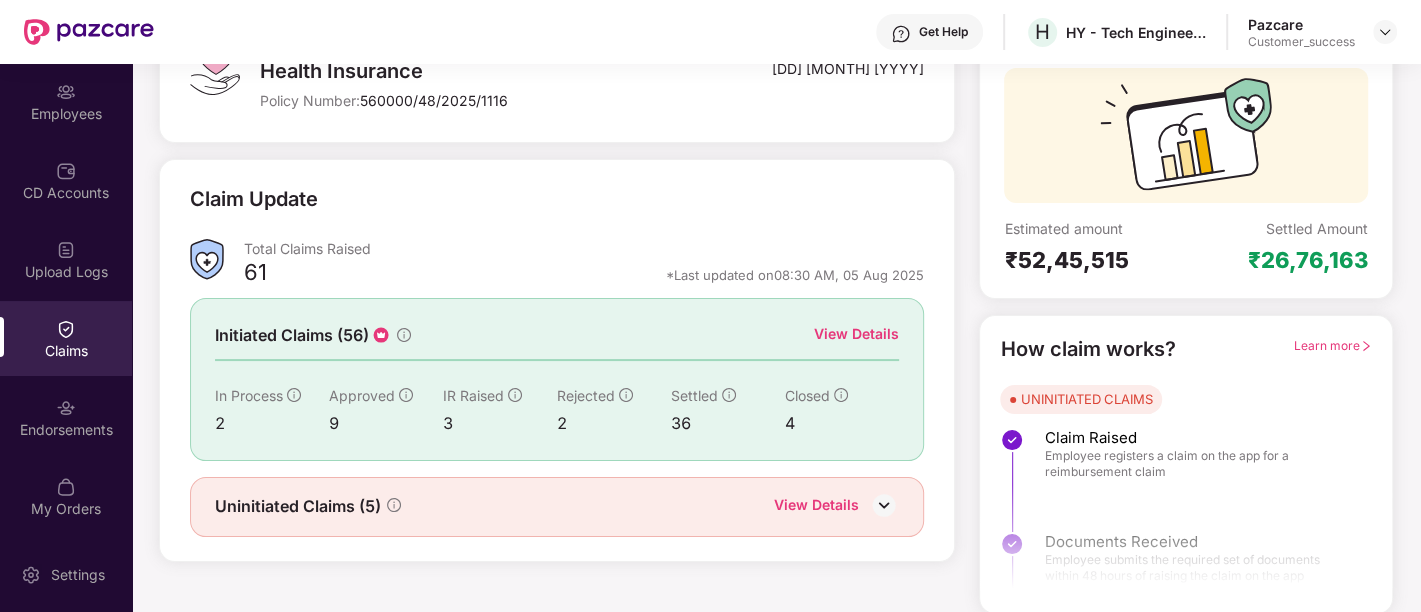 scroll, scrollTop: 0, scrollLeft: 0, axis: both 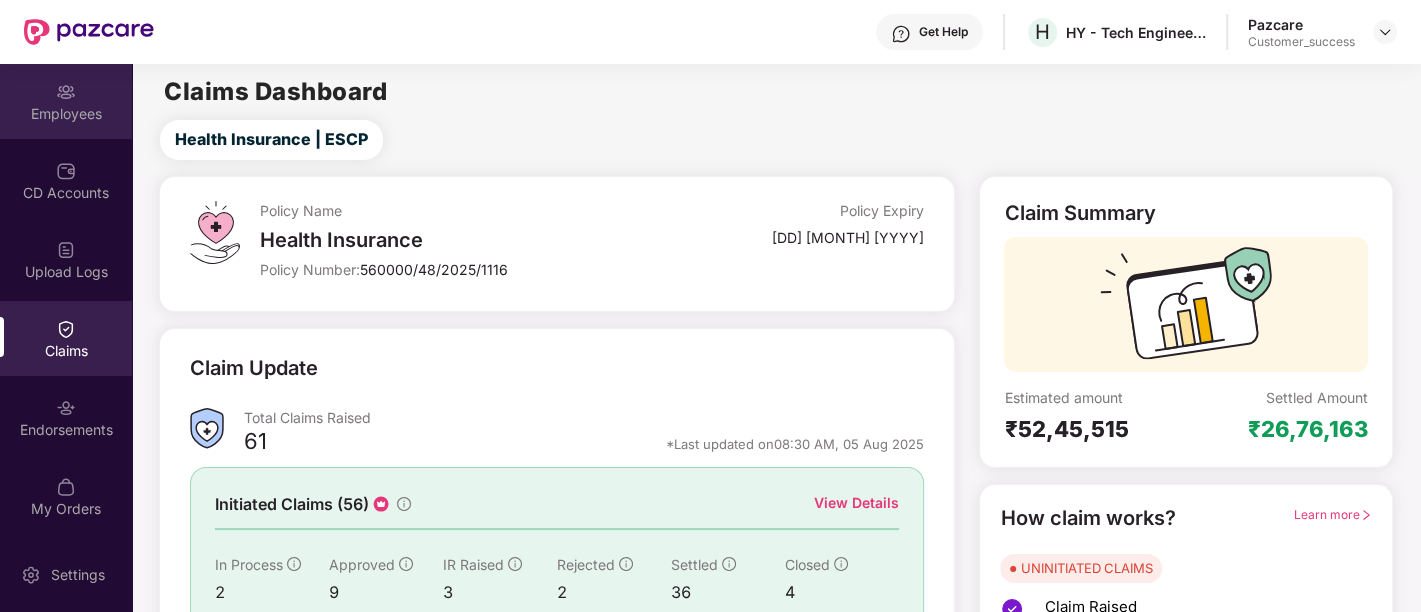 click on "Employees" at bounding box center [66, 114] 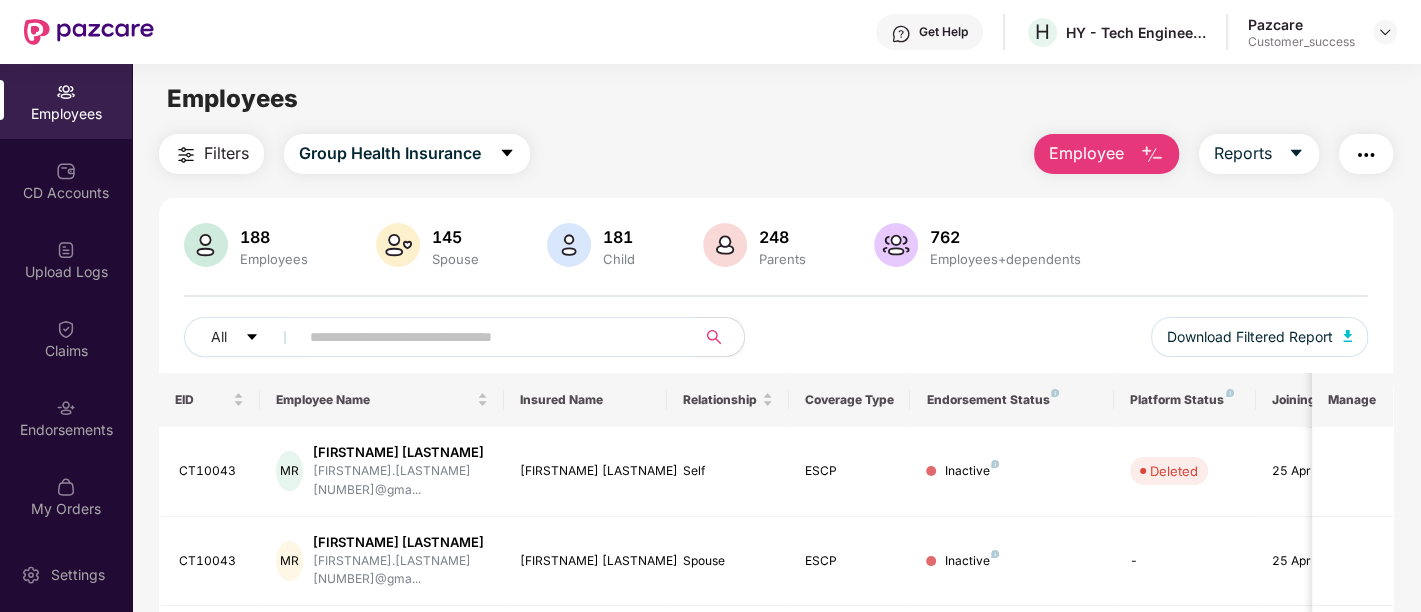 click at bounding box center [489, 337] 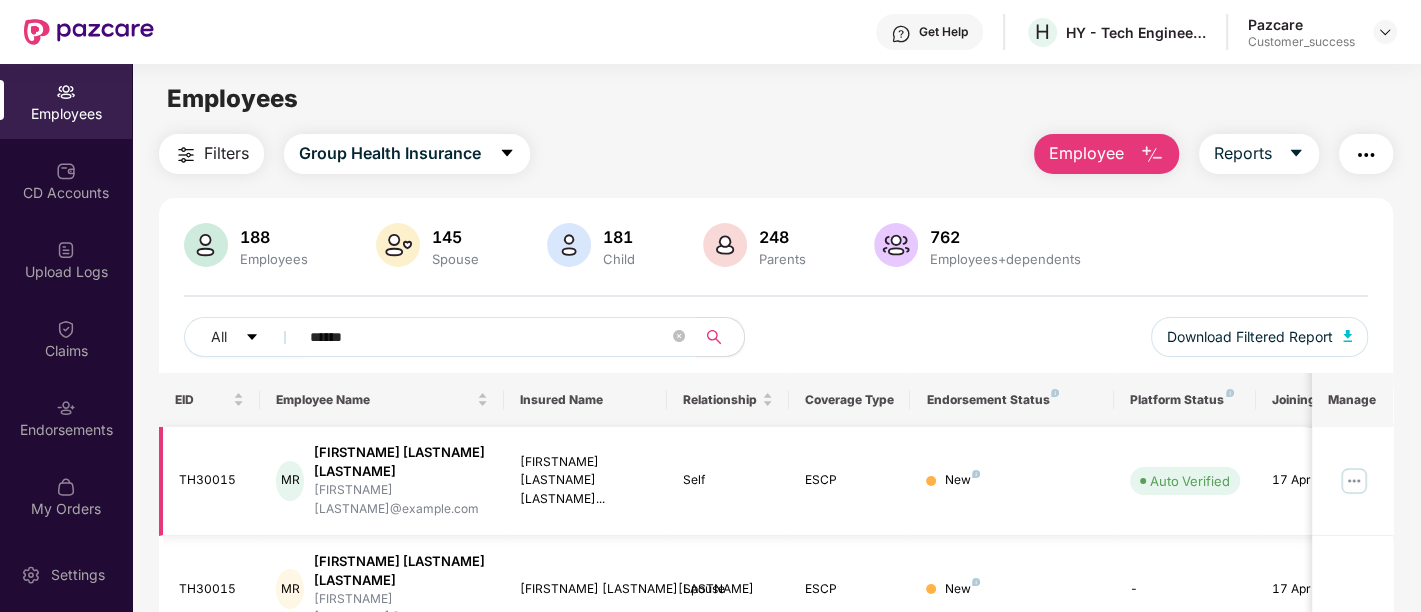 type on "******" 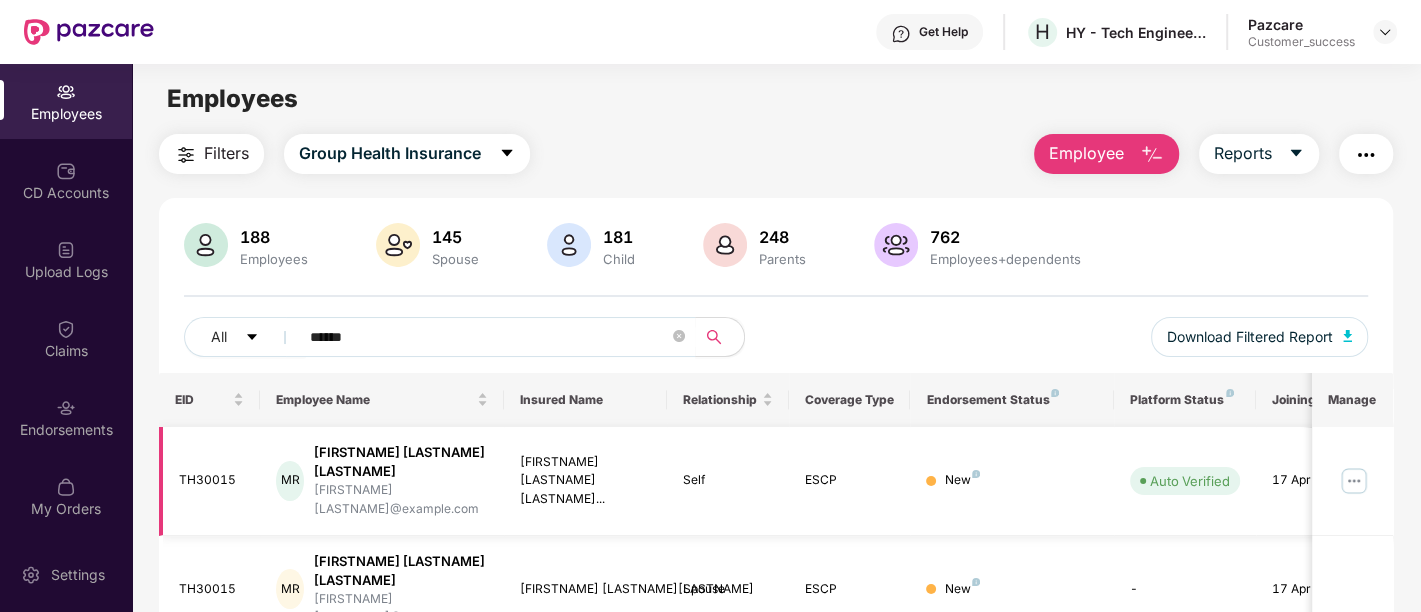 click at bounding box center [1354, 481] 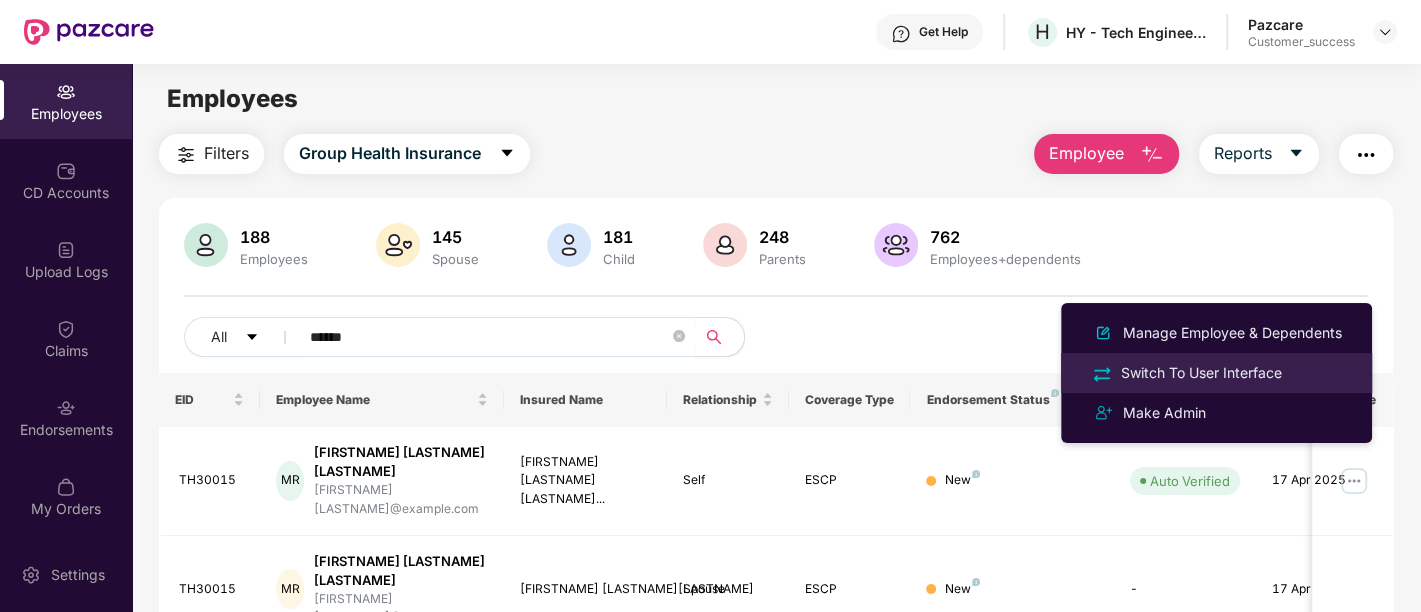 click on "Switch To User Interface" at bounding box center [1201, 373] 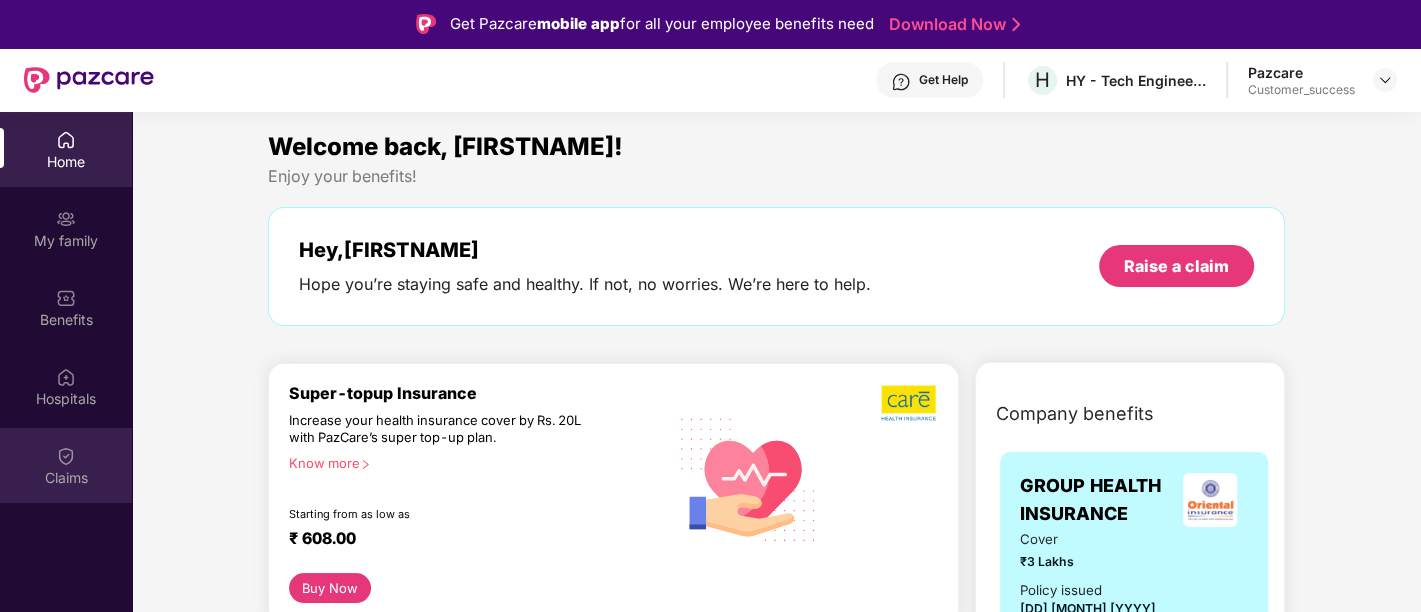 click at bounding box center (66, 456) 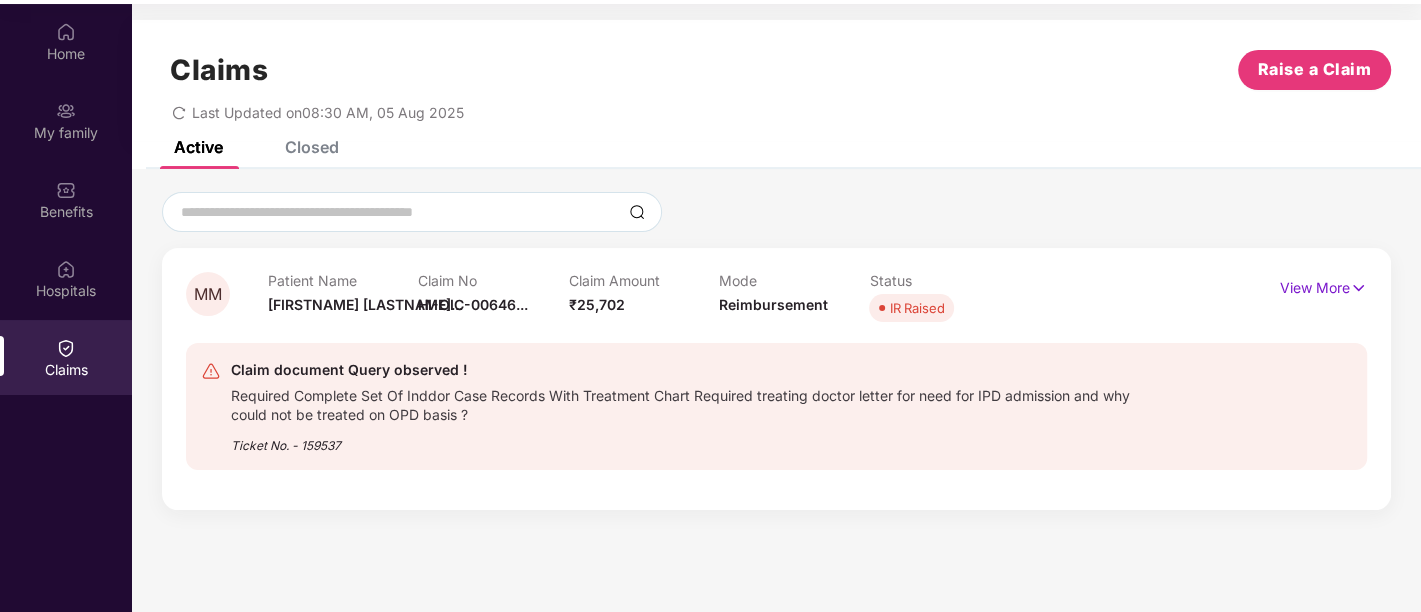 scroll, scrollTop: 110, scrollLeft: 0, axis: vertical 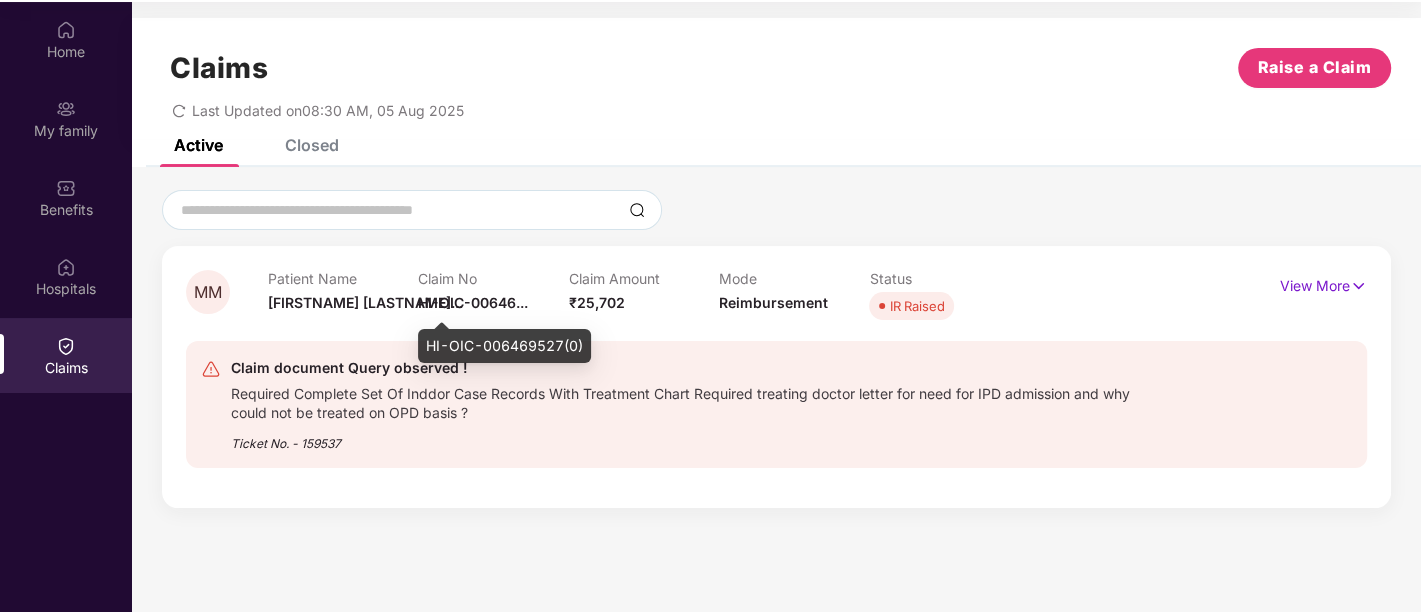 click on "HI-OIC-00646..." at bounding box center (473, 302) 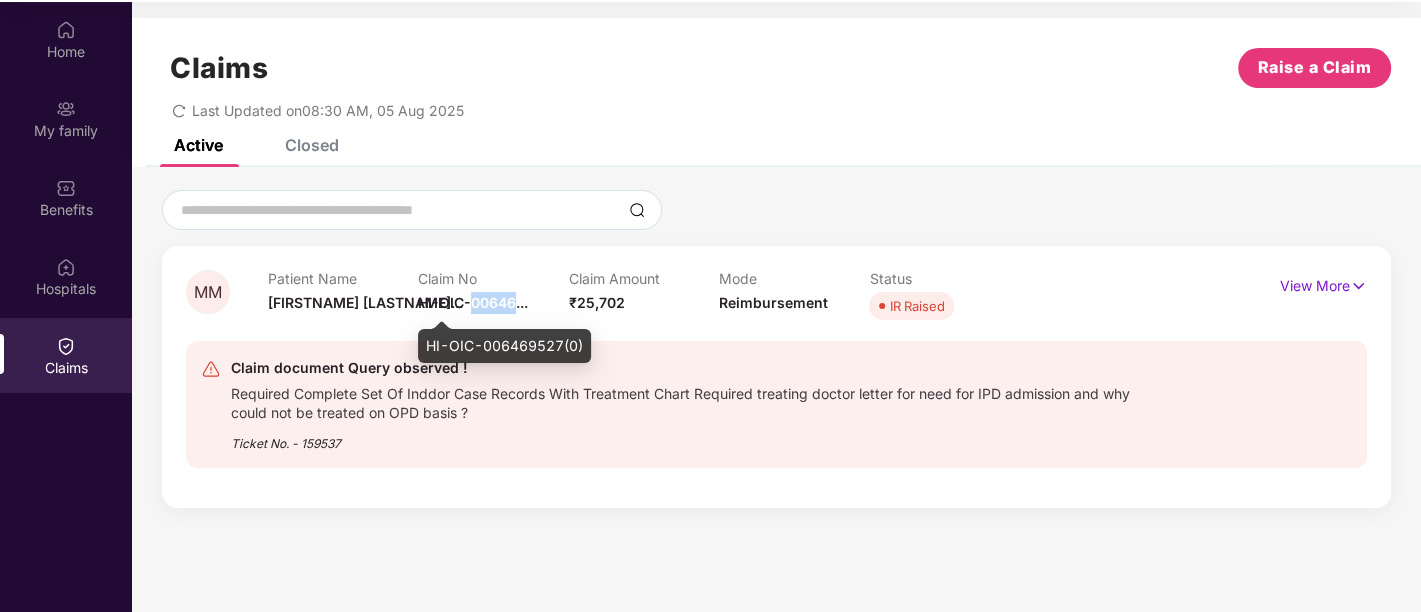 click on "HI-OIC-00646..." at bounding box center [473, 302] 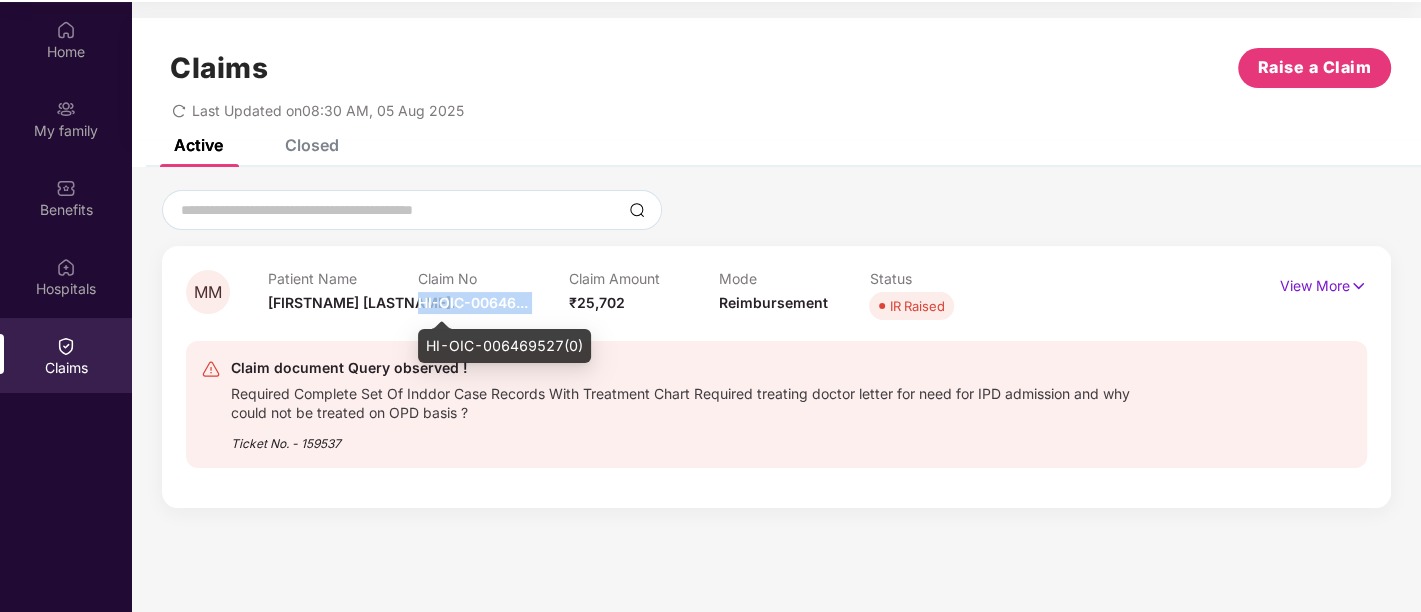 click on "HI-OIC-00646..." at bounding box center [473, 302] 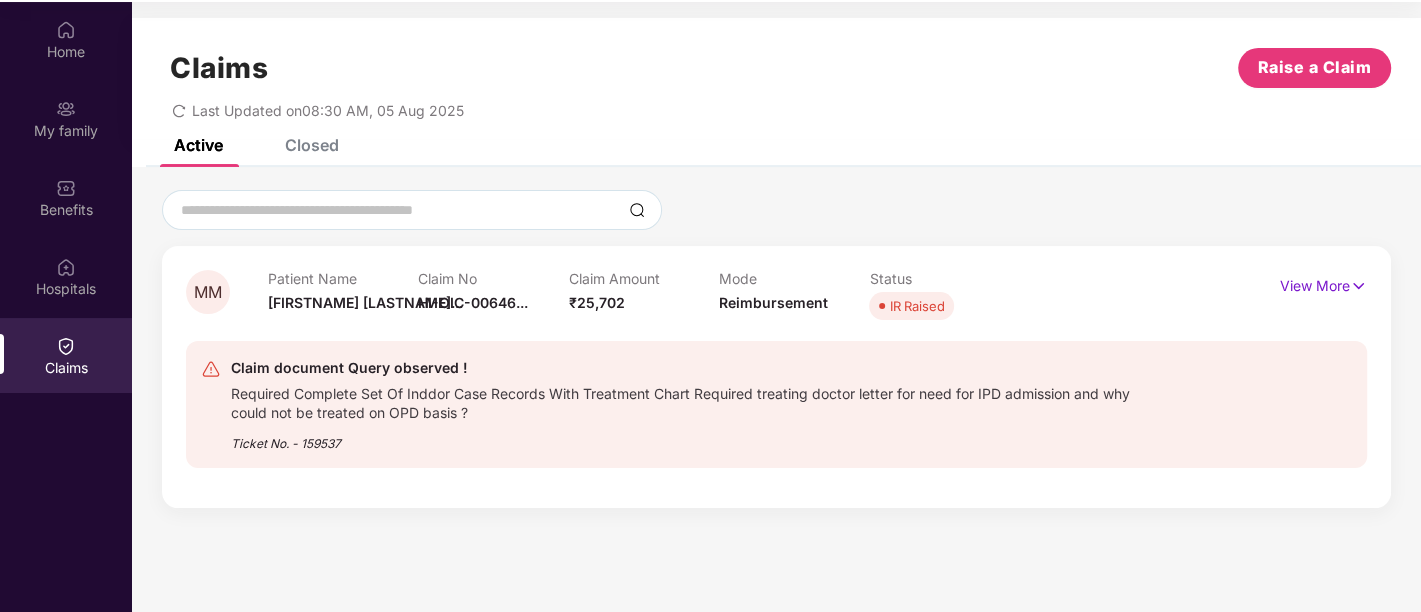 click on "Claims Raise a Claim Last Updated on  08:30 AM, 05 Aug 2025 Active Closed MM Patient Name Milind Mahade...   Claim No HI-OIC-00646... Claim Amount ₹25,702 Mode Reimbursement Status IR Raised View More   Claim document Query observed ! Required Complete Set Of Inddor Case Records With Treatment Chart   Required treating doctor letter for need for IPD admission and why could not be treated on OPD basis ?  Ticket No. - 159537" at bounding box center [776, 308] 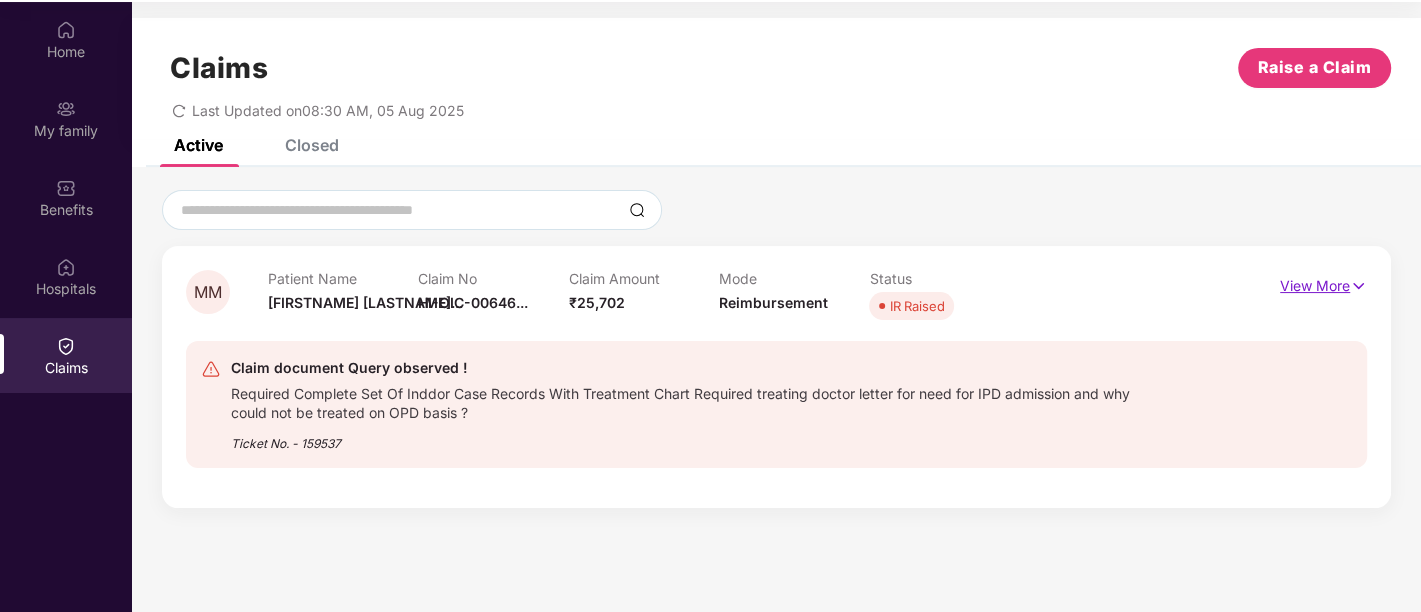 click at bounding box center [1358, 286] 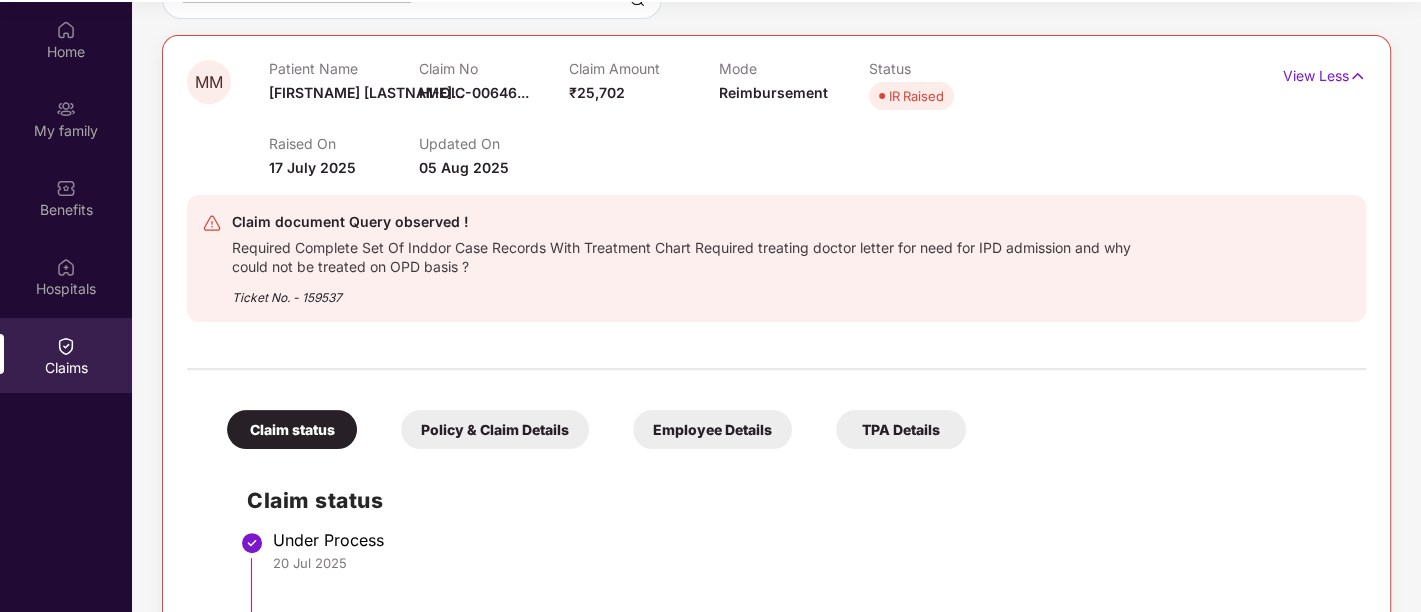 scroll, scrollTop: 317, scrollLeft: 0, axis: vertical 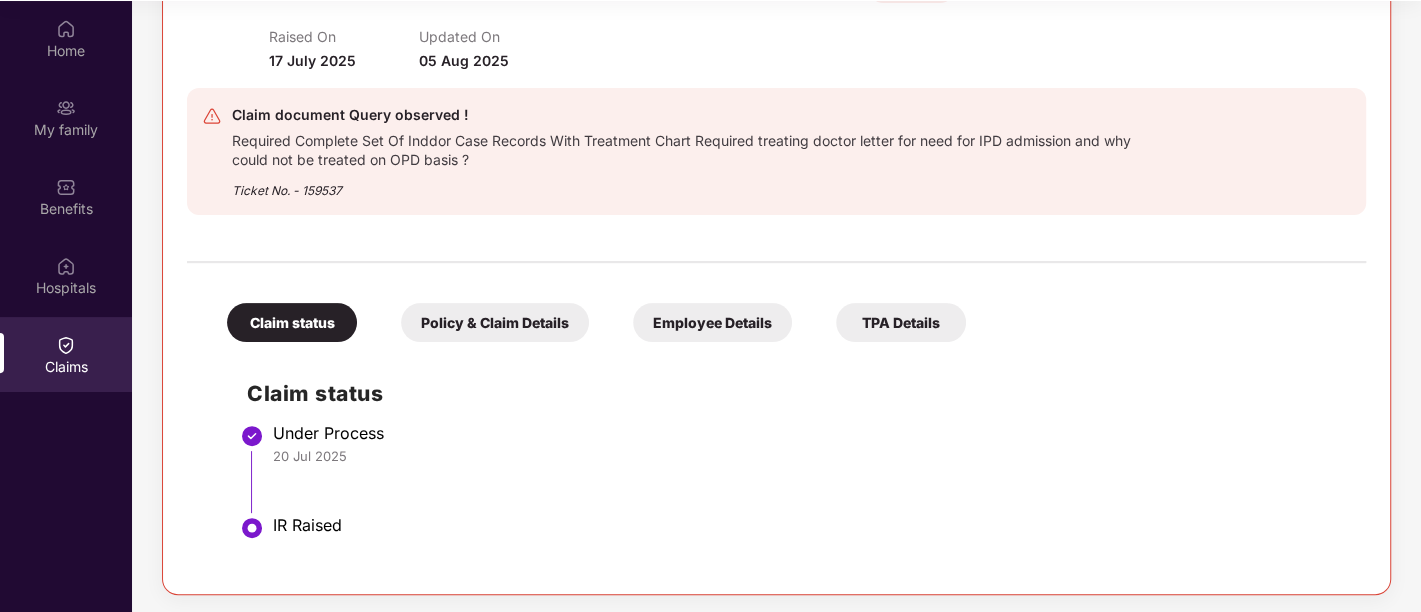 click on "Policy & Claim Details" at bounding box center (495, 322) 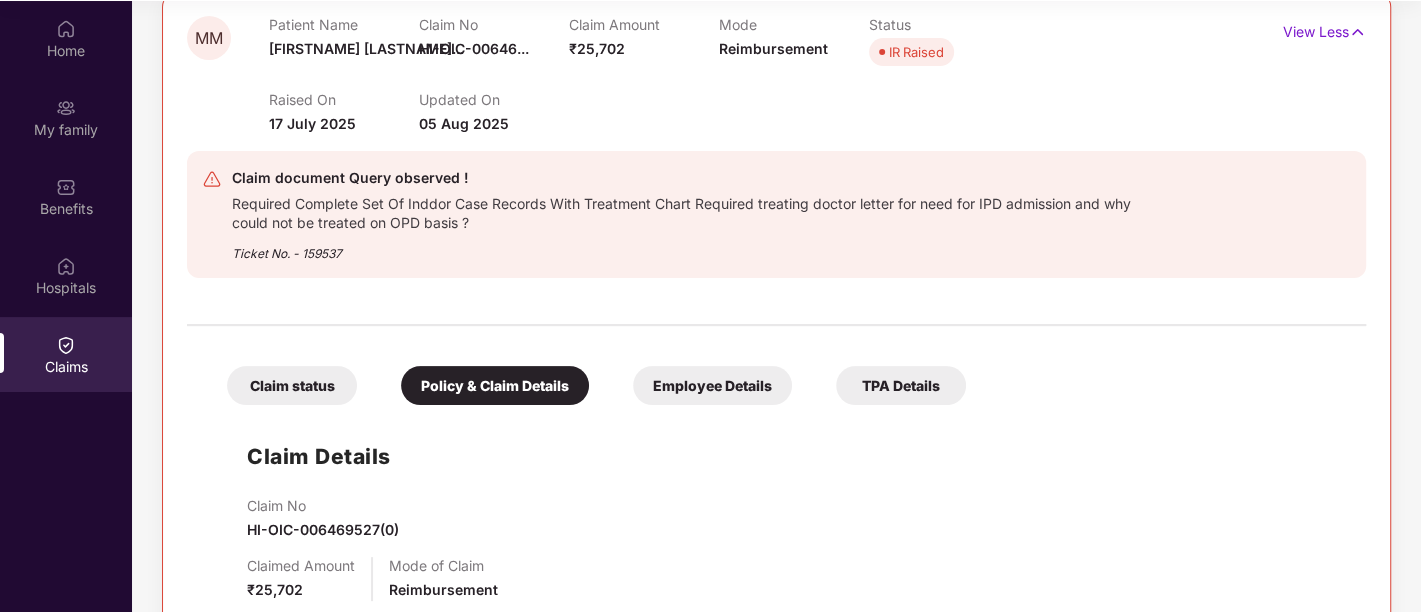 scroll, scrollTop: 246, scrollLeft: 0, axis: vertical 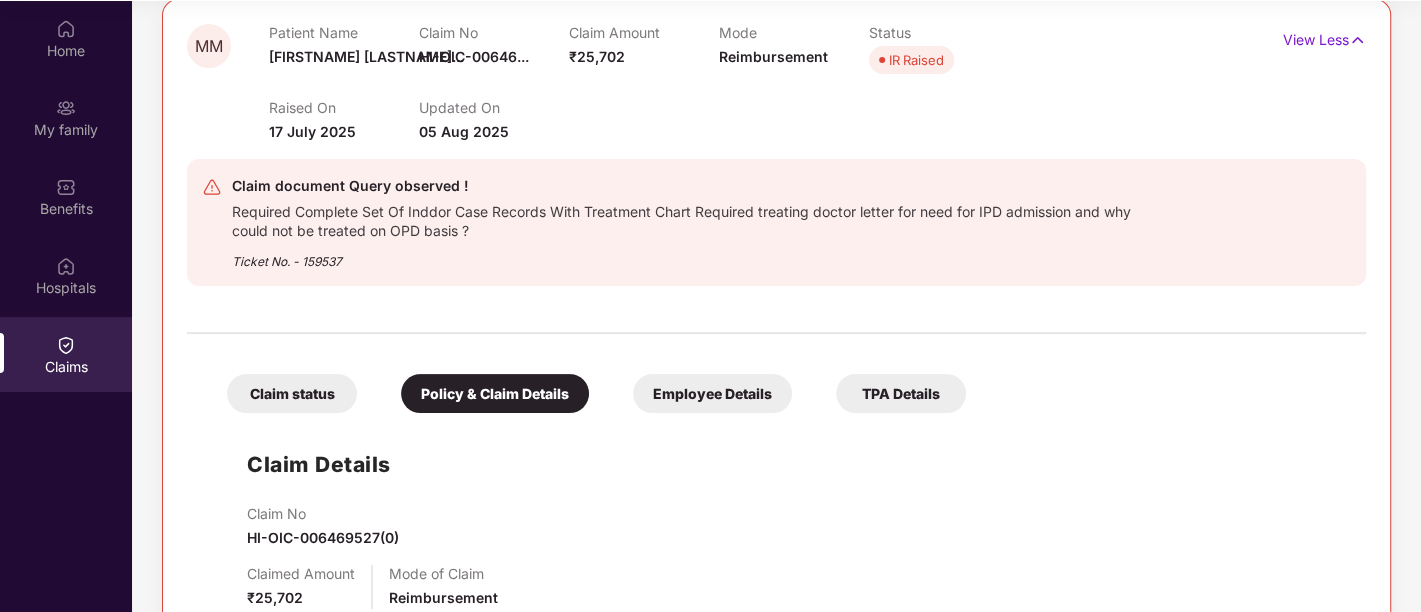 click on "TPA Details" at bounding box center [901, 393] 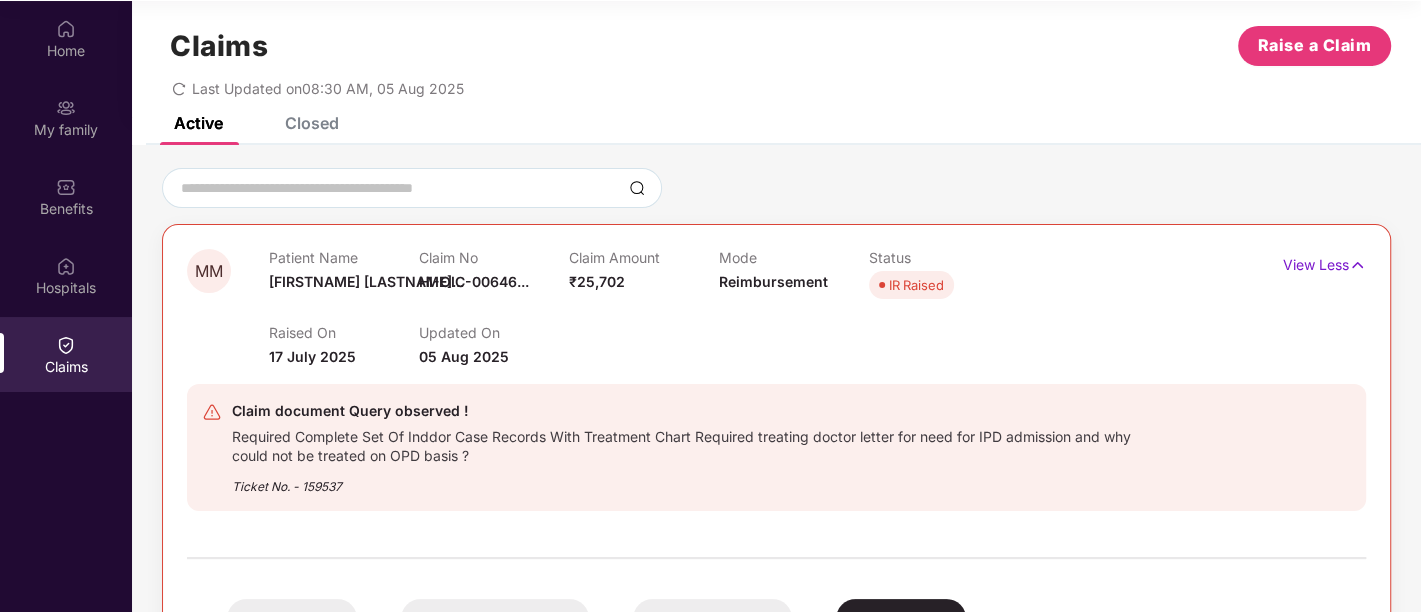 scroll, scrollTop: 0, scrollLeft: 0, axis: both 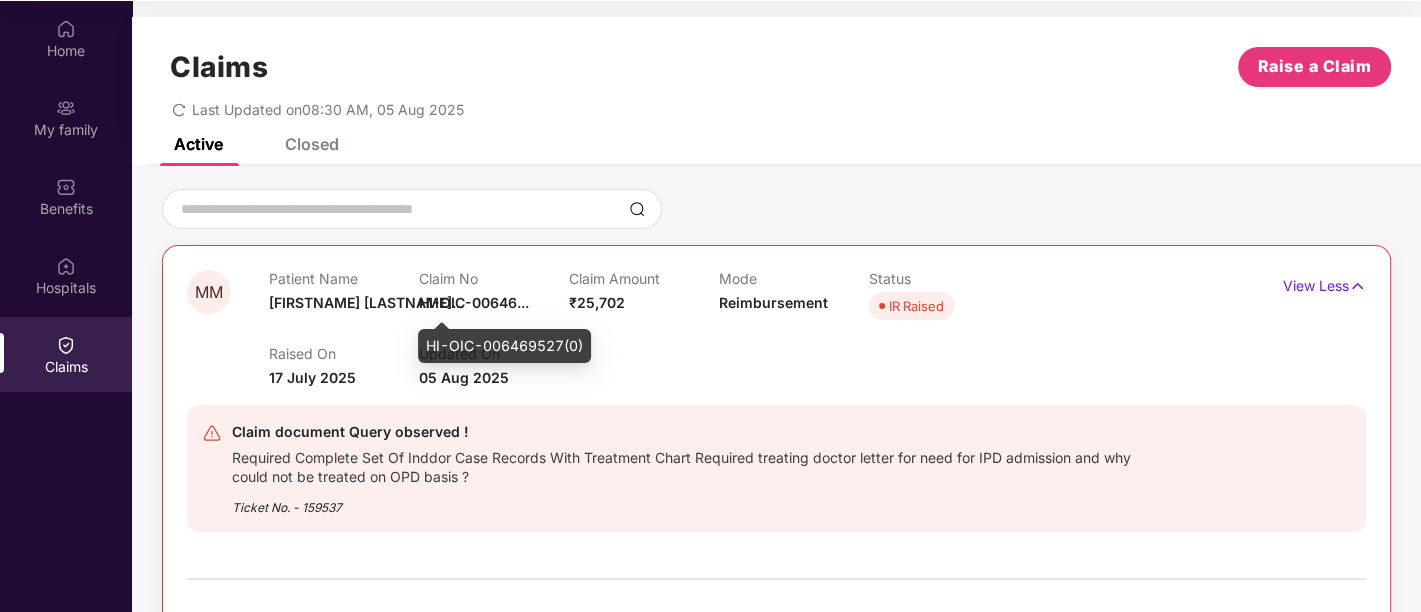 click on "HI-OIC-00646..." at bounding box center [474, 302] 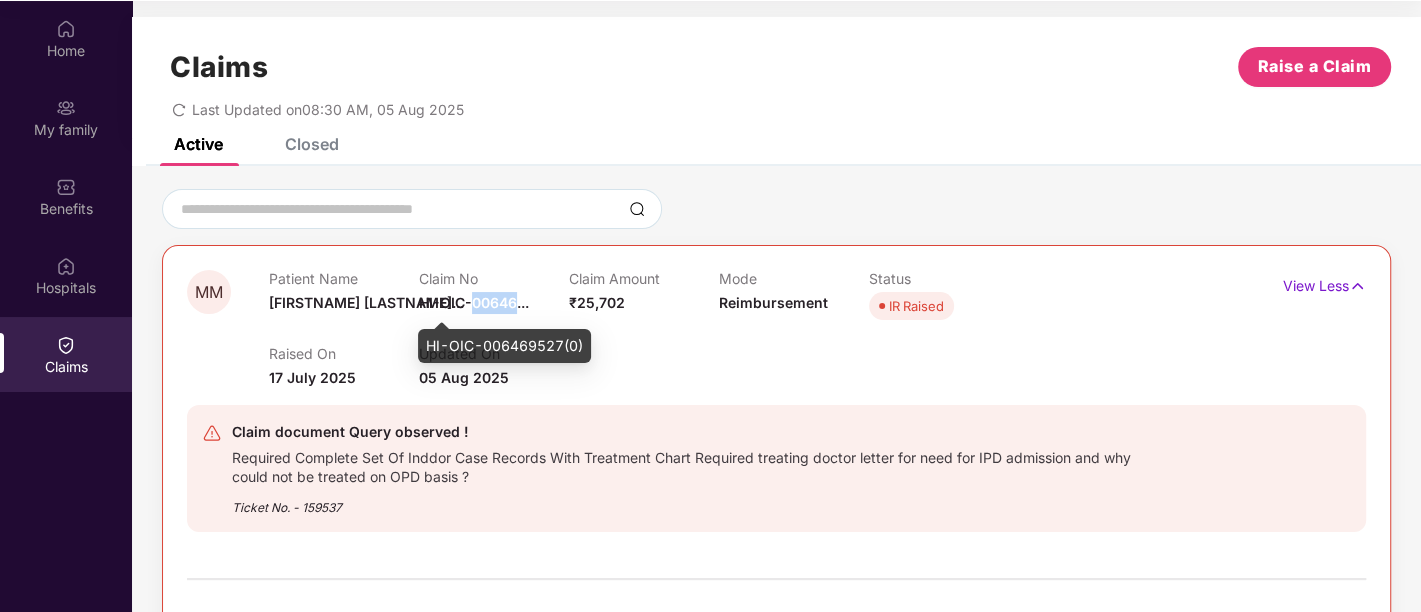 click on "HI-OIC-00646..." at bounding box center (474, 302) 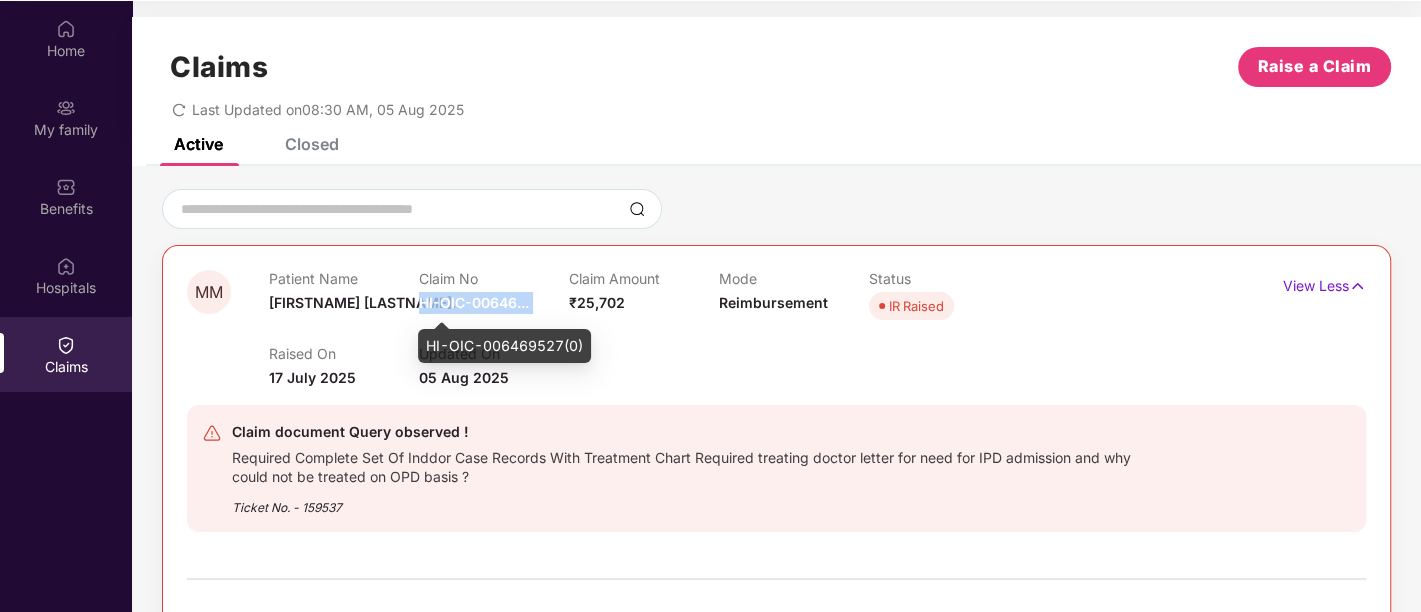 click on "HI-OIC-00646..." at bounding box center [474, 302] 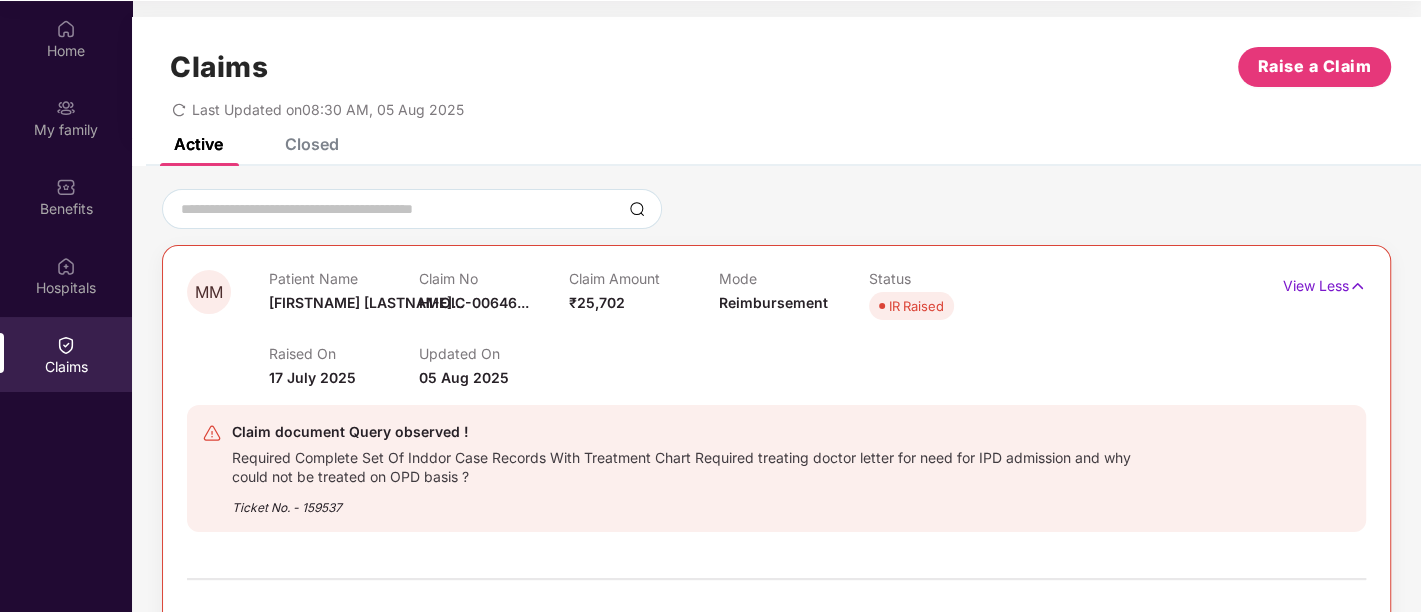 click on "Raised On 17 July 2025 Updated On 05 Aug 2025" at bounding box center (719, 357) 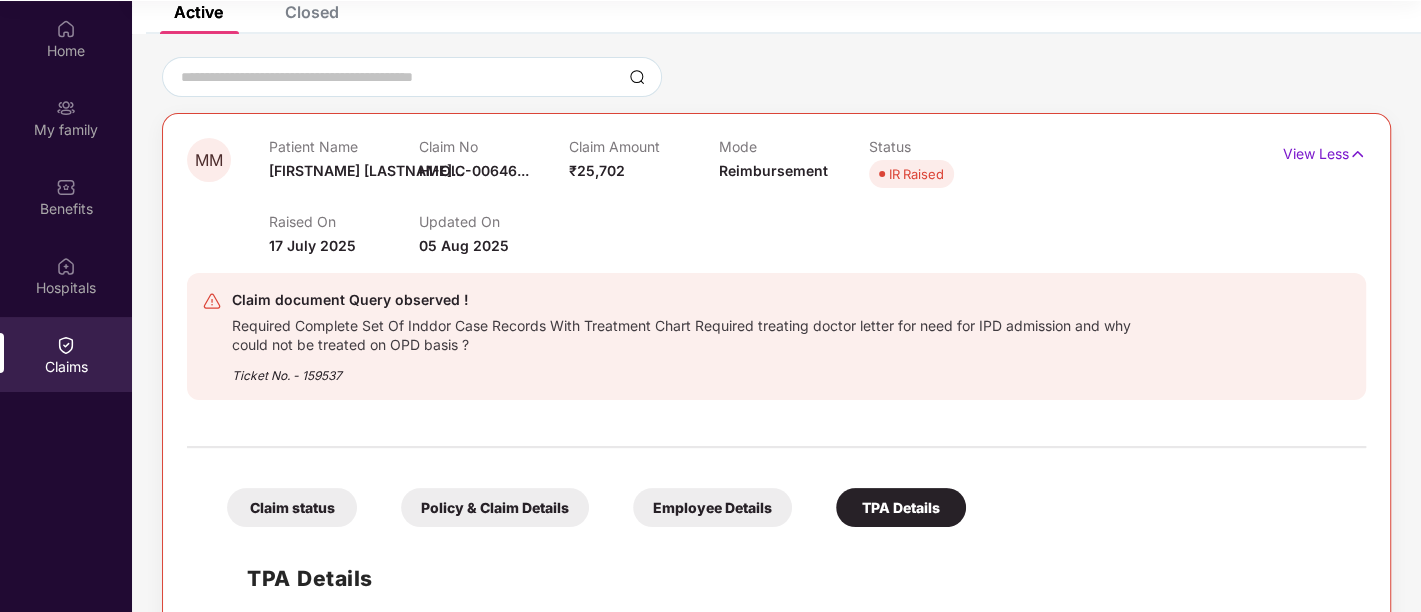 scroll, scrollTop: 0, scrollLeft: 0, axis: both 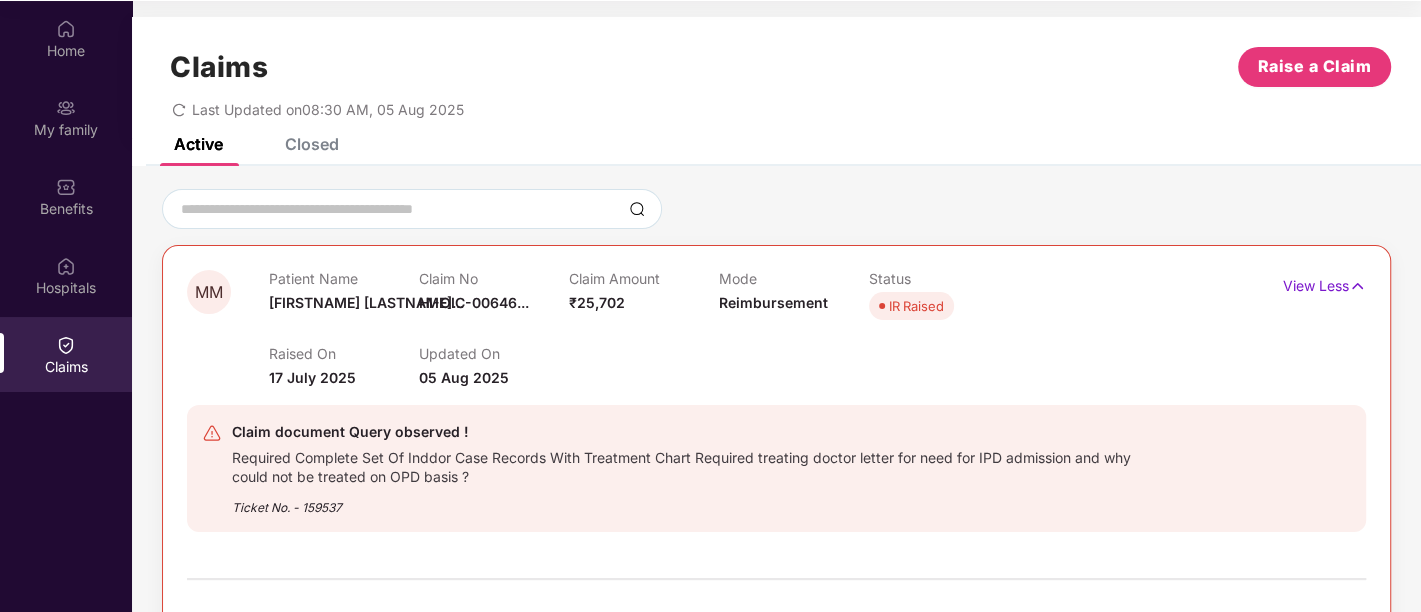 click at bounding box center (776, 209) 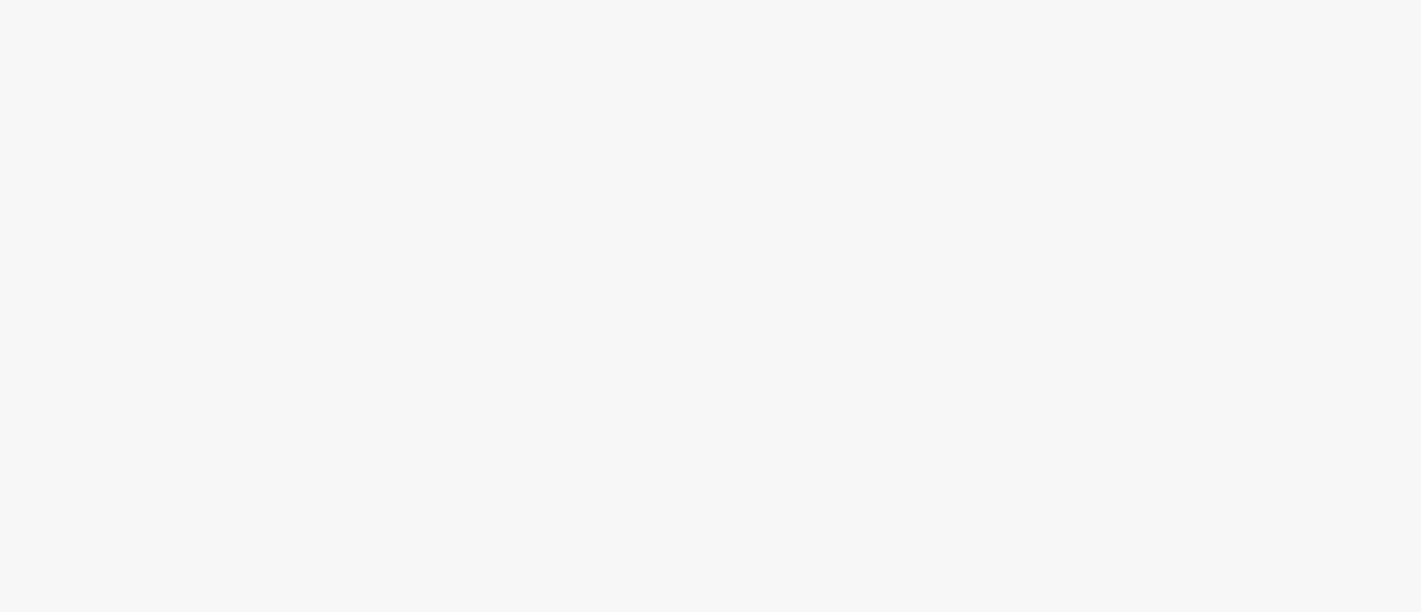 scroll, scrollTop: 0, scrollLeft: 0, axis: both 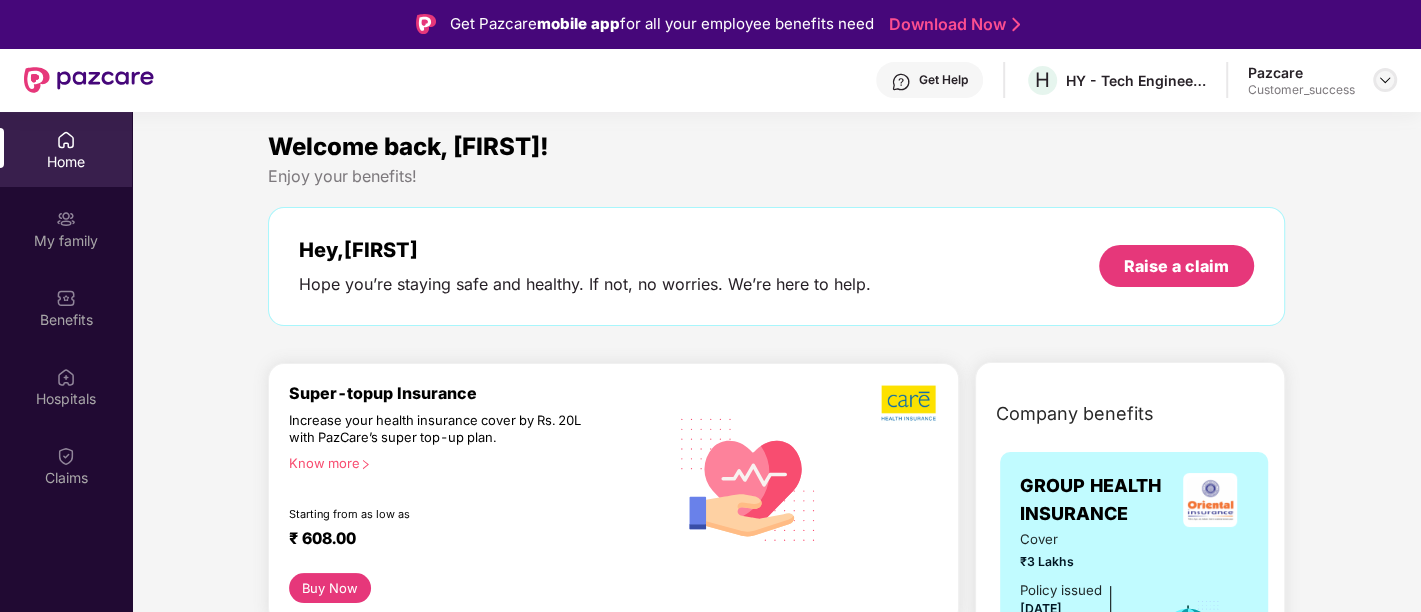 click at bounding box center [1385, 80] 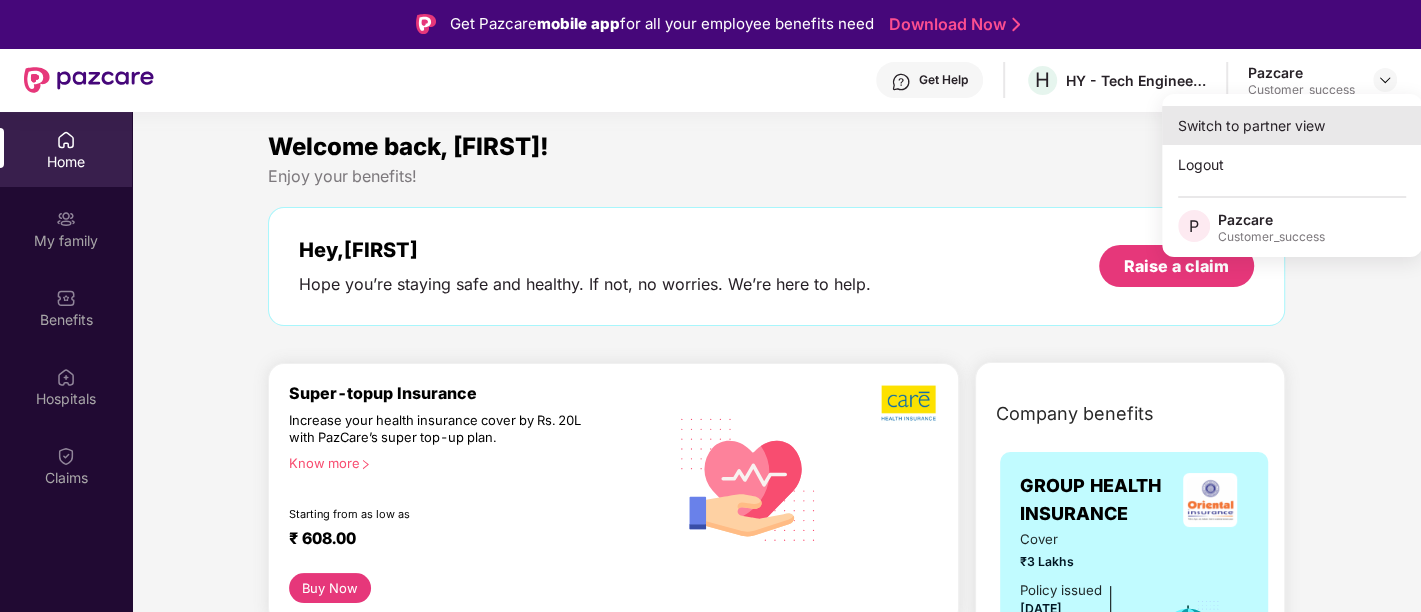 click on "Switch to partner view" at bounding box center (1292, 125) 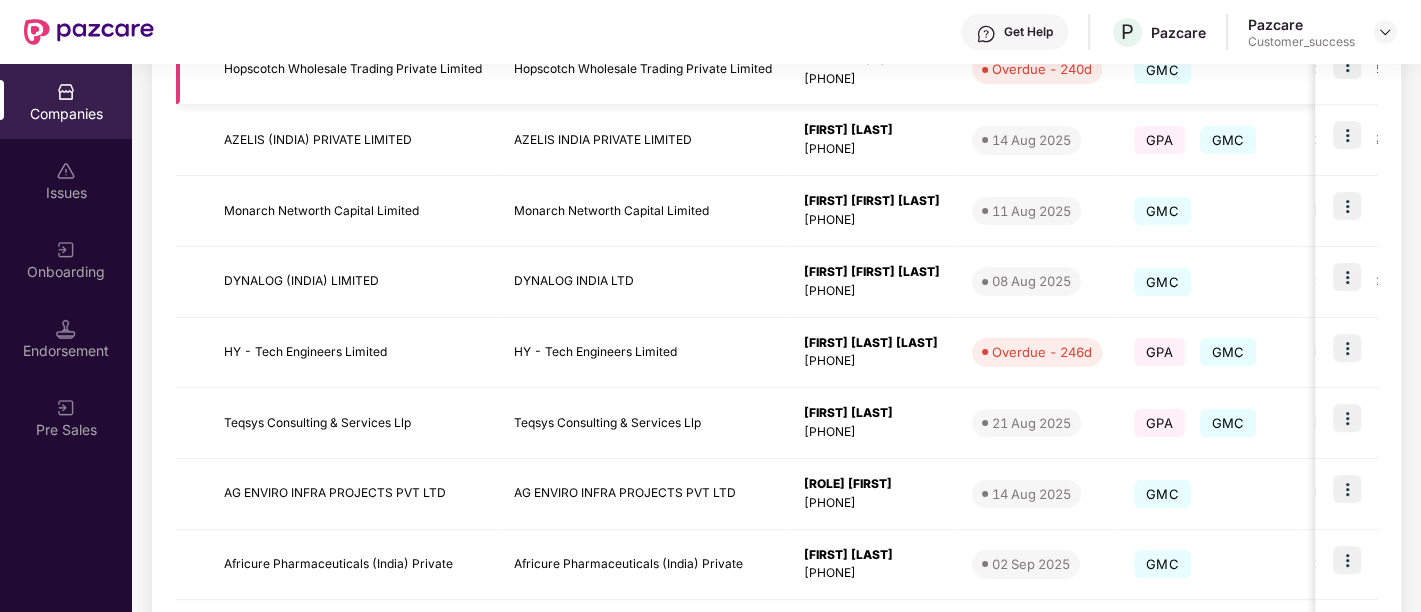 scroll, scrollTop: 483, scrollLeft: 0, axis: vertical 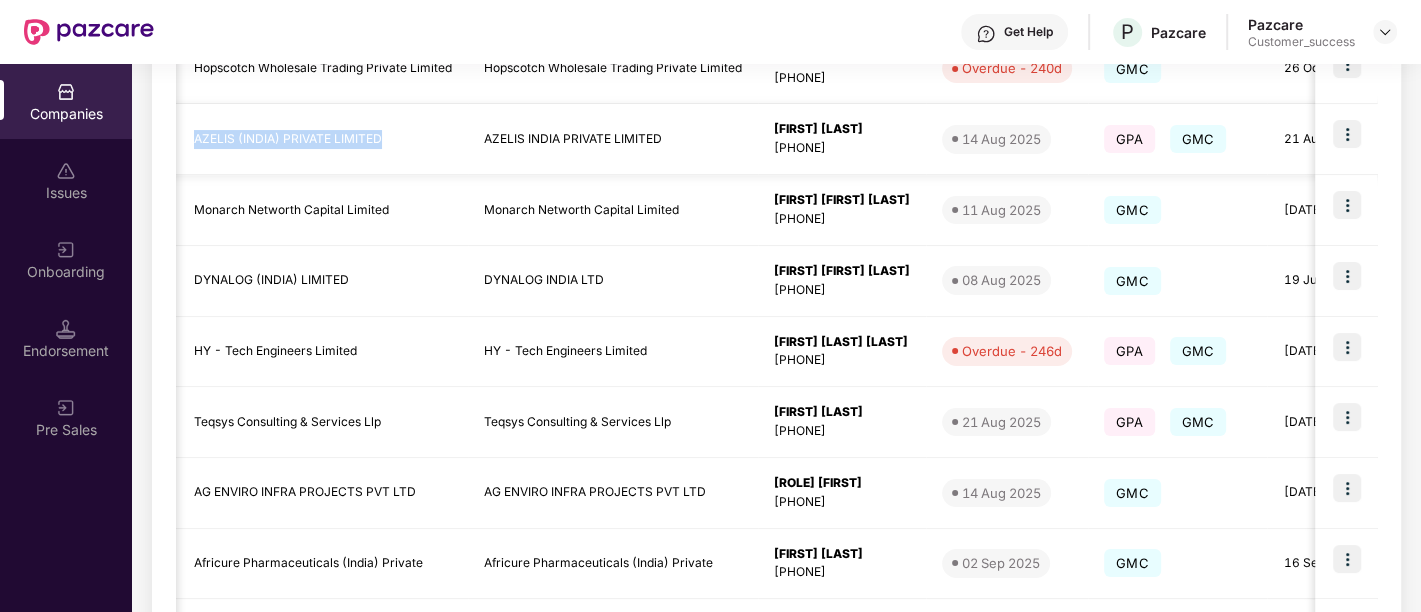 drag, startPoint x: 394, startPoint y: 124, endPoint x: 194, endPoint y: 124, distance: 200 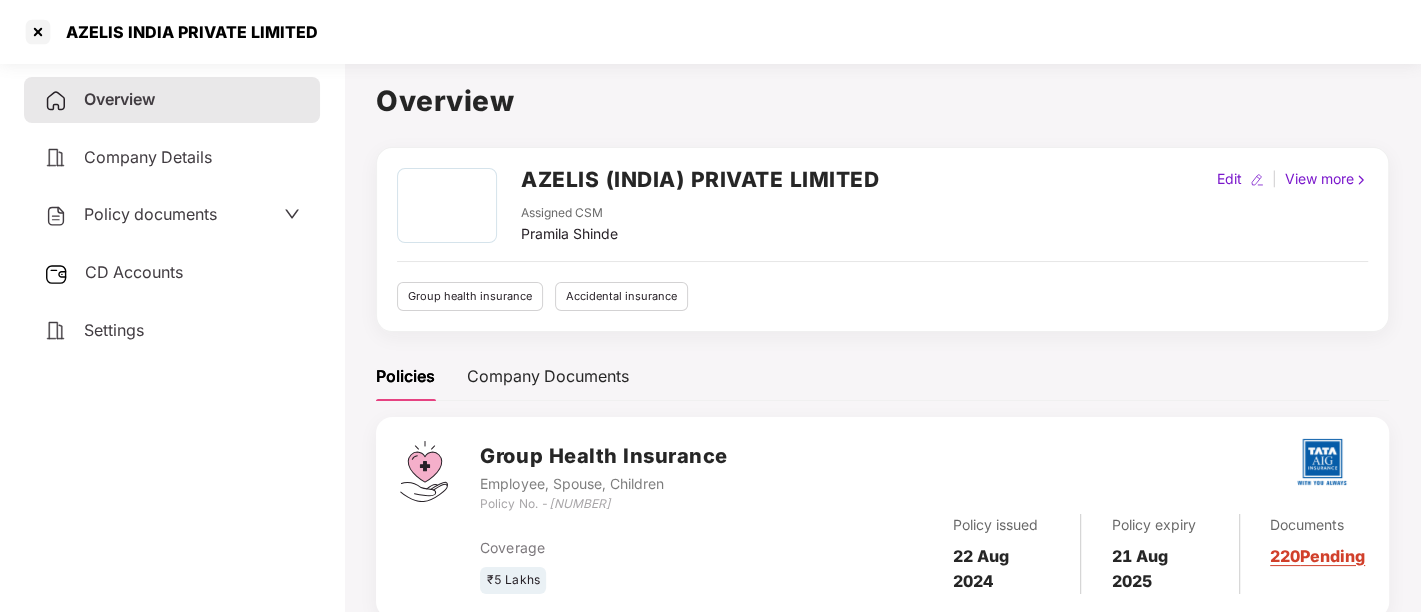 click on "AZELIS (INDIA) PRIVATE LIMITED" at bounding box center [700, 179] 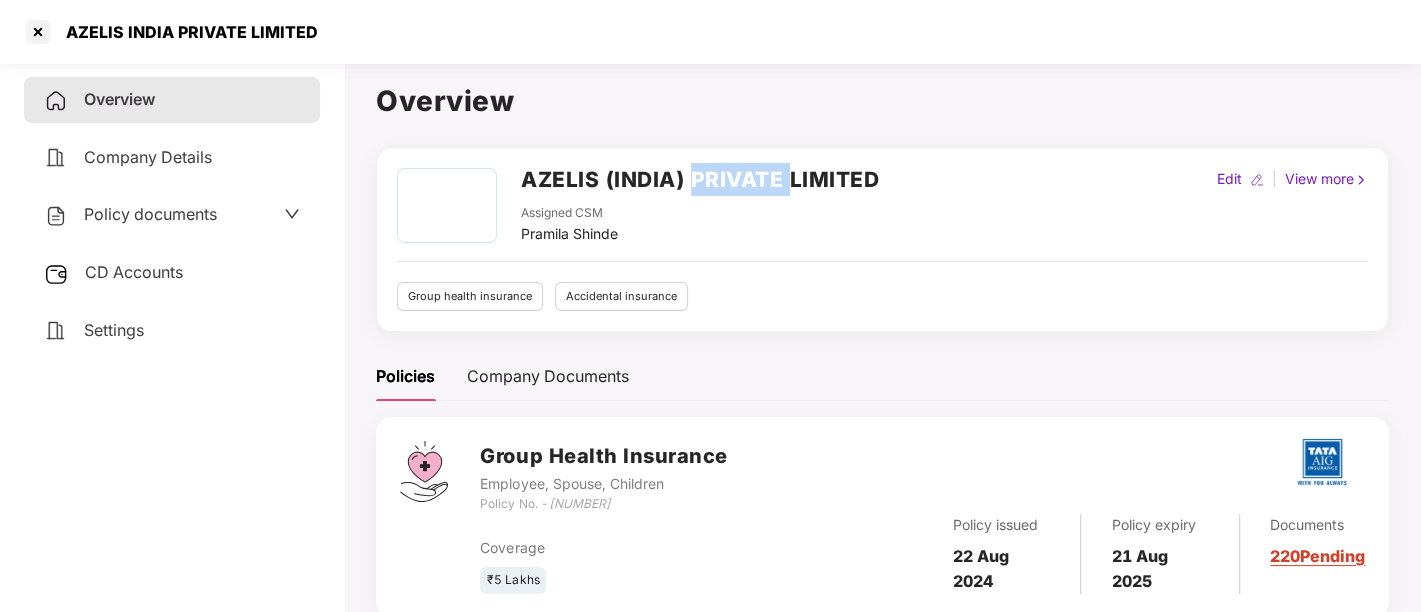 click on "AZELIS (INDIA) PRIVATE LIMITED" at bounding box center (700, 179) 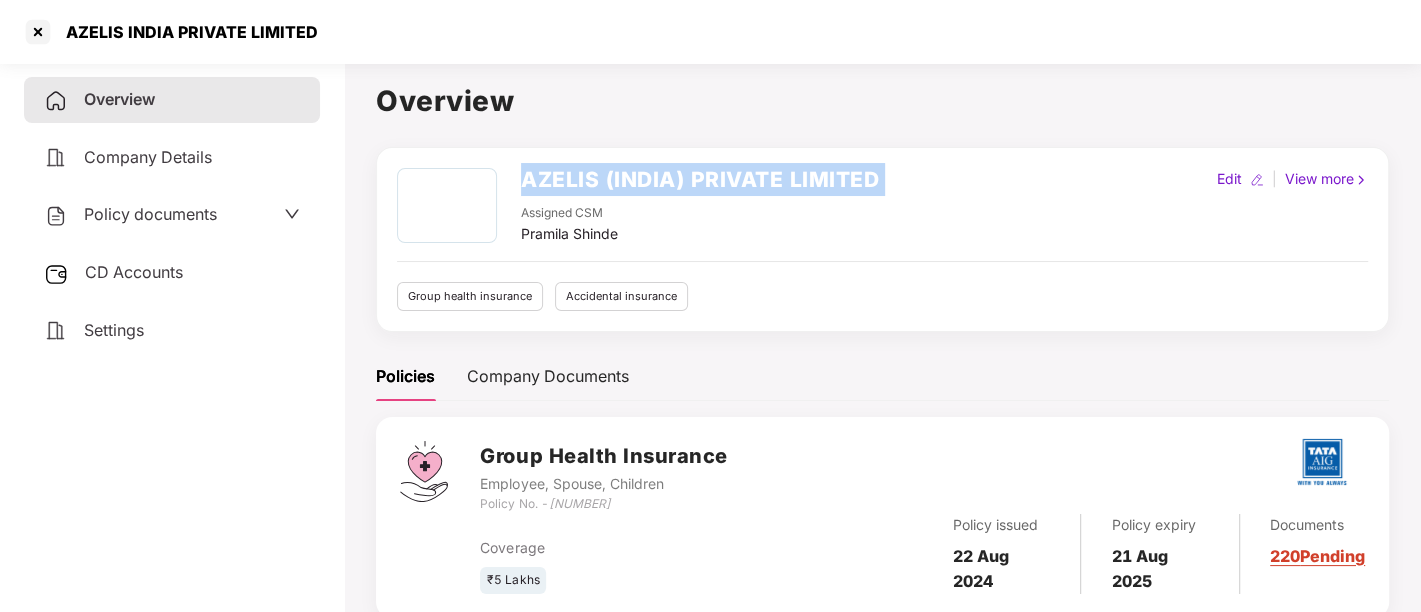 click on "AZELIS (INDIA) PRIVATE LIMITED" at bounding box center (700, 179) 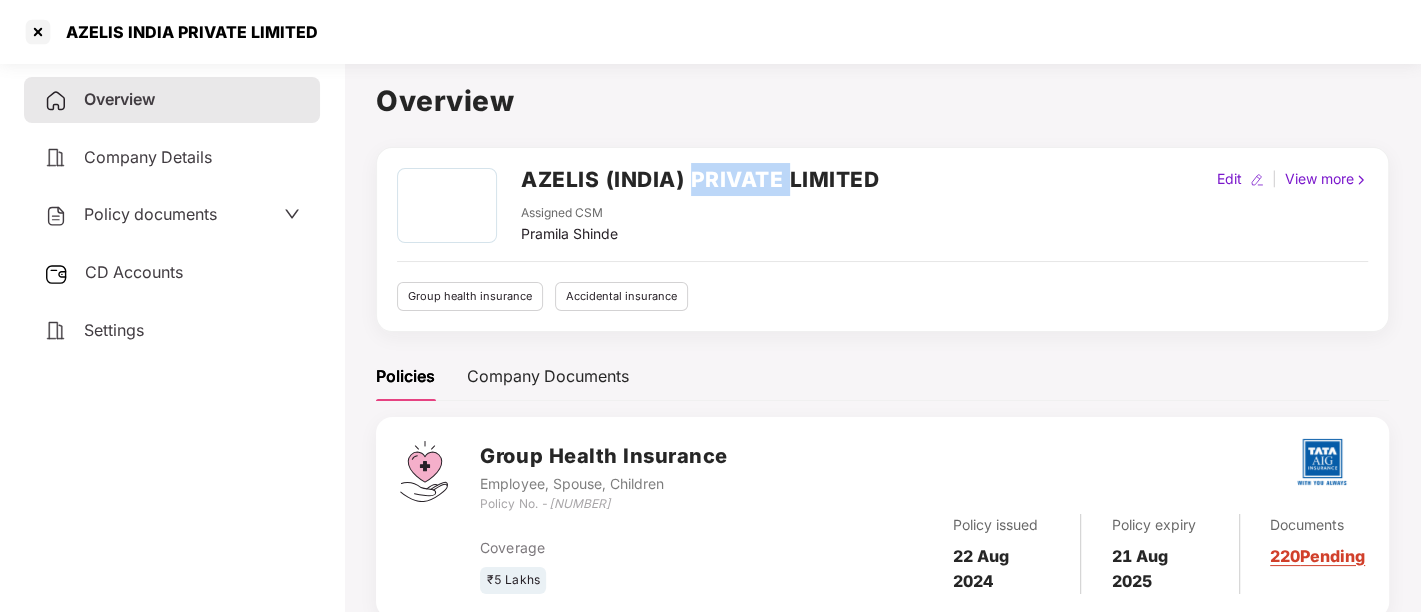click on "AZELIS (INDIA) PRIVATE LIMITED" at bounding box center [700, 179] 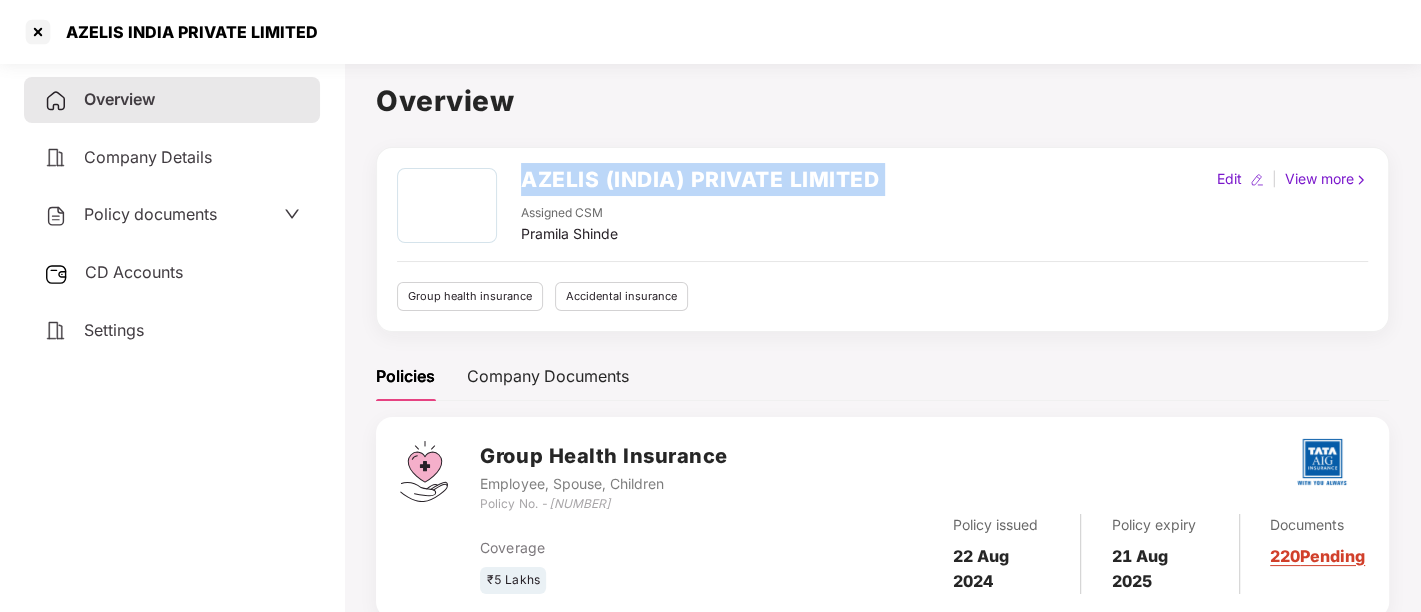 click on "AZELIS (INDIA) PRIVATE LIMITED" at bounding box center [700, 179] 